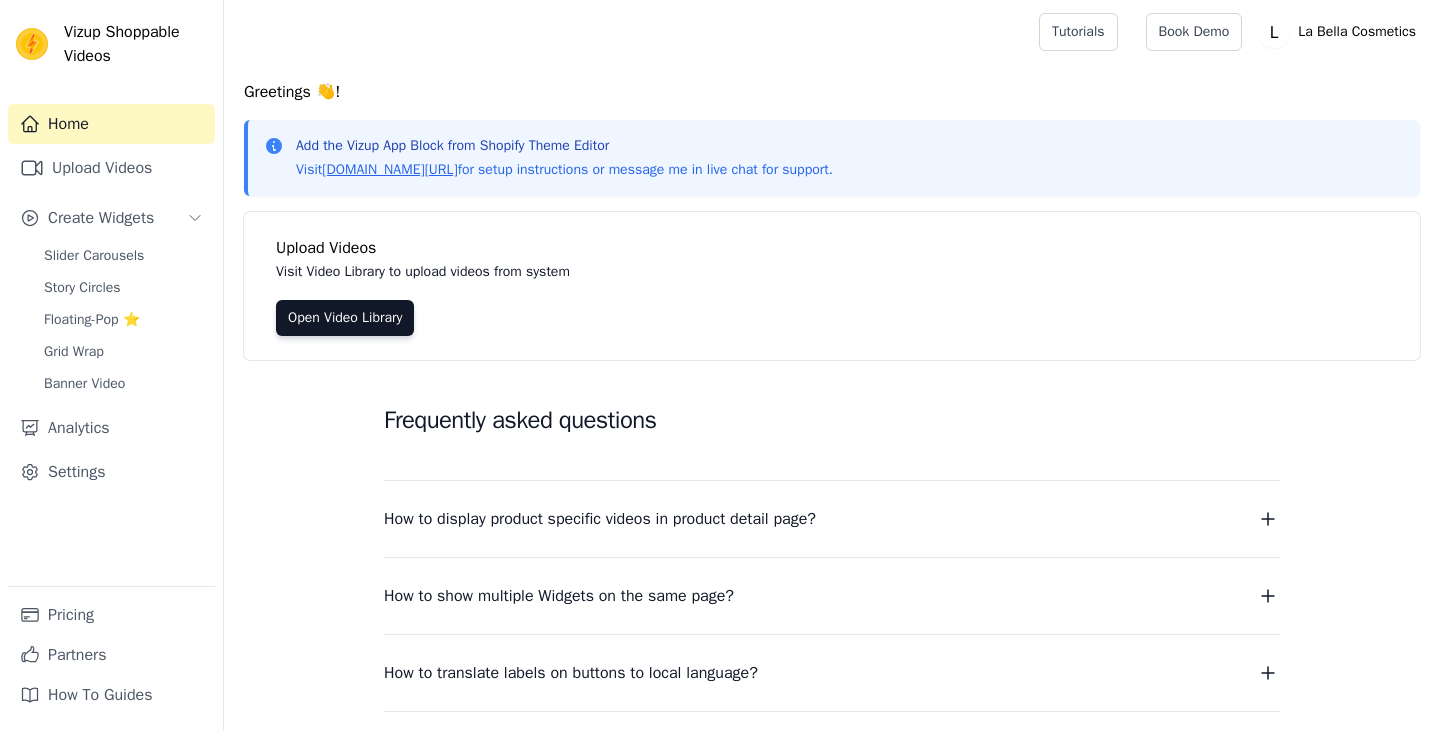 scroll, scrollTop: 0, scrollLeft: 0, axis: both 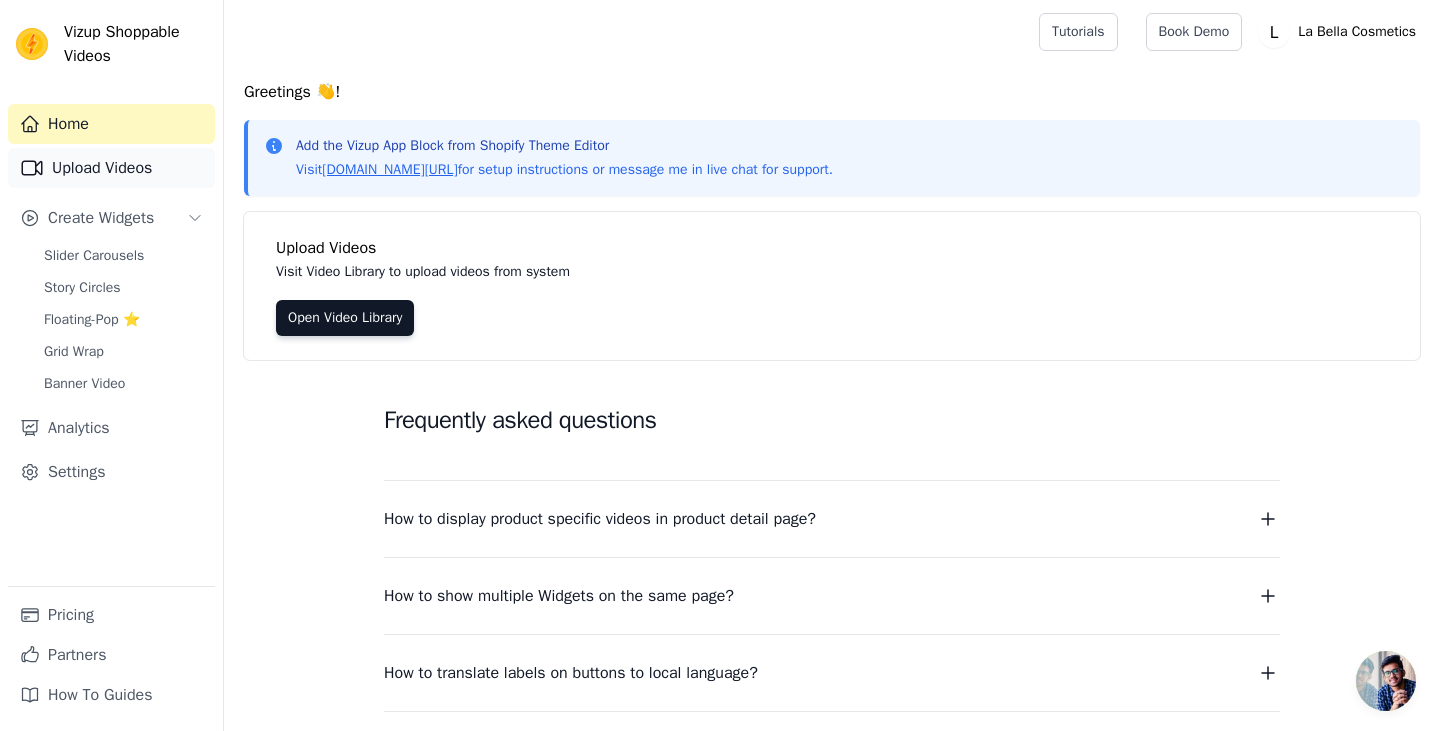 click on "Upload Videos" at bounding box center (111, 168) 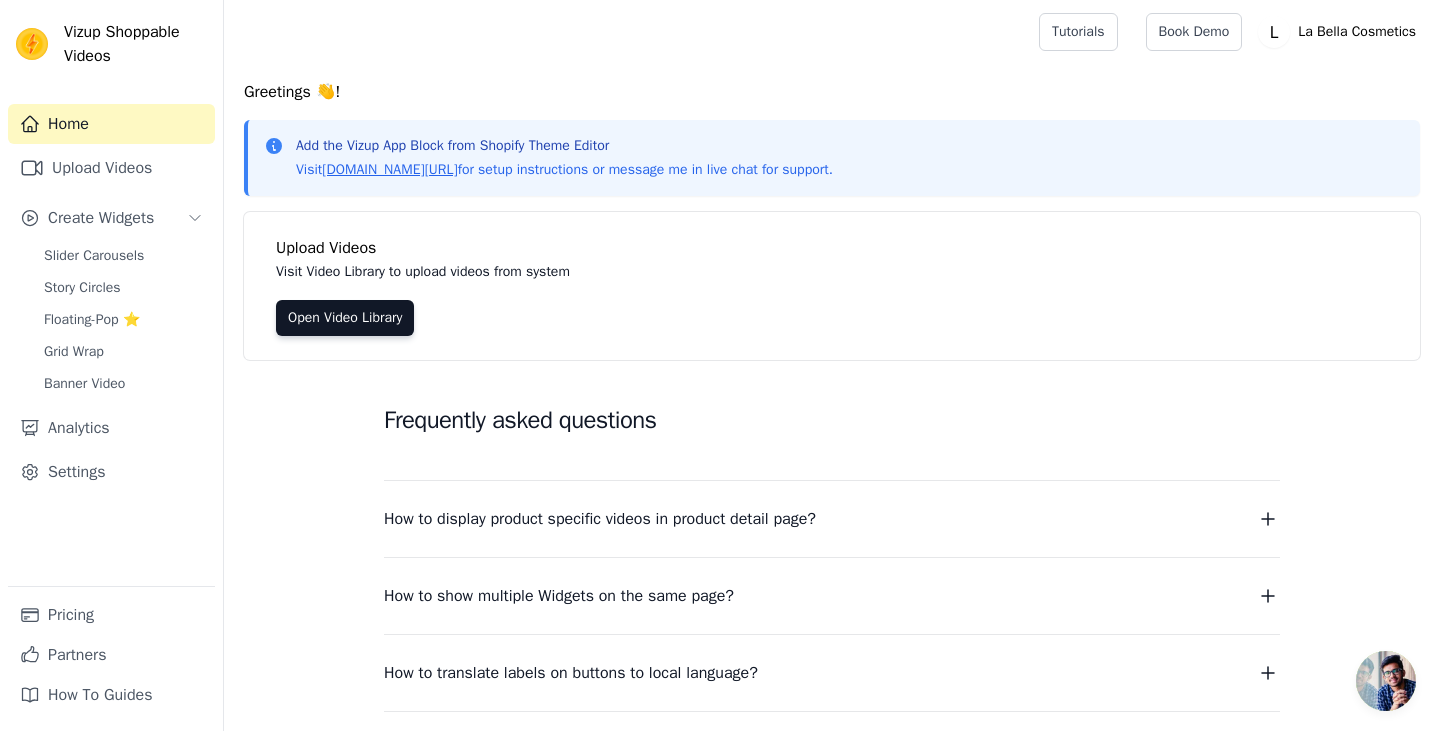click on "Home" at bounding box center [111, 124] 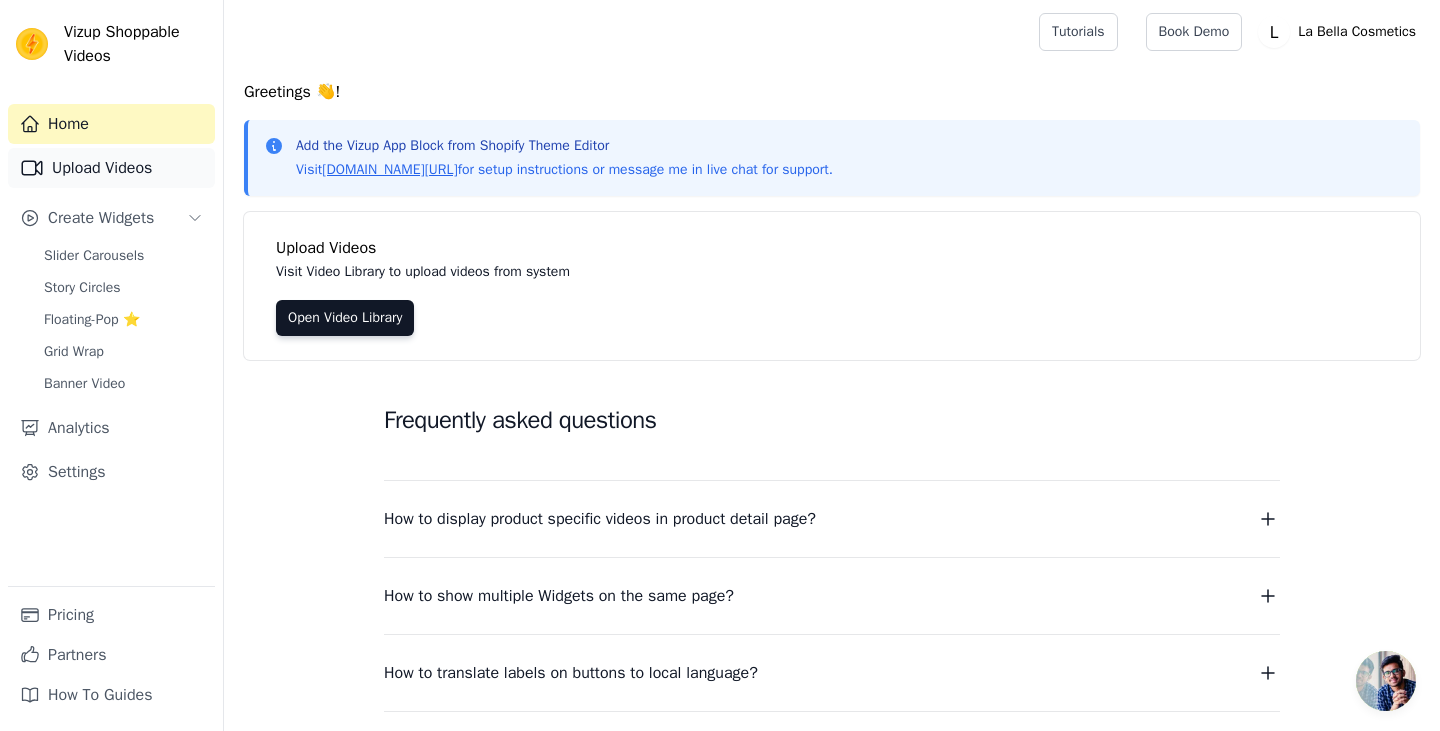 click on "Upload Videos" at bounding box center [111, 168] 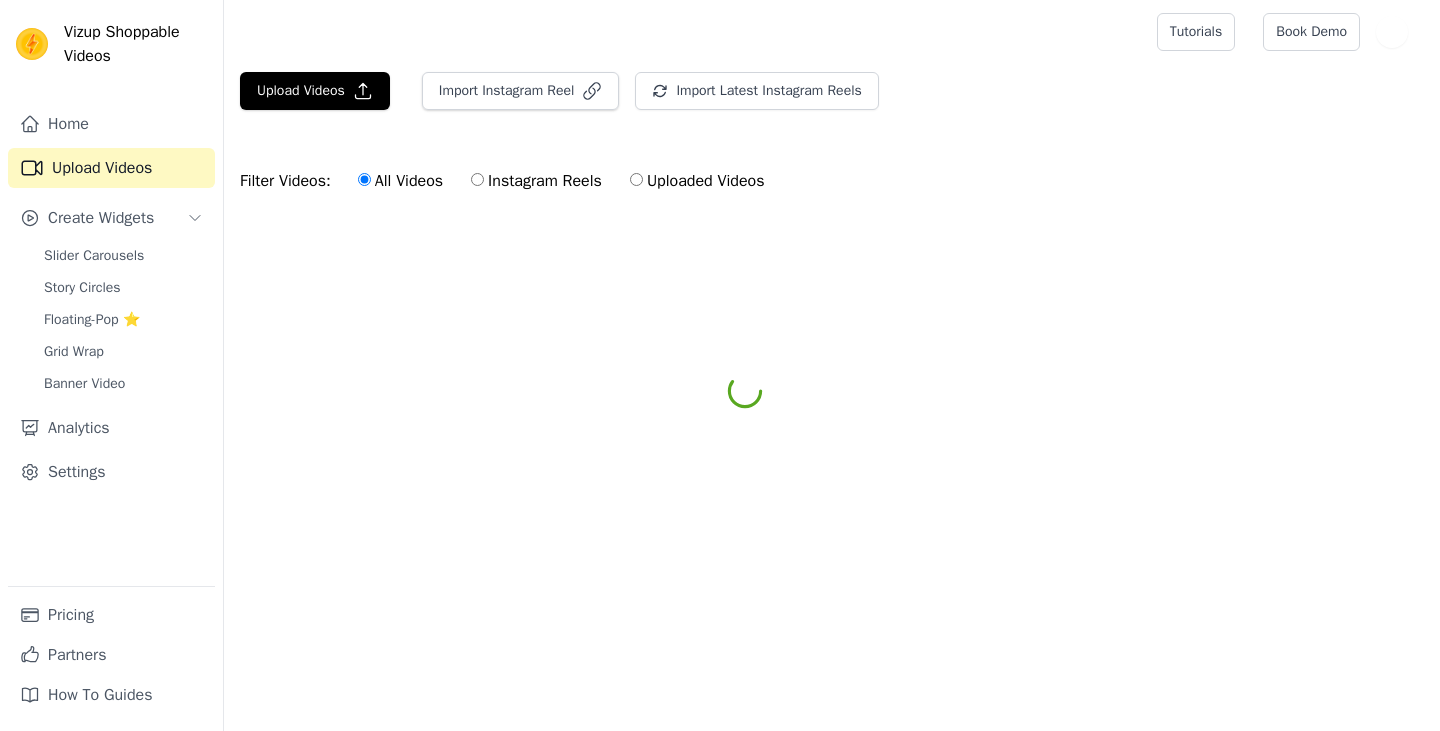 scroll, scrollTop: 0, scrollLeft: 0, axis: both 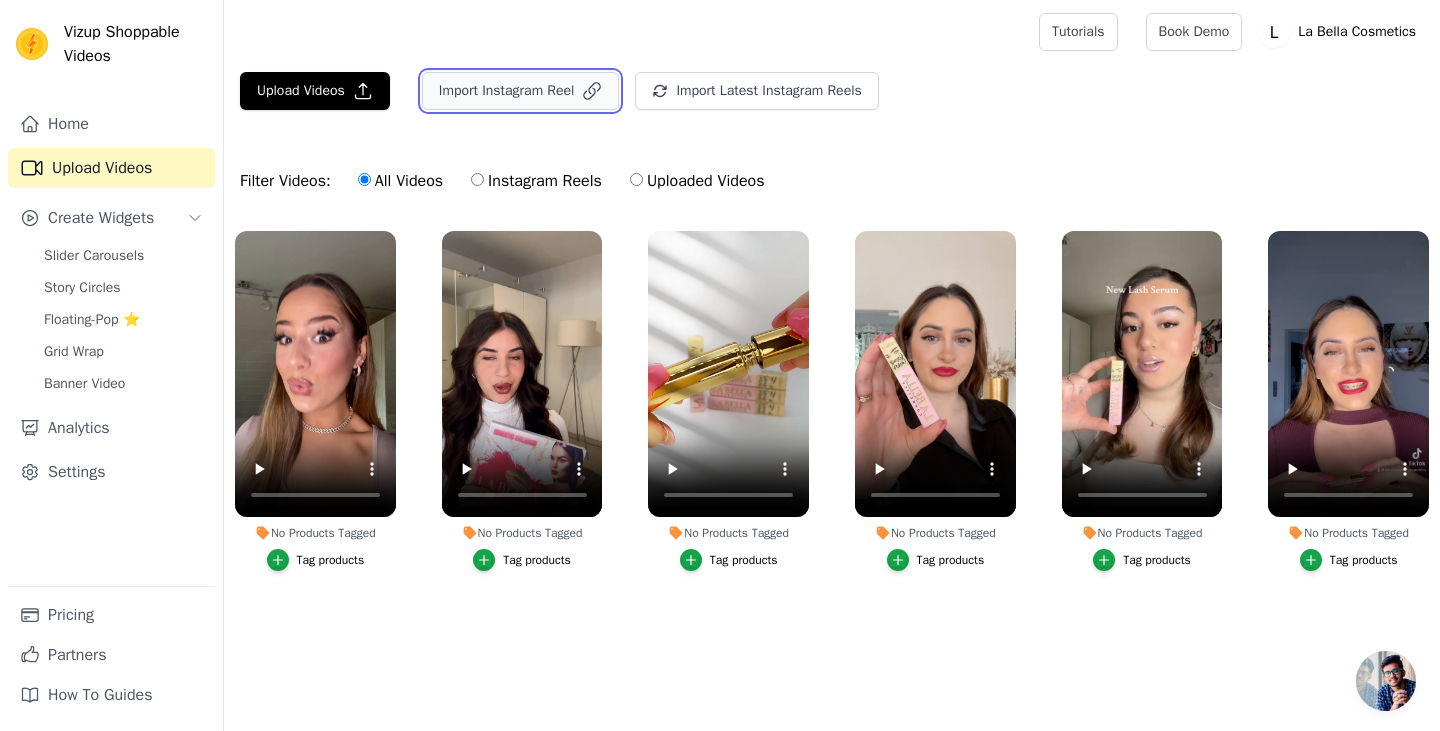 click on "Import Instagram Reel" at bounding box center (521, 91) 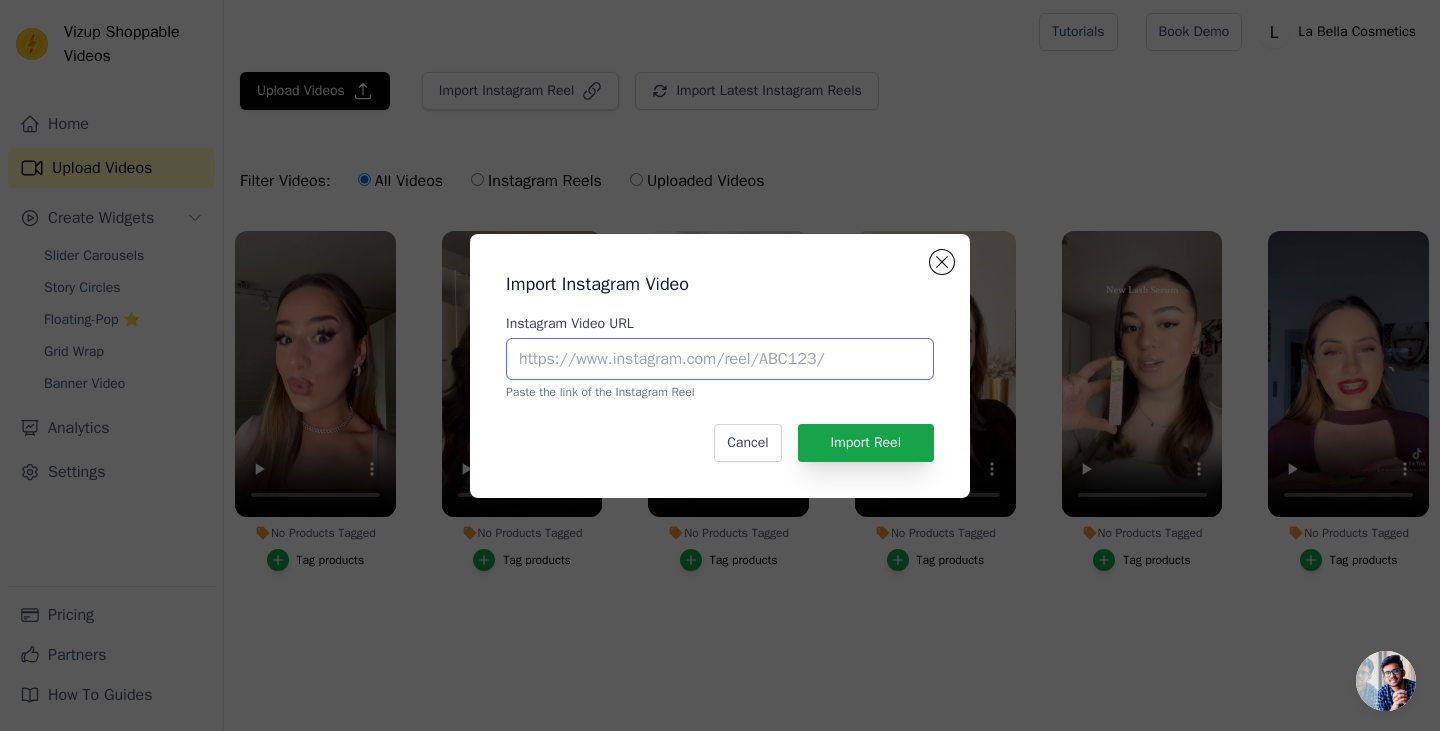 click on "Instagram Video URL" at bounding box center [720, 359] 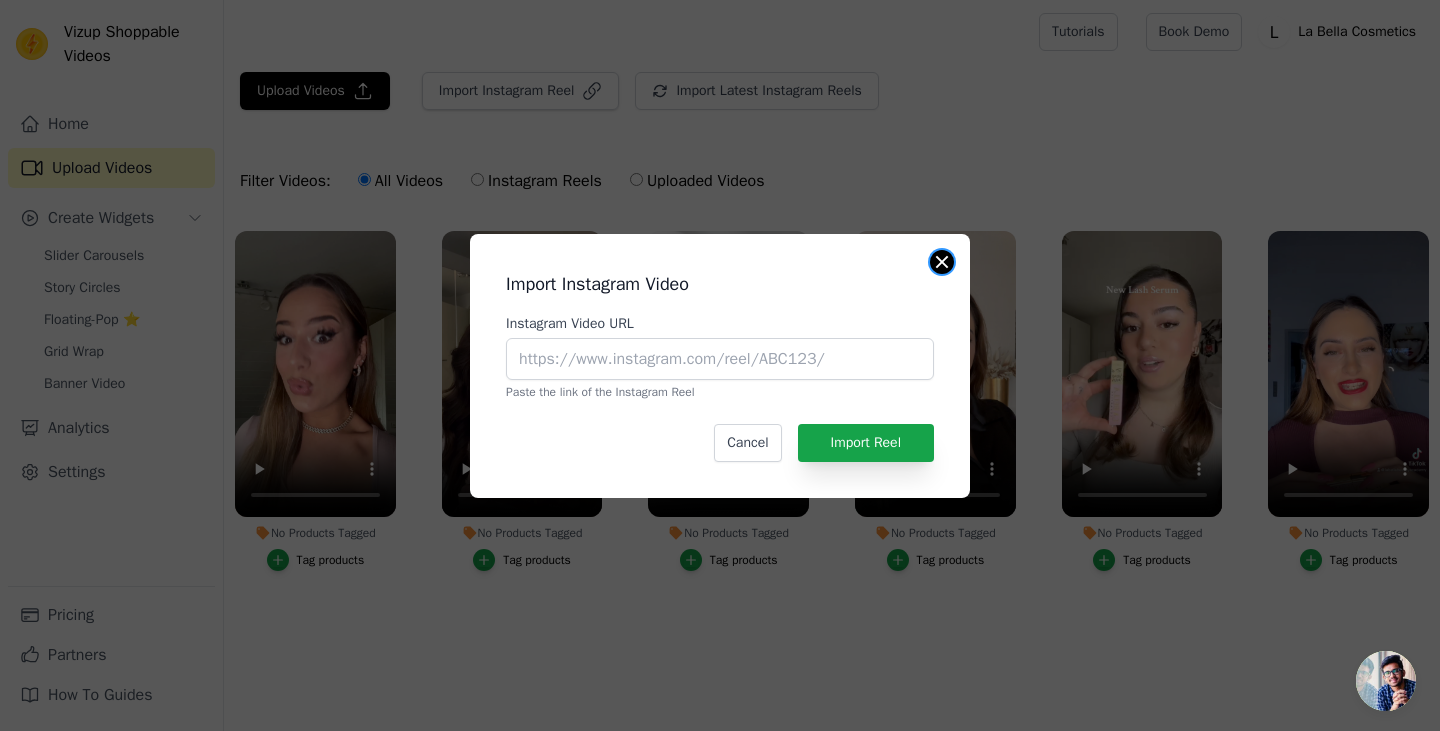 click at bounding box center [942, 262] 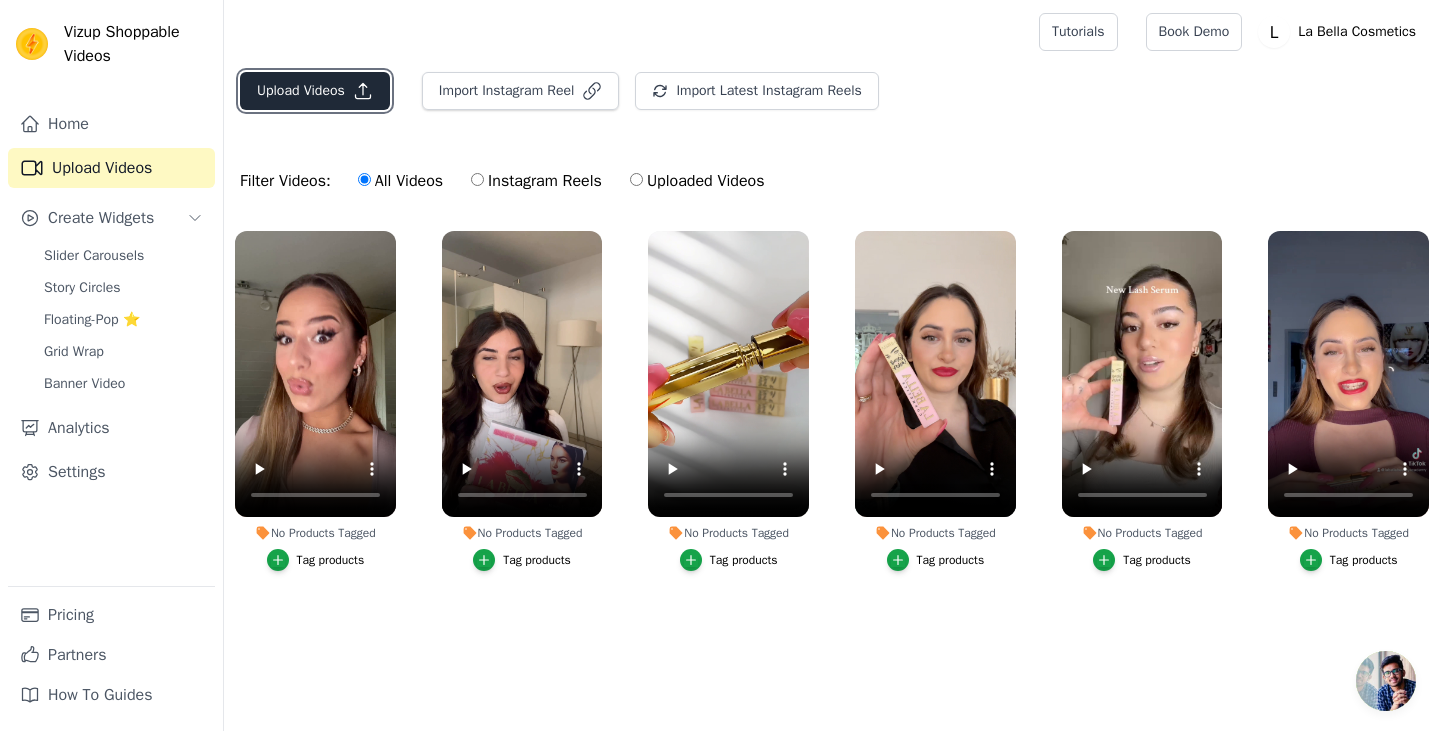 click on "Upload Videos" at bounding box center [315, 91] 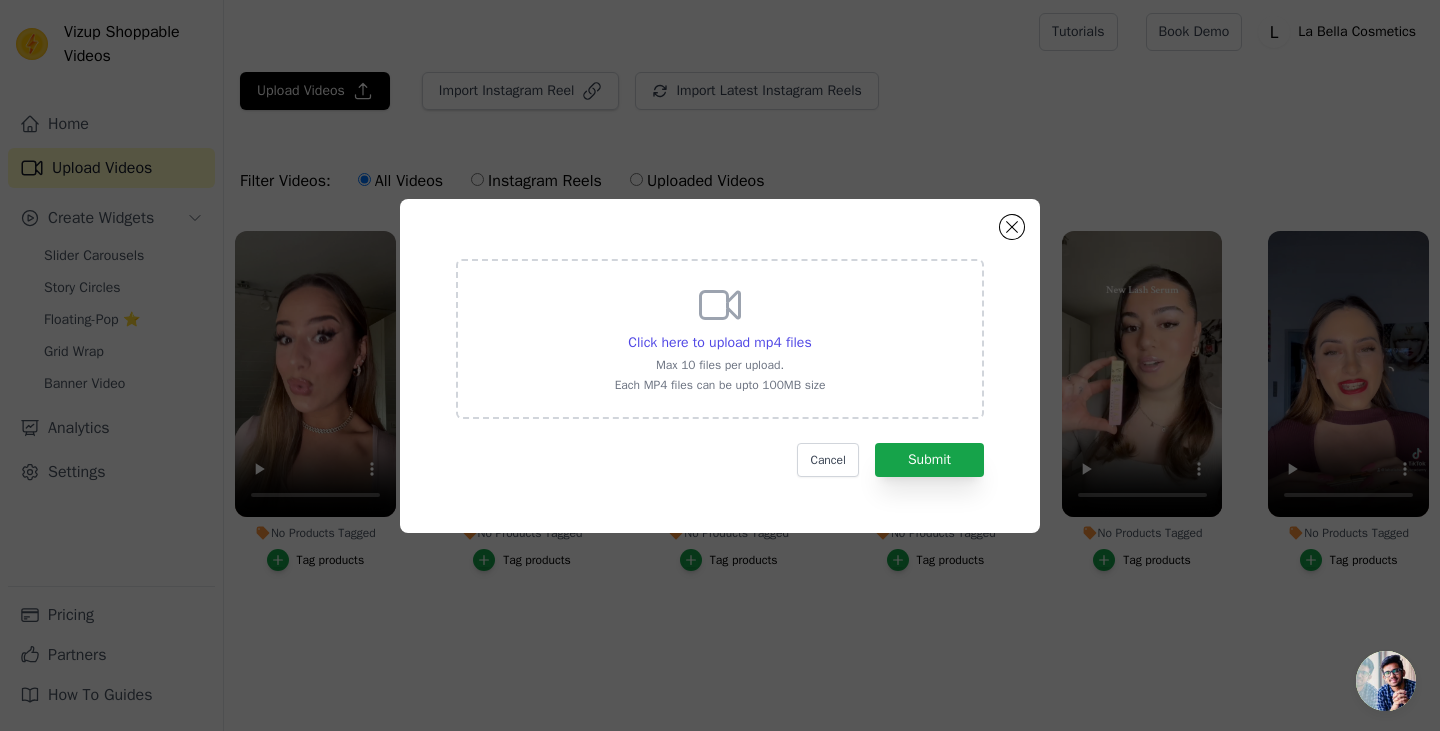 click on "Click here to upload mp4 files     Max 10 files per upload.   Each MP4 files can be upto 100MB size     Cancel   Submit" at bounding box center [720, 365] 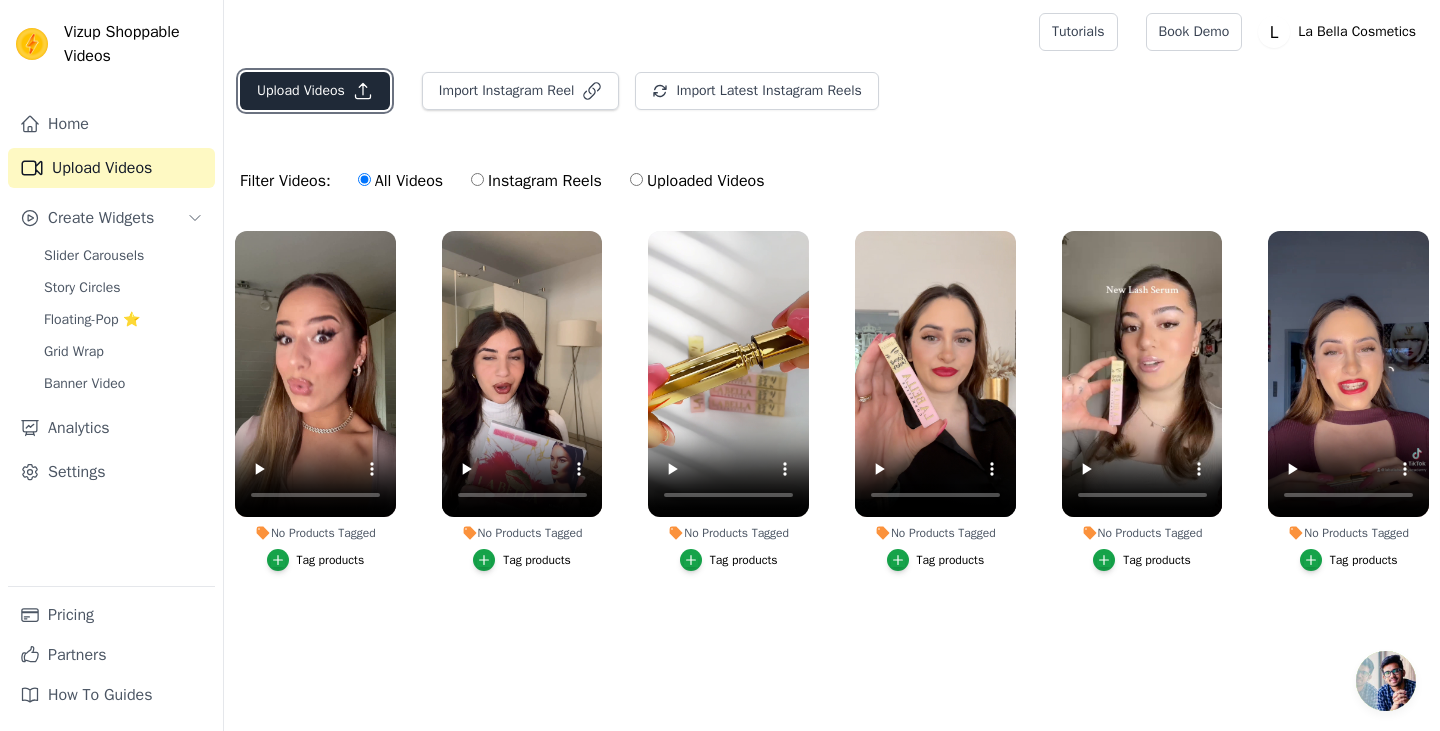 click on "Upload Videos" at bounding box center (315, 91) 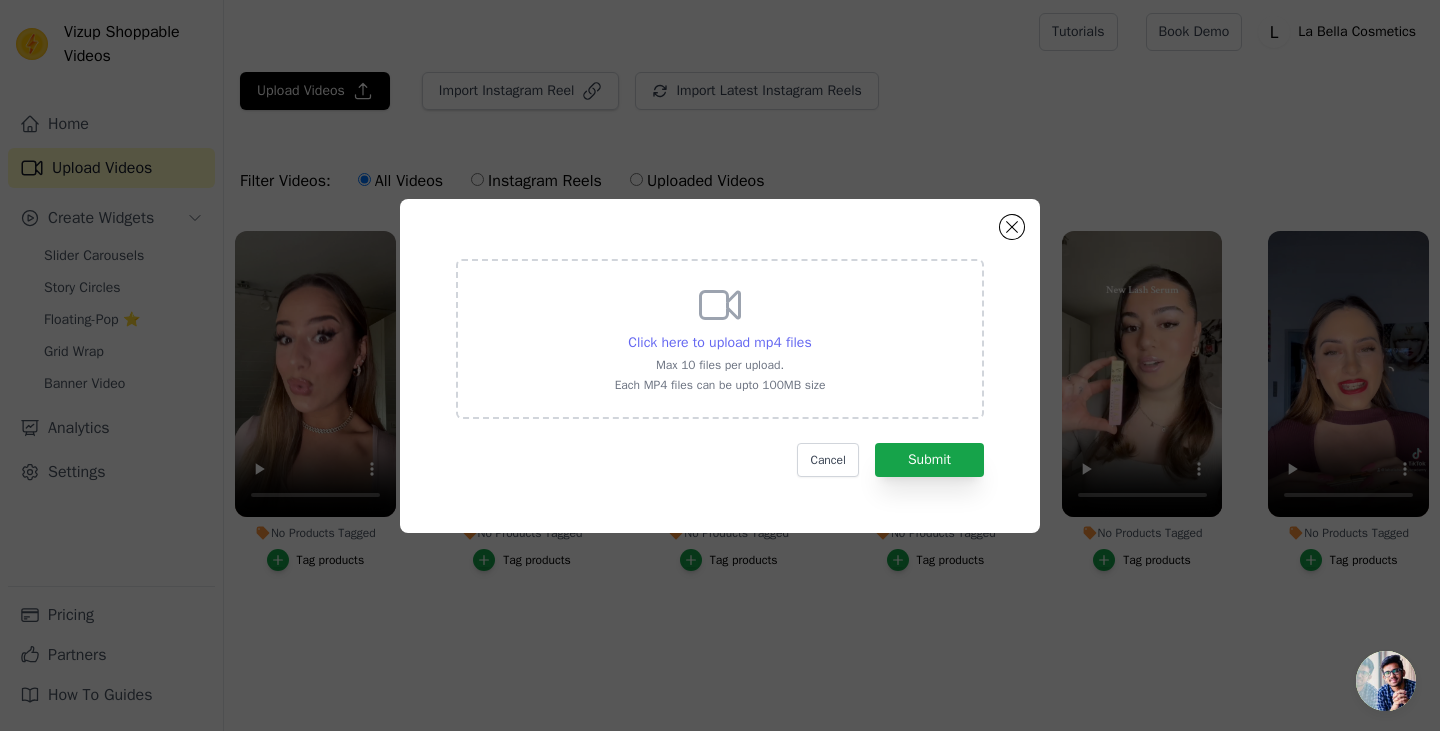 click on "Click here to upload mp4 files" at bounding box center [719, 342] 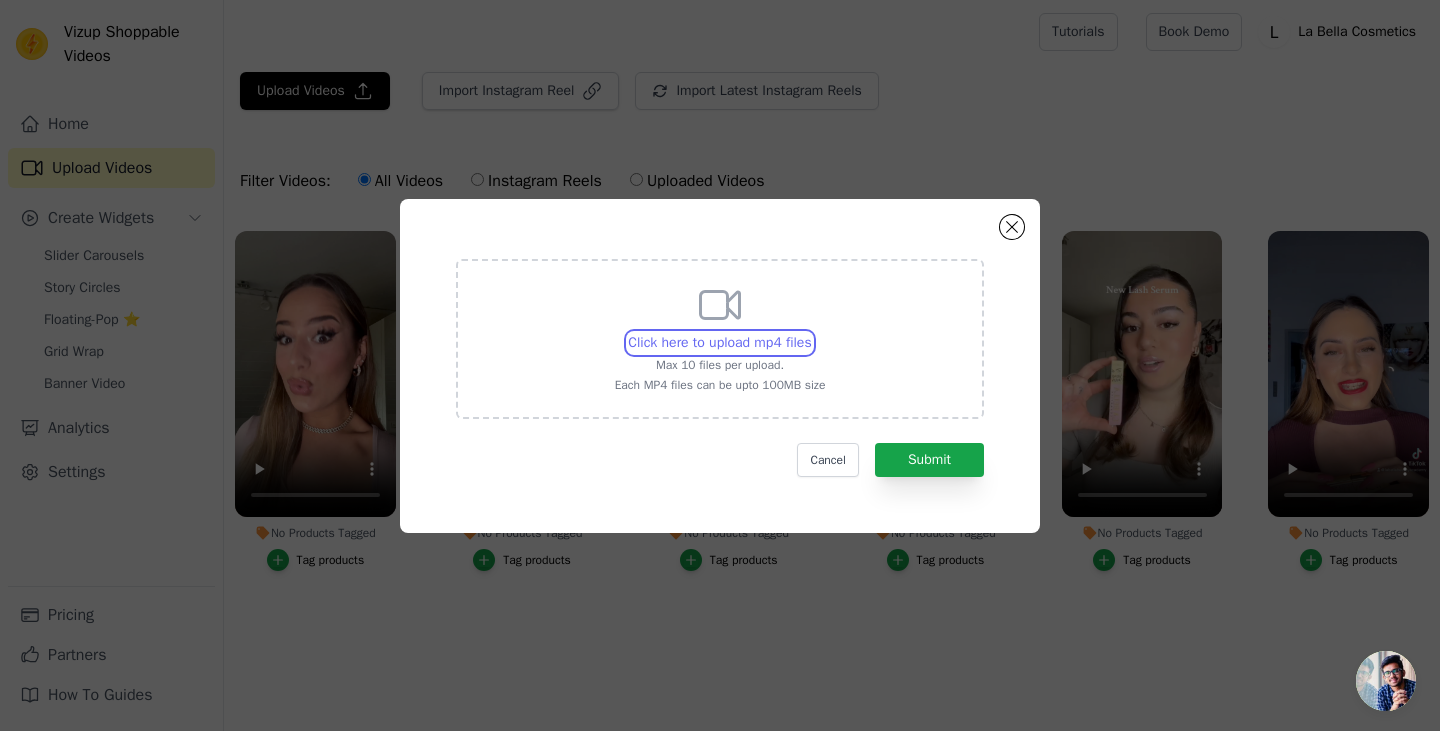 click on "Click here to upload mp4 files     Max 10 files per upload.   Each MP4 files can be upto 100MB size" at bounding box center [811, 332] 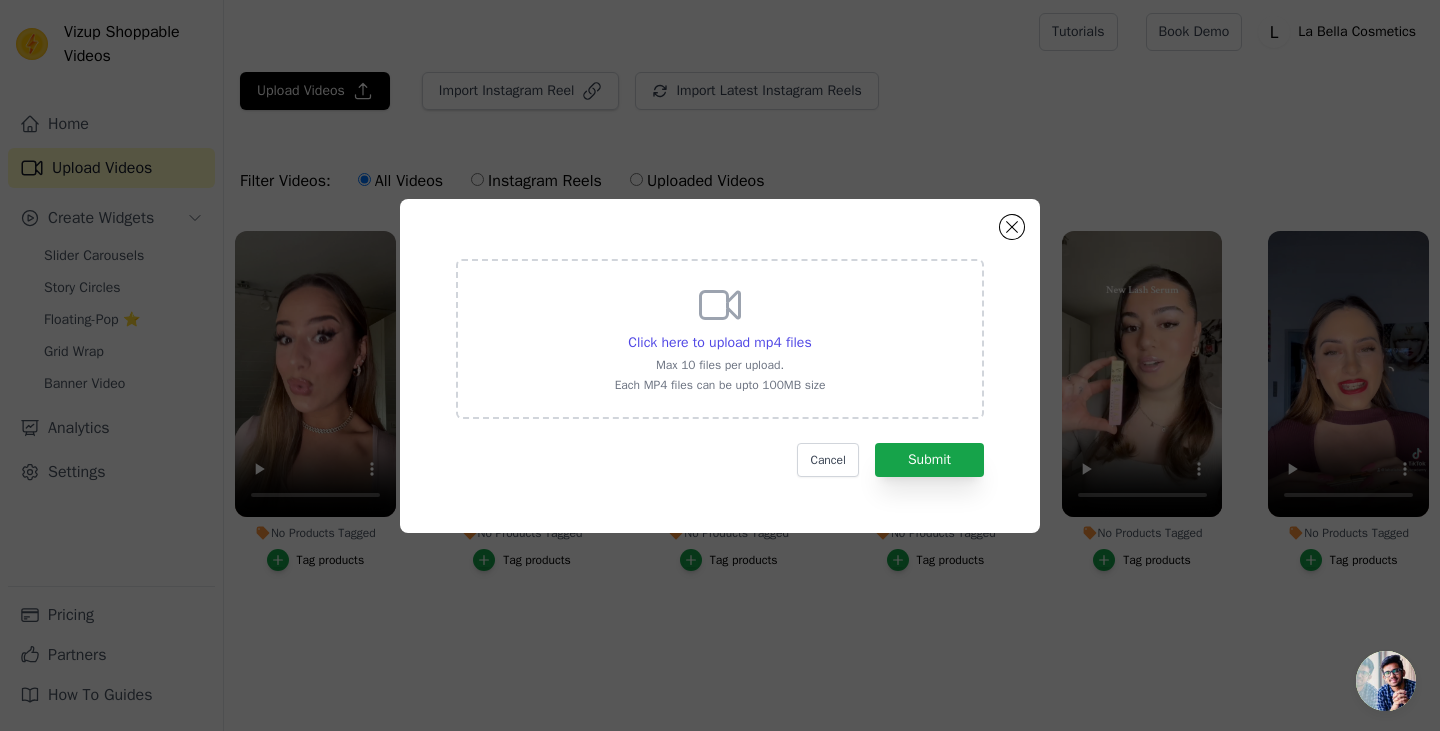 click on "Click here to upload mp4 files     Max 10 files per upload.   Each MP4 files can be upto 100MB size" at bounding box center [720, 337] 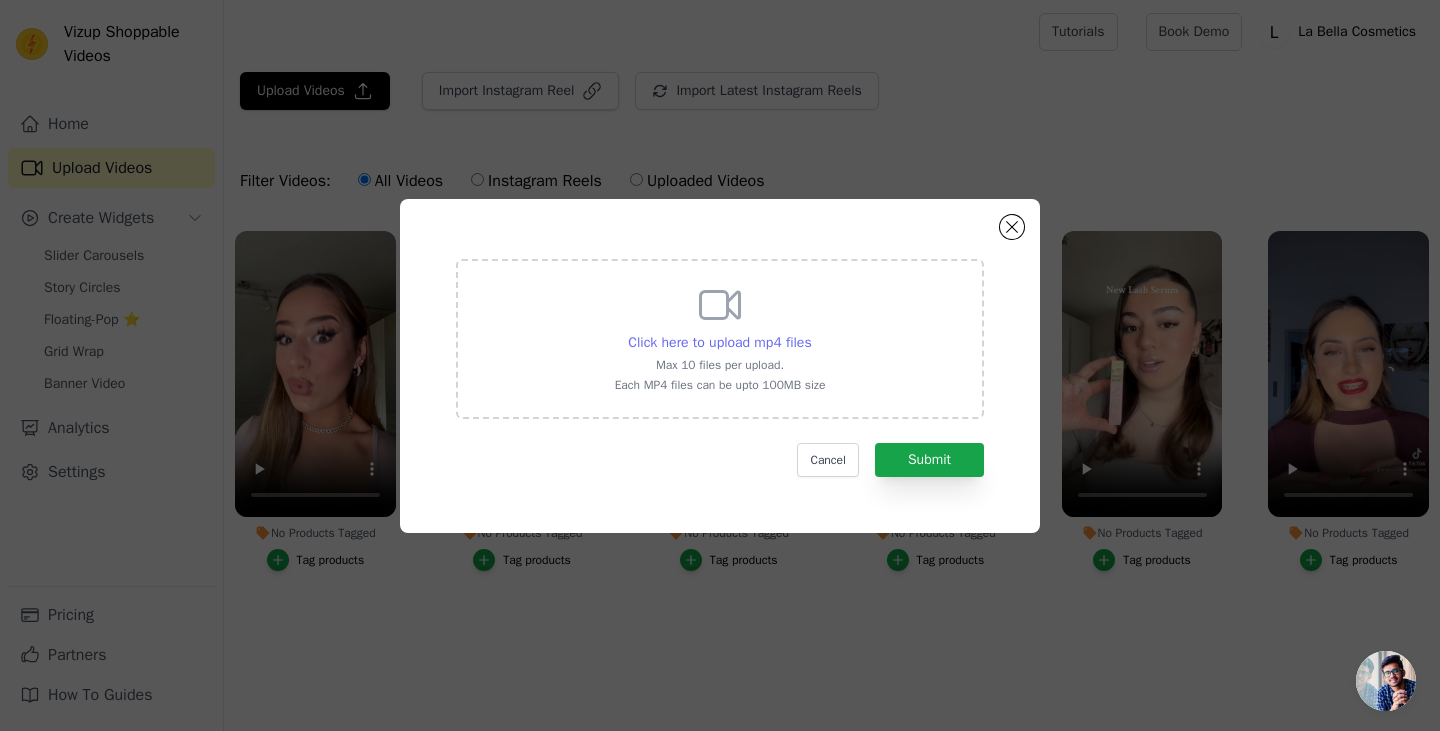 click on "Click here to upload mp4 files" at bounding box center [719, 342] 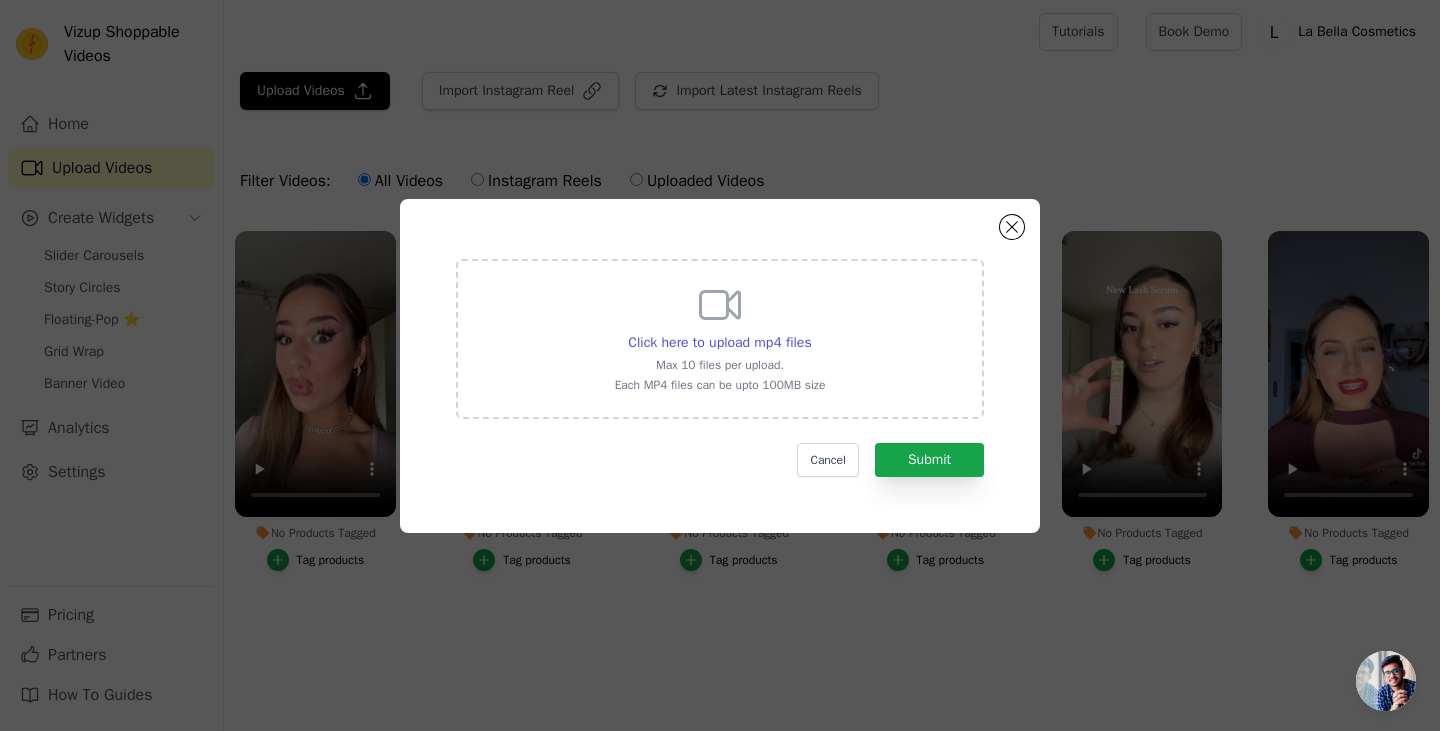 click on "Click here to upload mp4 files     Max 10 files per upload.   Each MP4 files can be upto 100MB size" at bounding box center (720, 337) 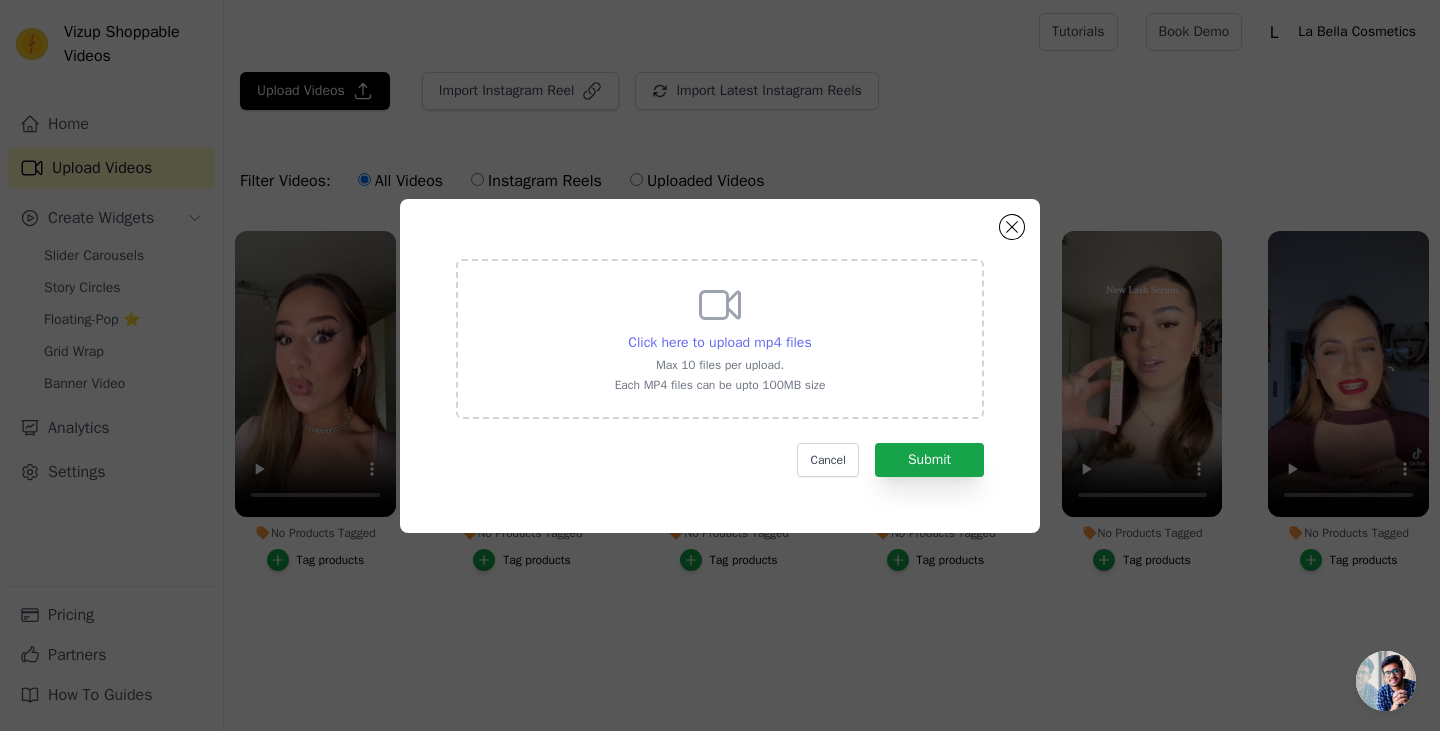 click on "Click here to upload mp4 files" at bounding box center [719, 342] 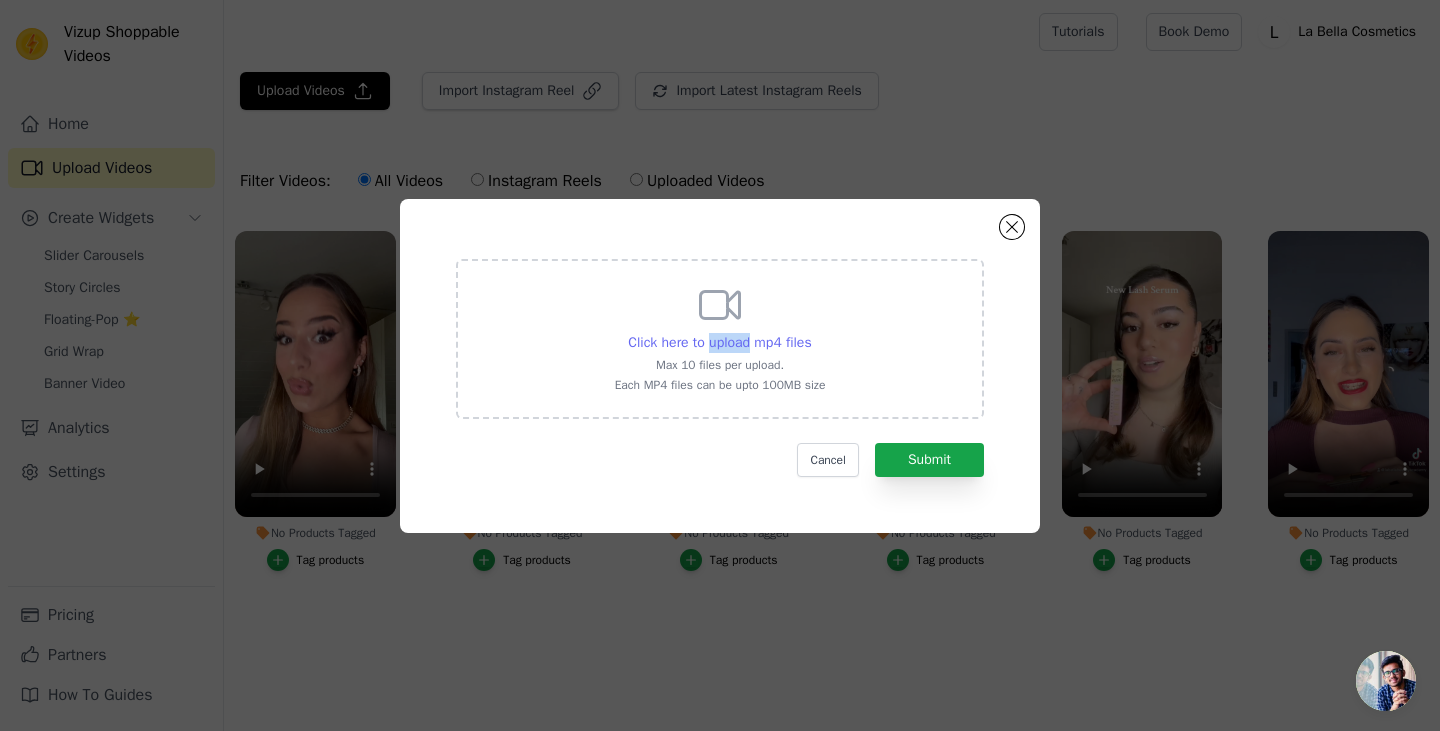 click on "Click here to upload mp4 files" at bounding box center (719, 342) 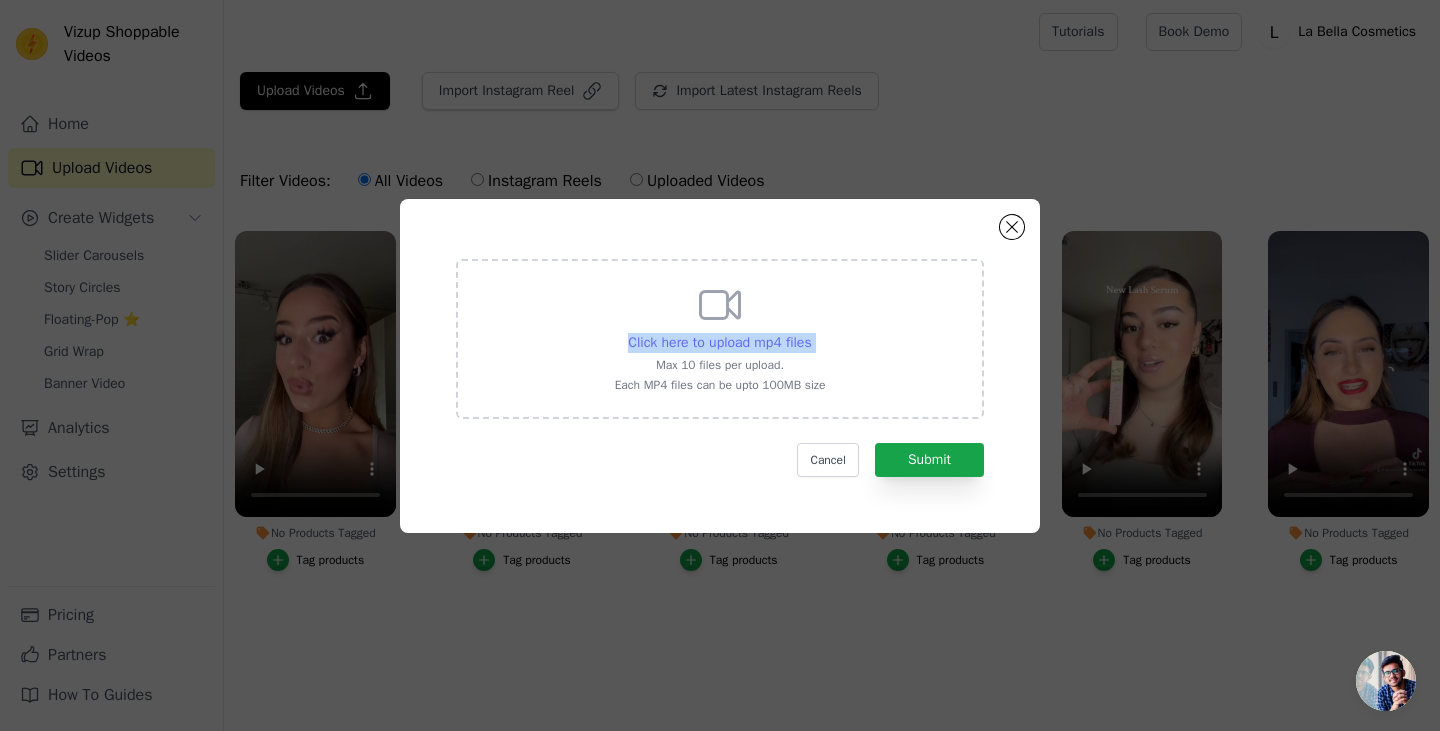 click on "Click here to upload mp4 files" at bounding box center [719, 342] 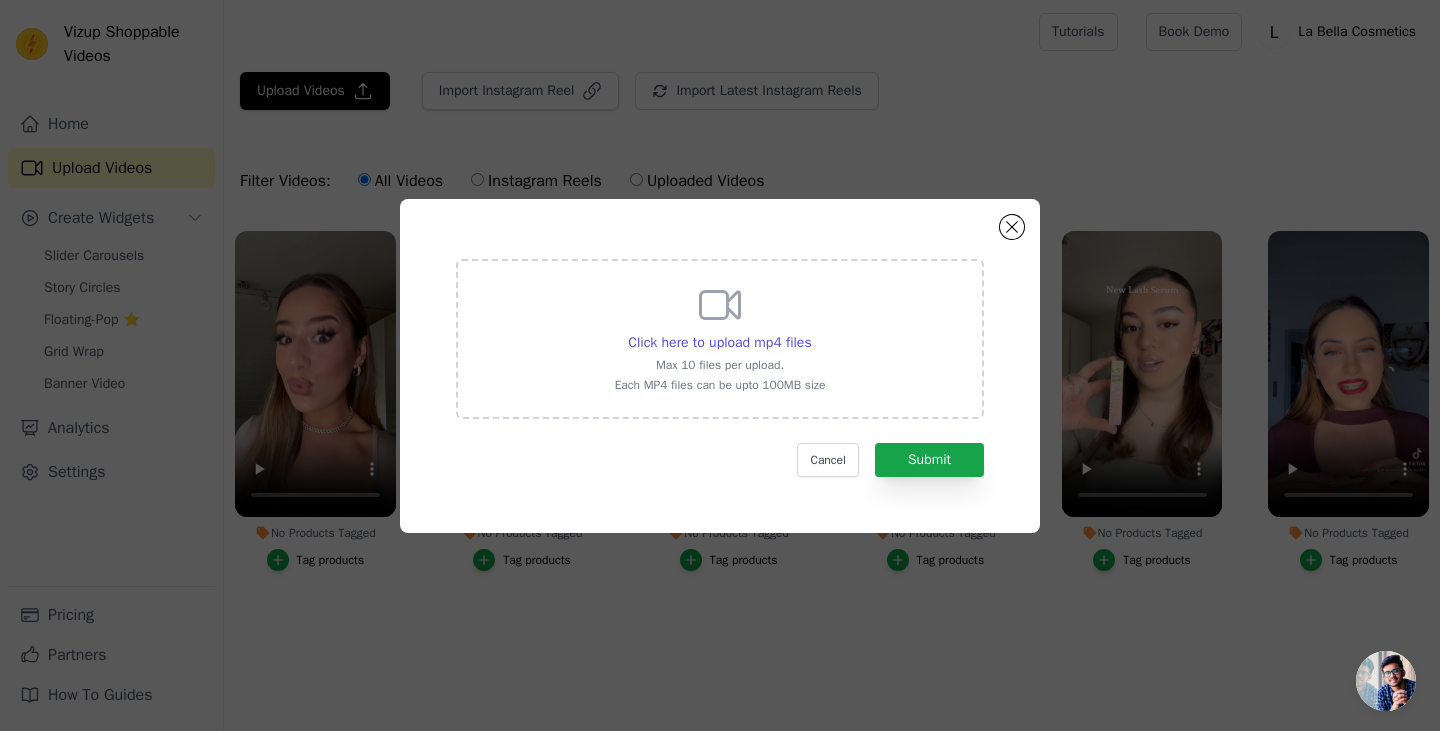 click on "Click here to upload mp4 files     Max 10 files per upload.   Each MP4 files can be upto 100MB size" at bounding box center (720, 337) 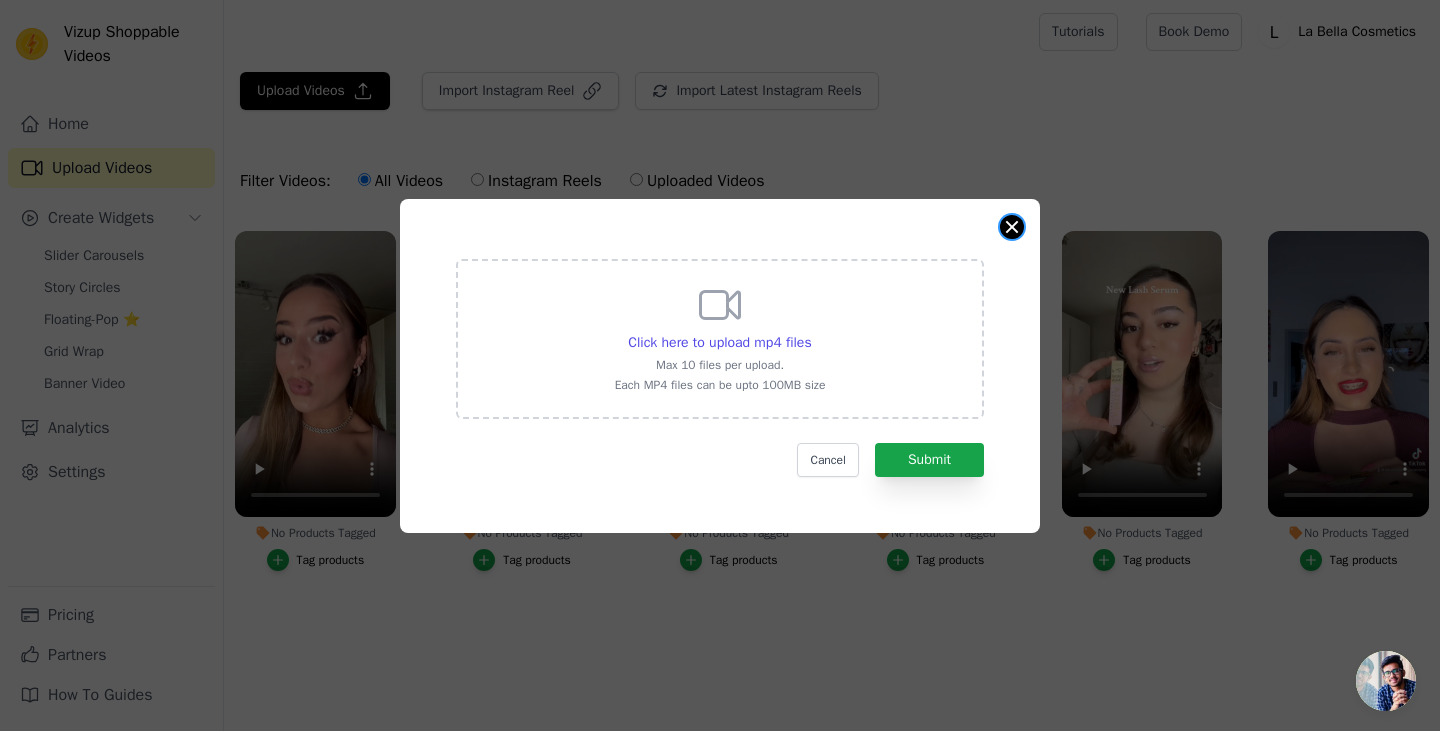 click at bounding box center [1012, 227] 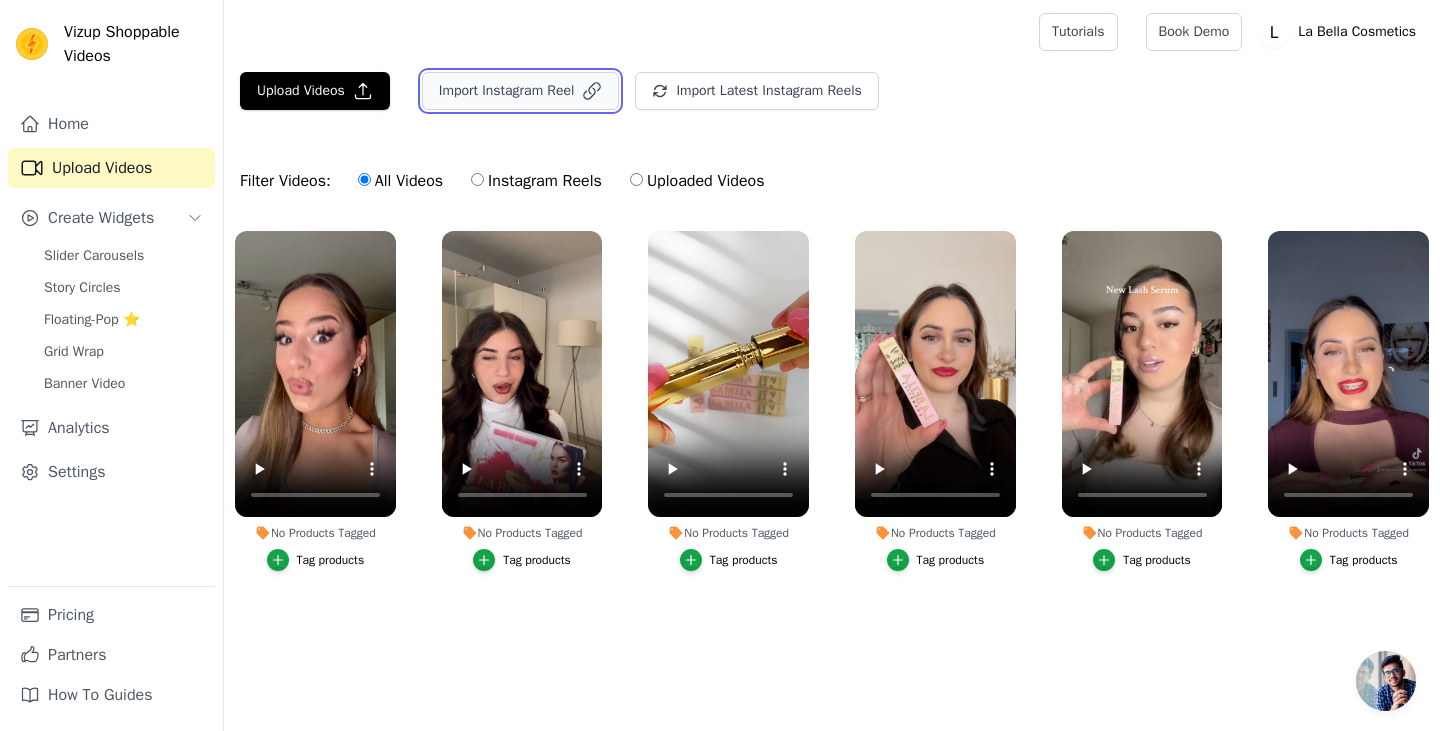 click on "Import Instagram Reel" at bounding box center [521, 91] 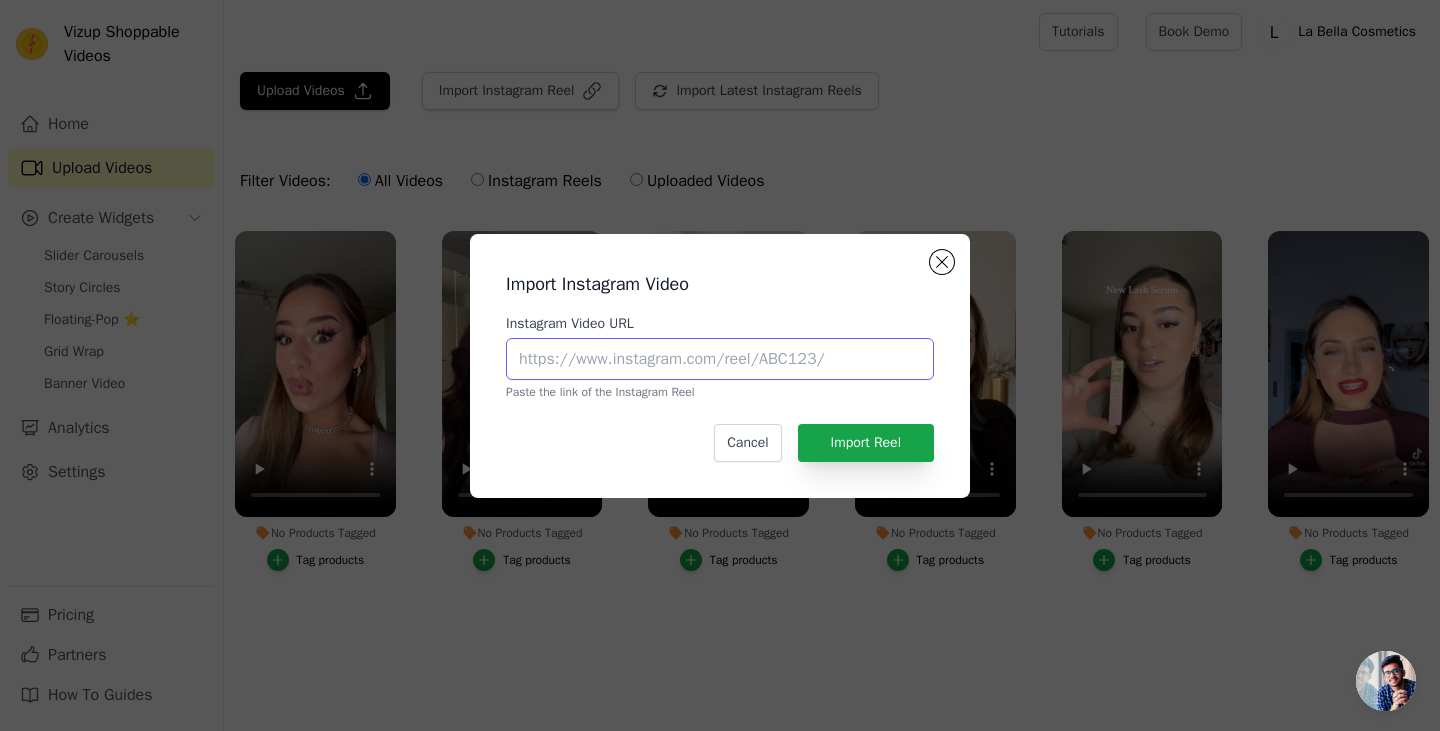 click on "Instagram Video URL" at bounding box center (720, 359) 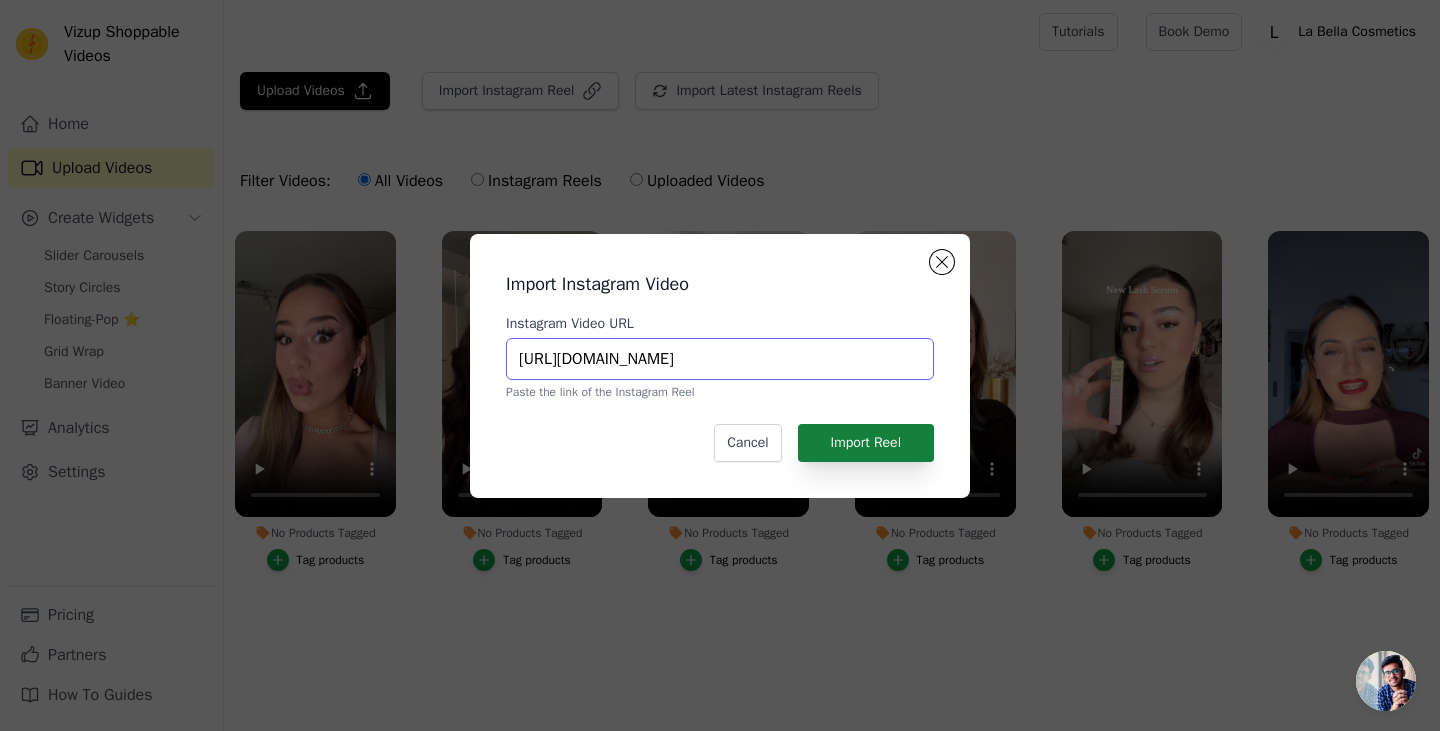 type on "https://www.instagram.com/p/DMK-7vsKEV-/" 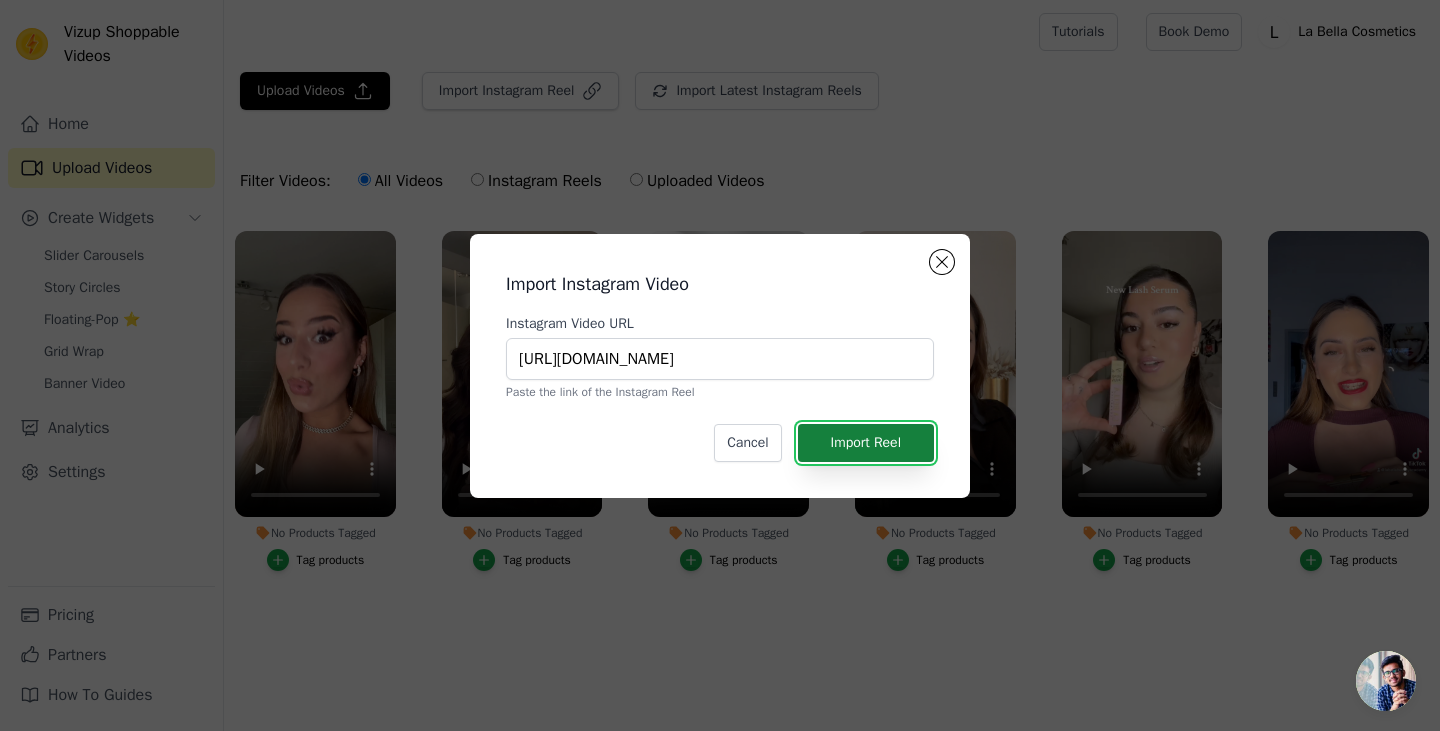click on "Import Reel" at bounding box center (866, 443) 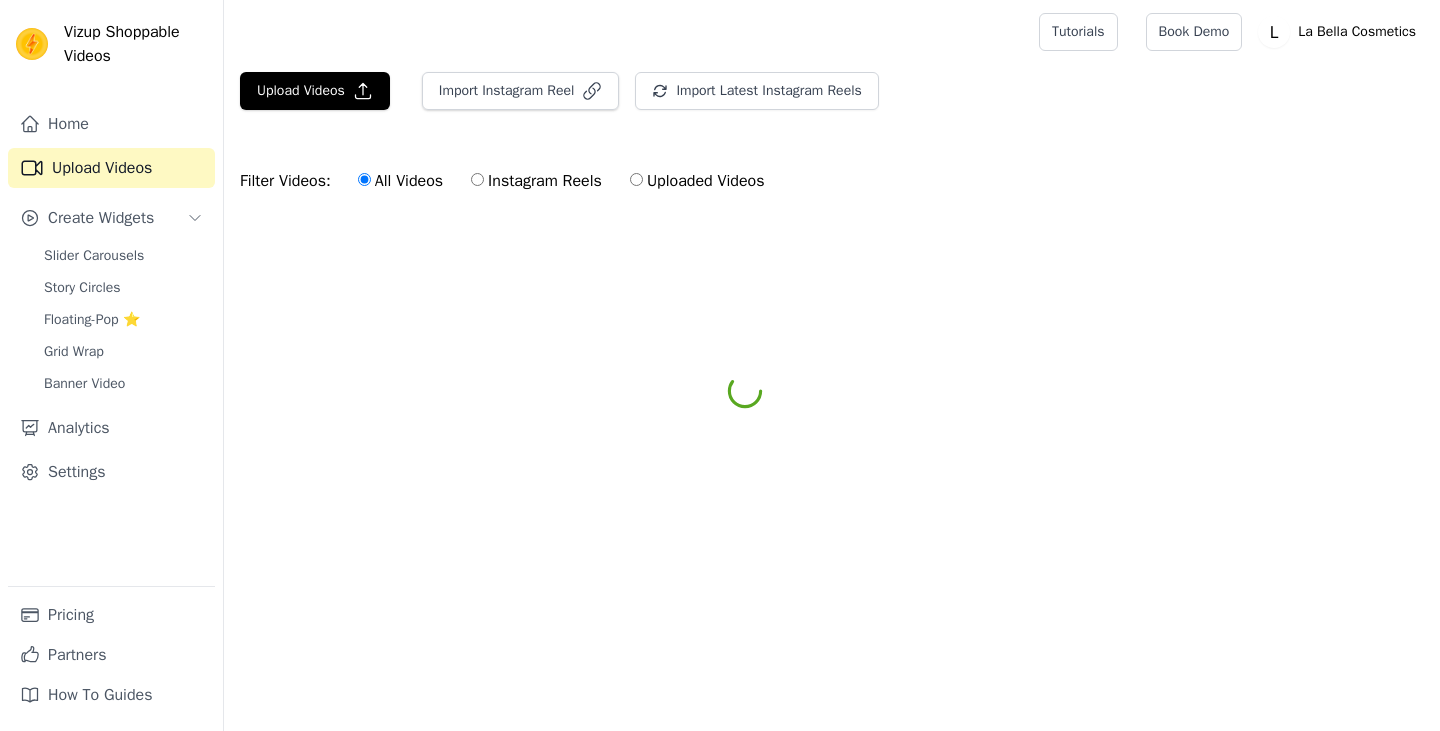 scroll, scrollTop: 0, scrollLeft: 0, axis: both 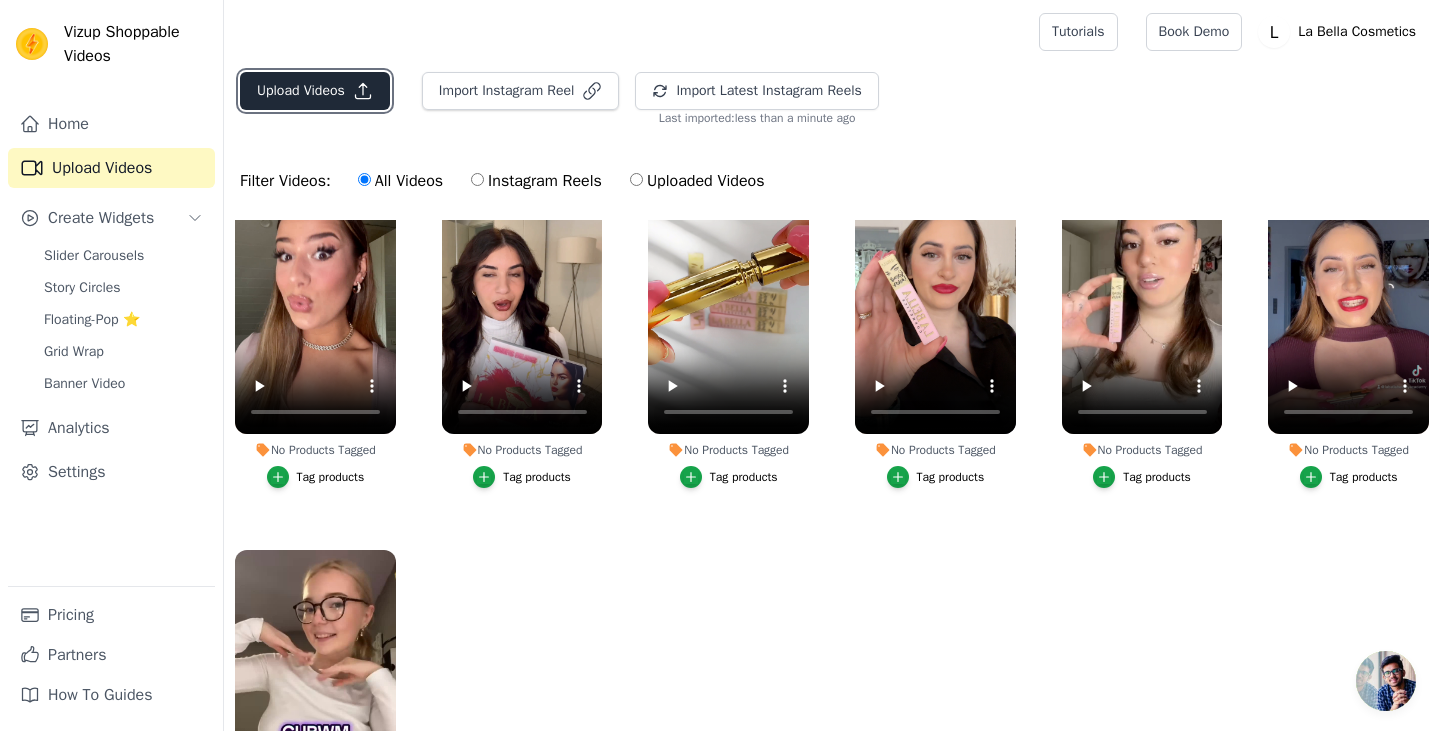 click on "Upload Videos" at bounding box center (315, 91) 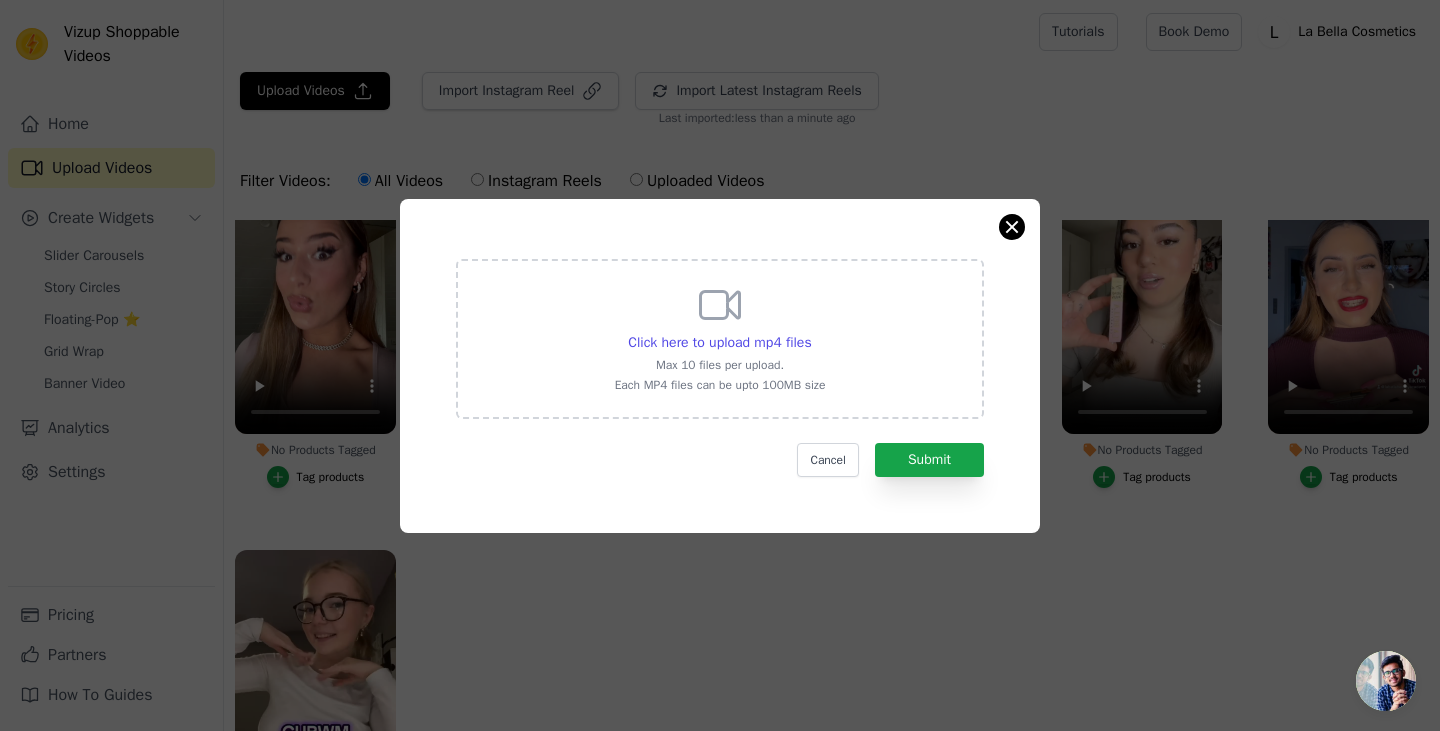click on "Click here to upload mp4 files     Max 10 files per upload.   Each MP4 files can be upto 100MB size     Cancel   Submit" at bounding box center (720, 366) 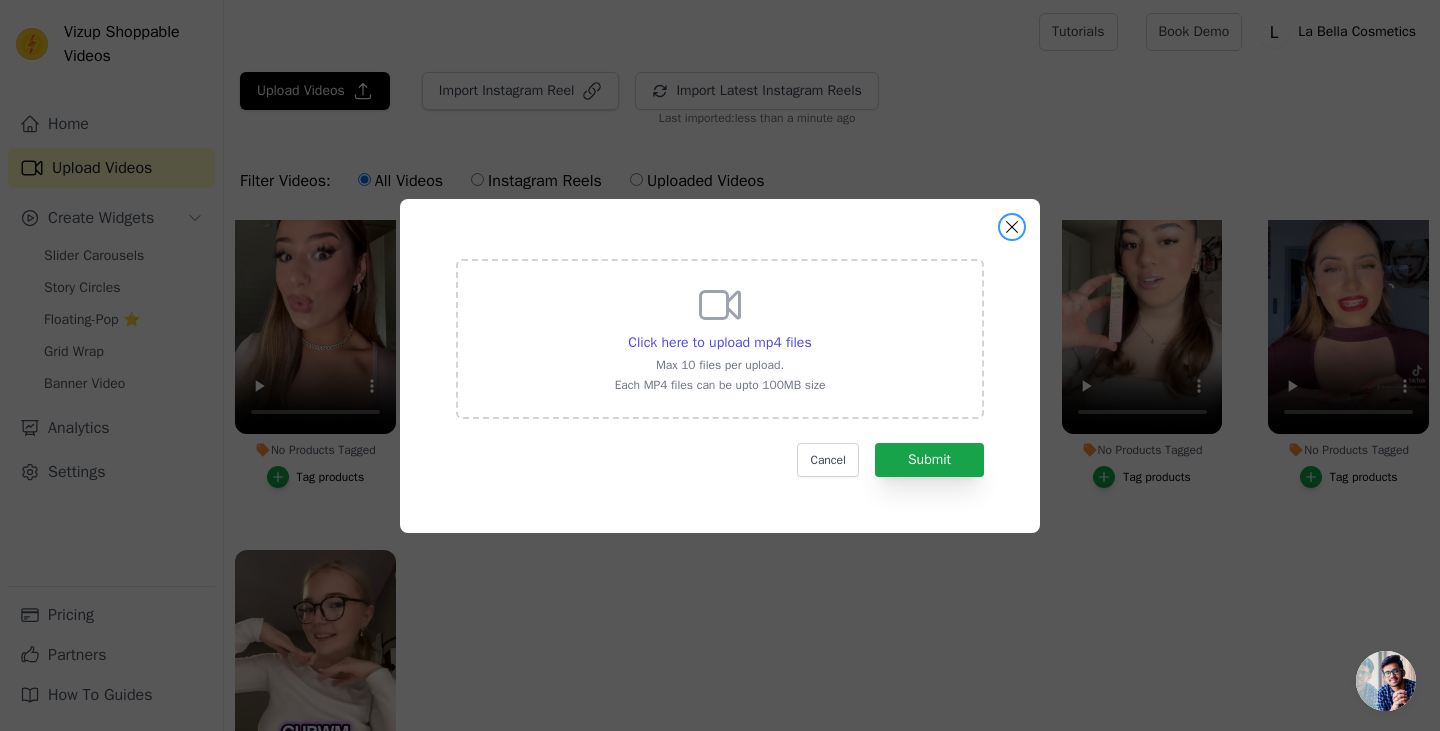 click at bounding box center [1012, 227] 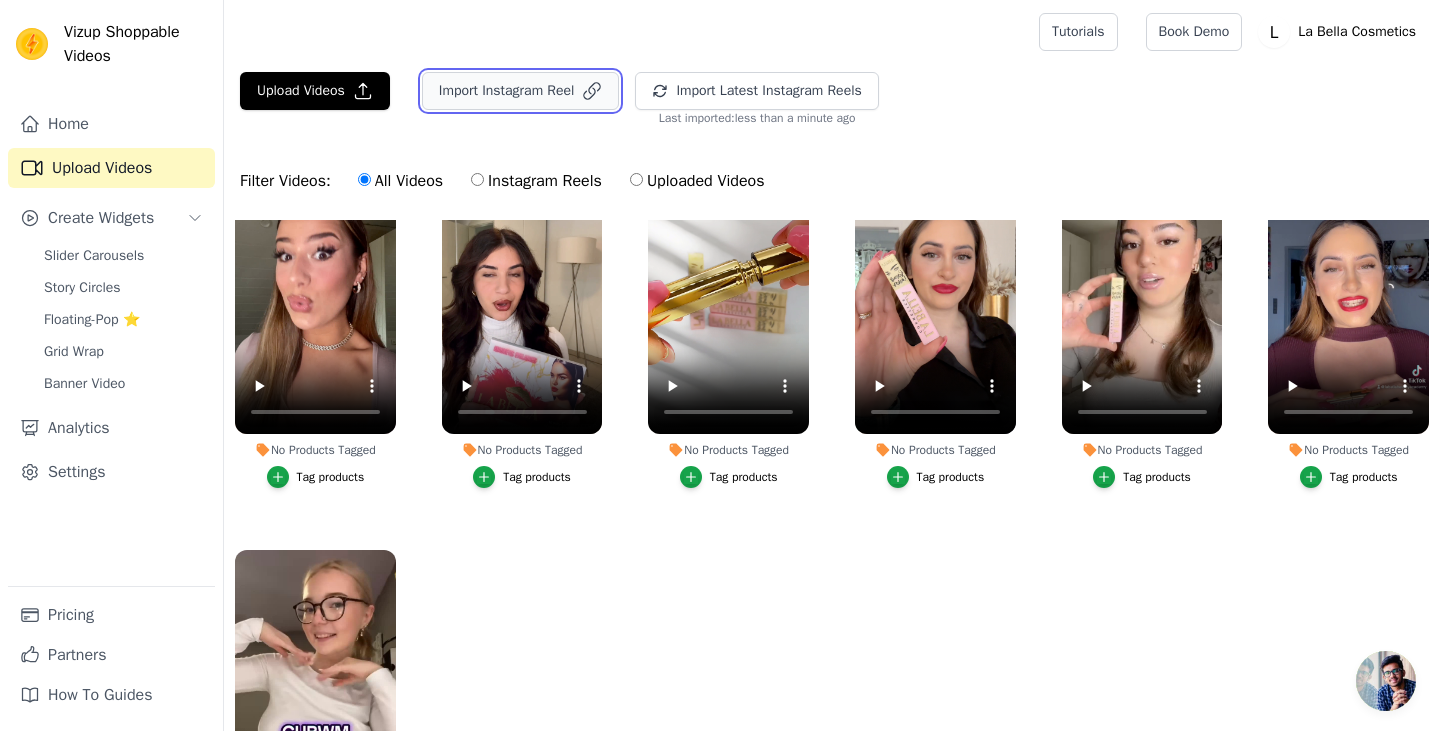 click on "Import Instagram Reel" at bounding box center (521, 91) 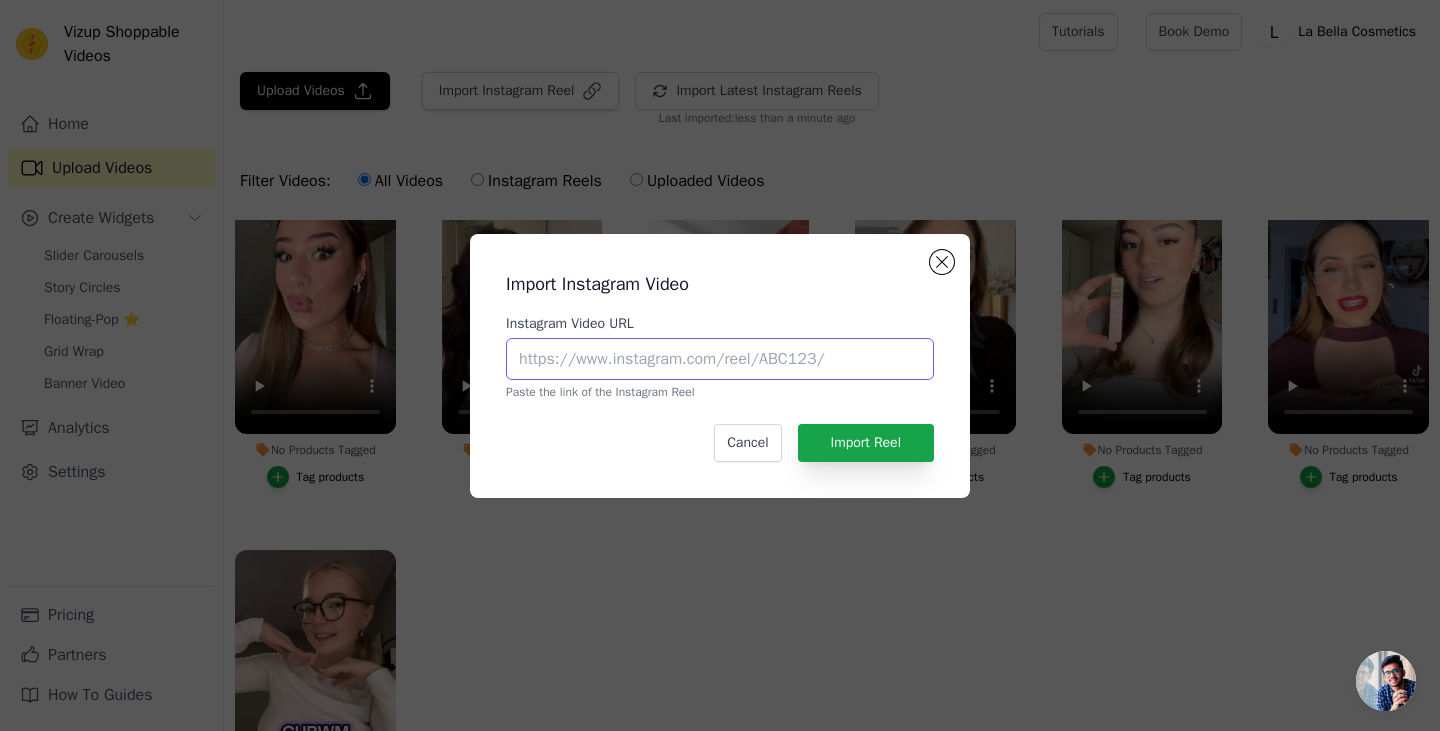 click on "Instagram Video URL" at bounding box center (720, 359) 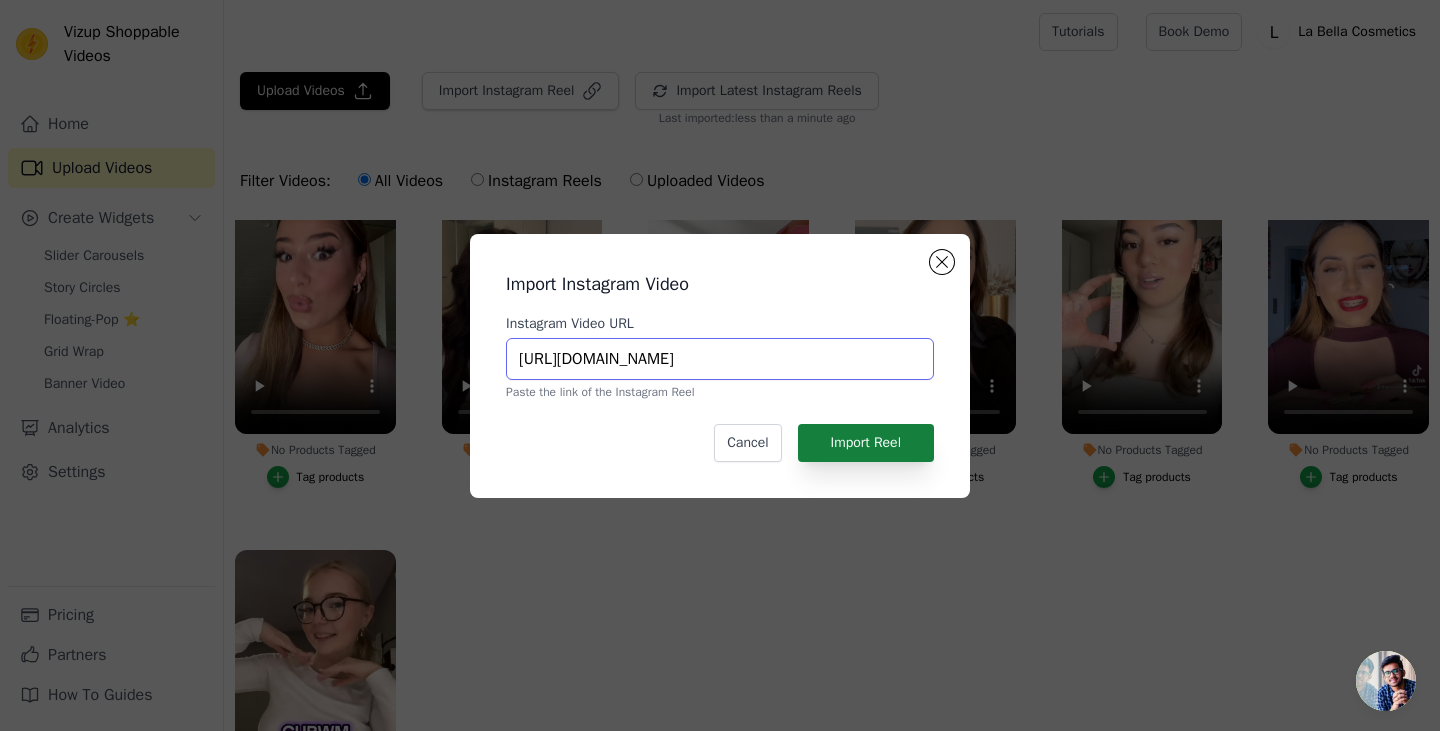 type on "https://www.instagram.com/p/DMFDDjNKIEX/" 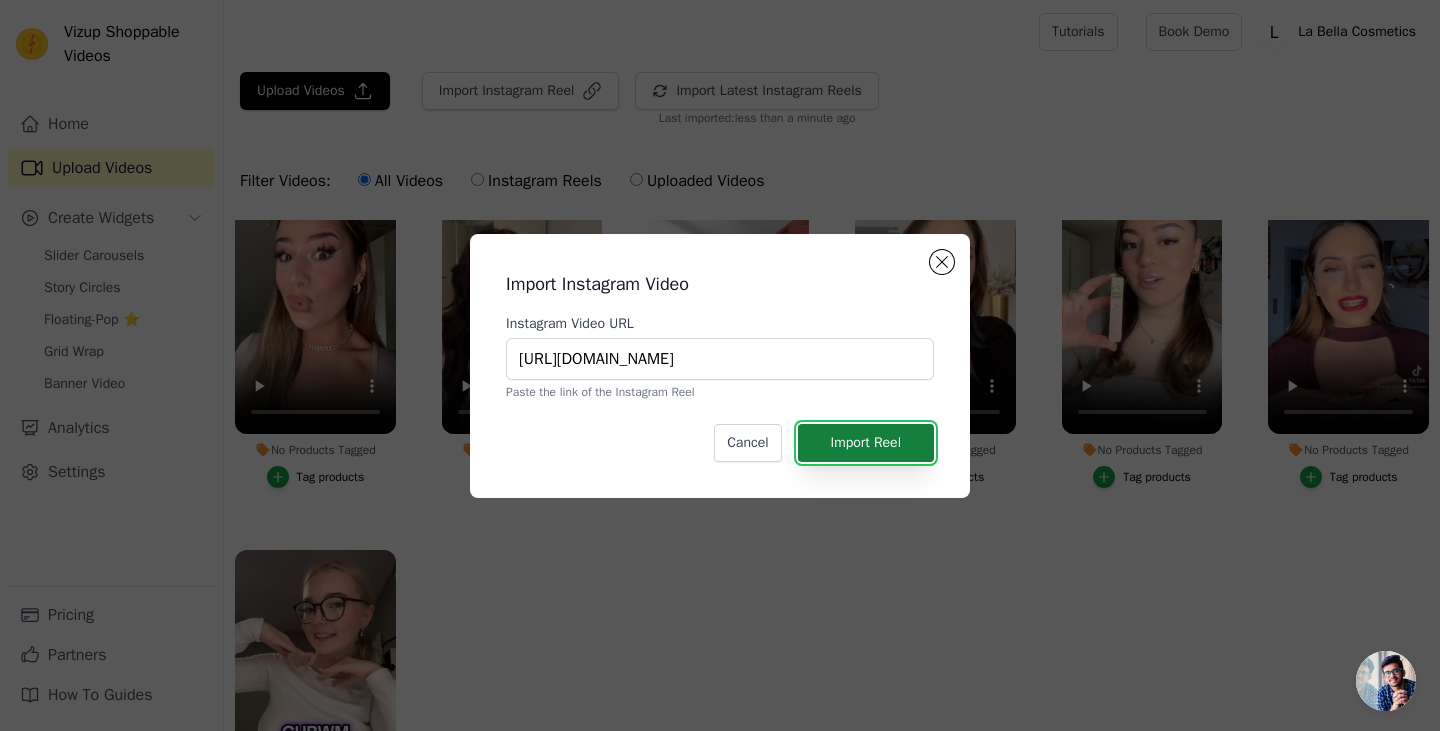 click on "Import Reel" at bounding box center (866, 443) 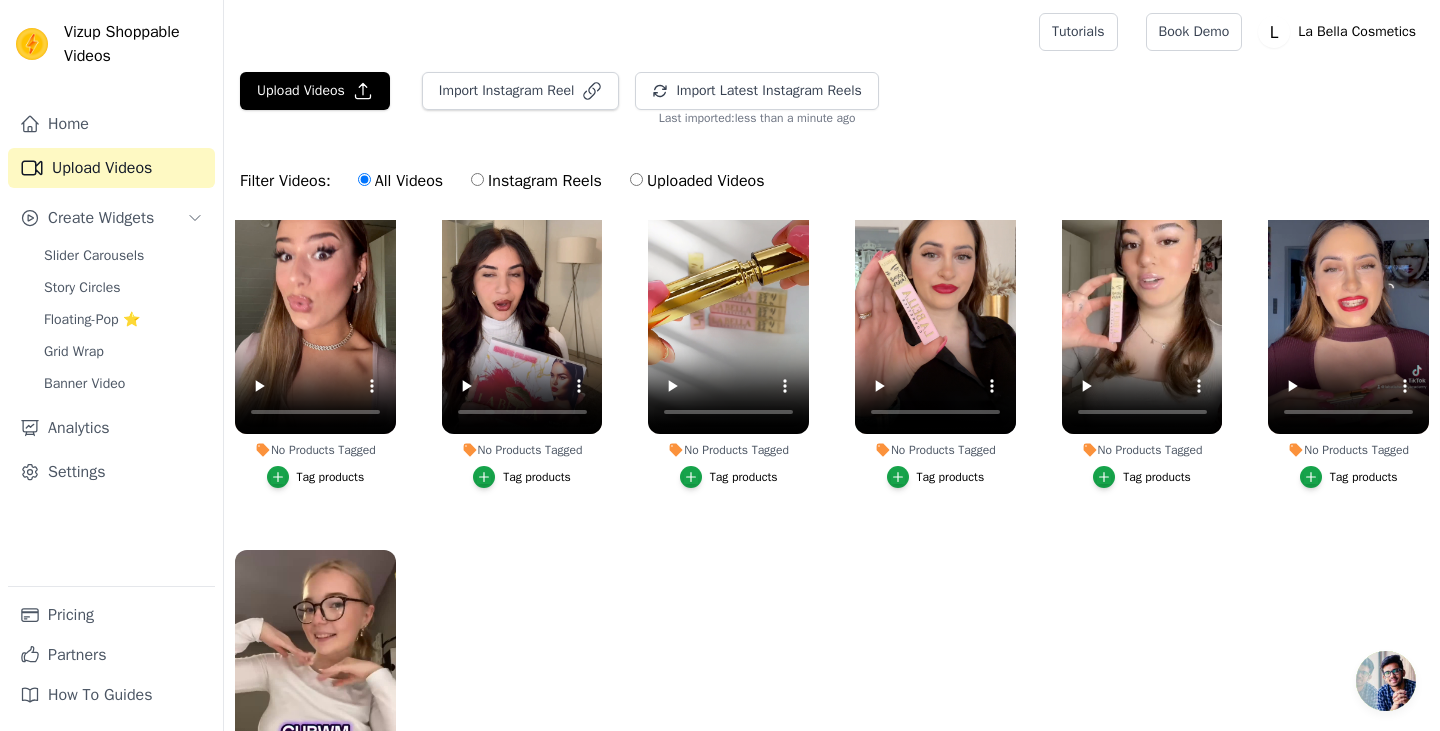 scroll, scrollTop: 136, scrollLeft: 0, axis: vertical 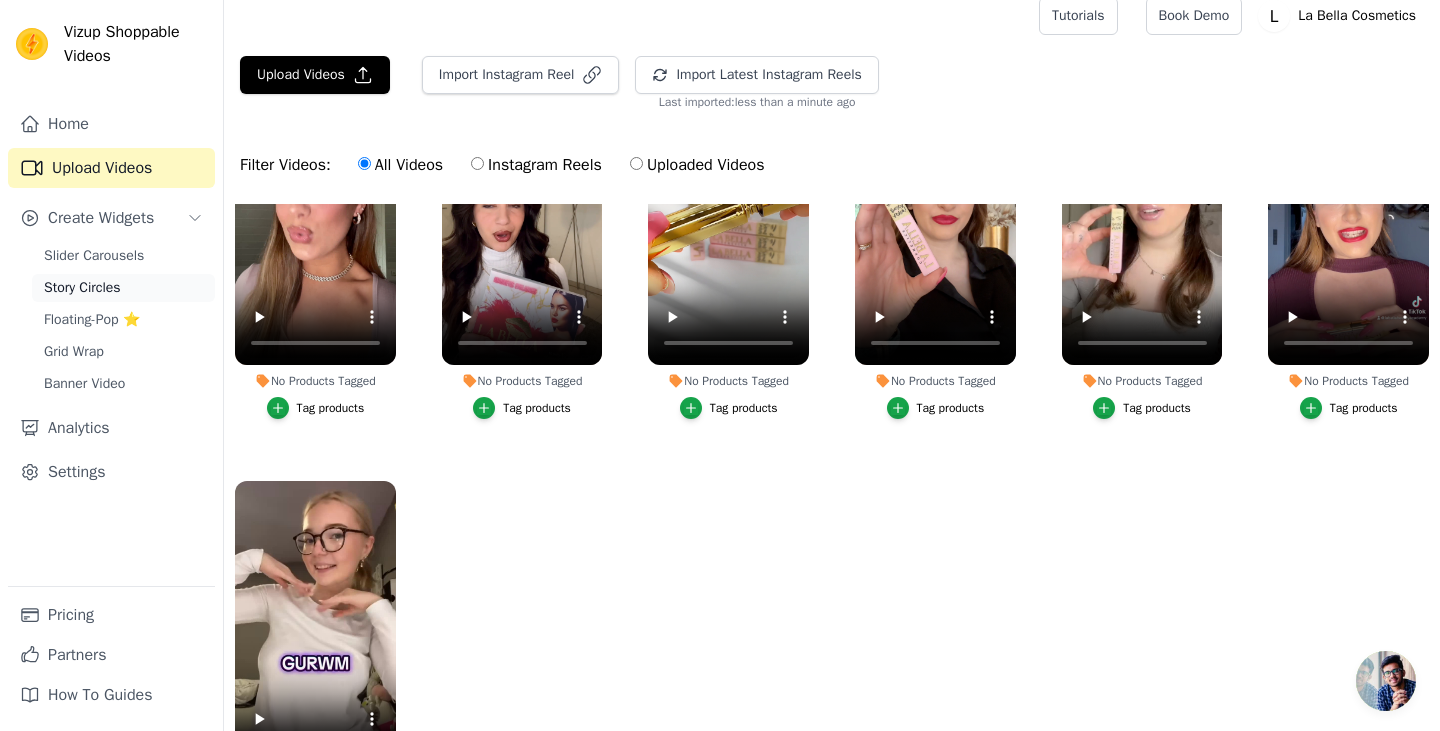 click on "Story Circles" at bounding box center [82, 288] 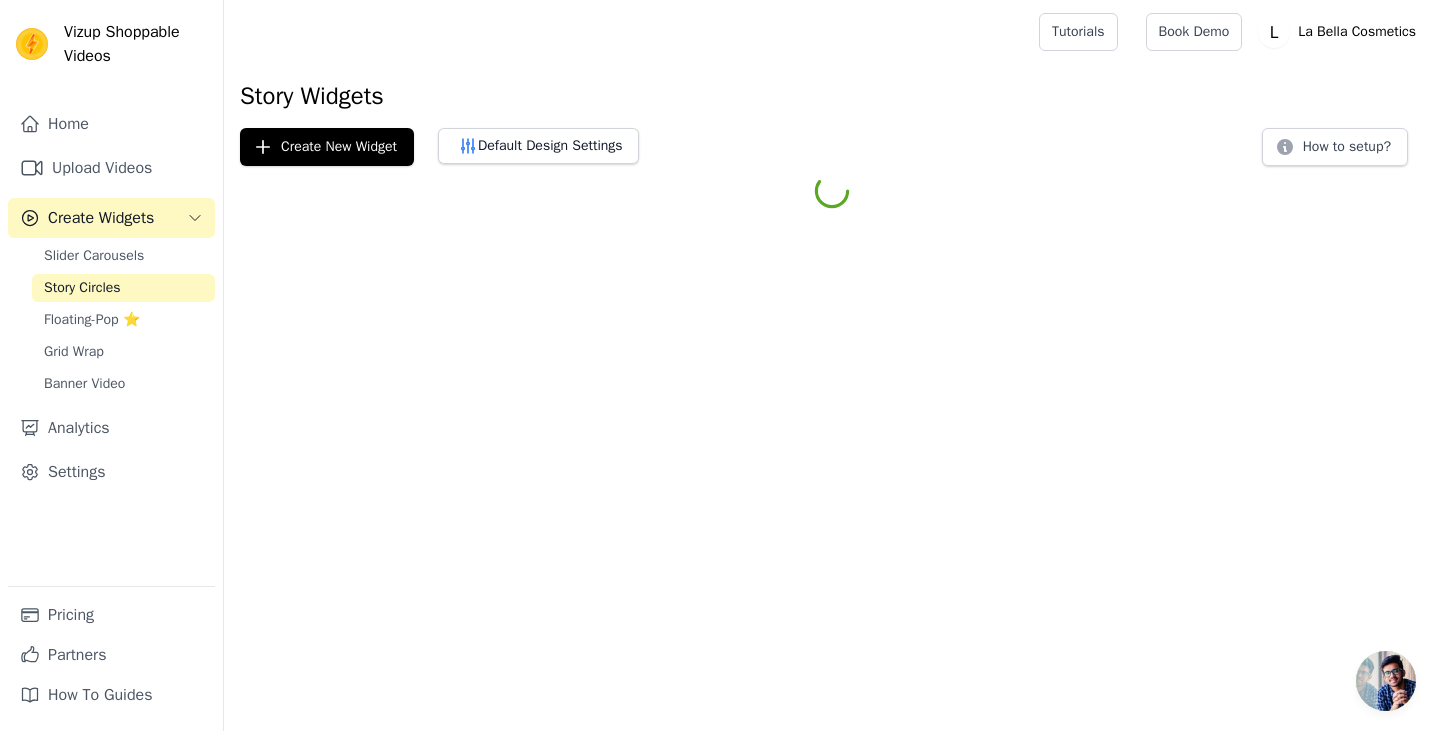 scroll, scrollTop: 0, scrollLeft: 0, axis: both 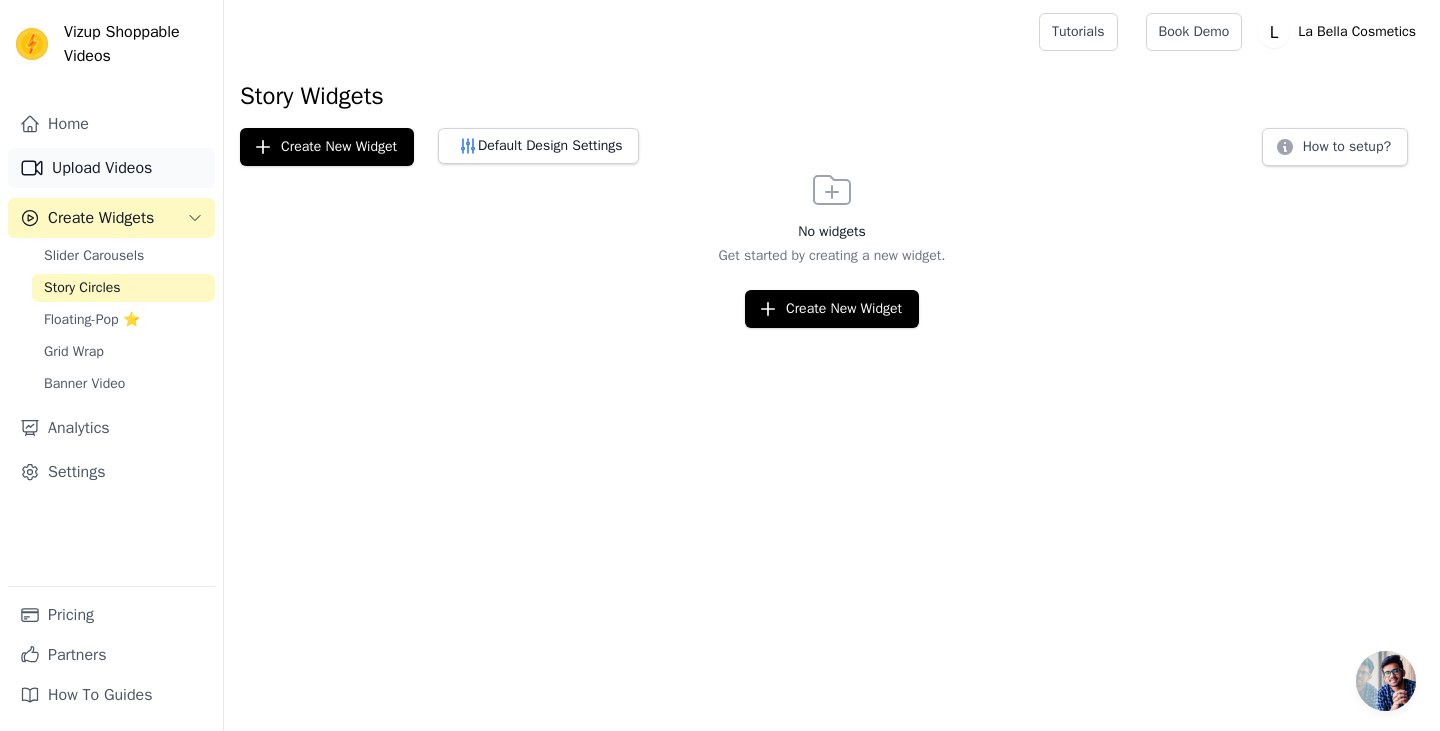 click on "Upload Videos" at bounding box center (111, 168) 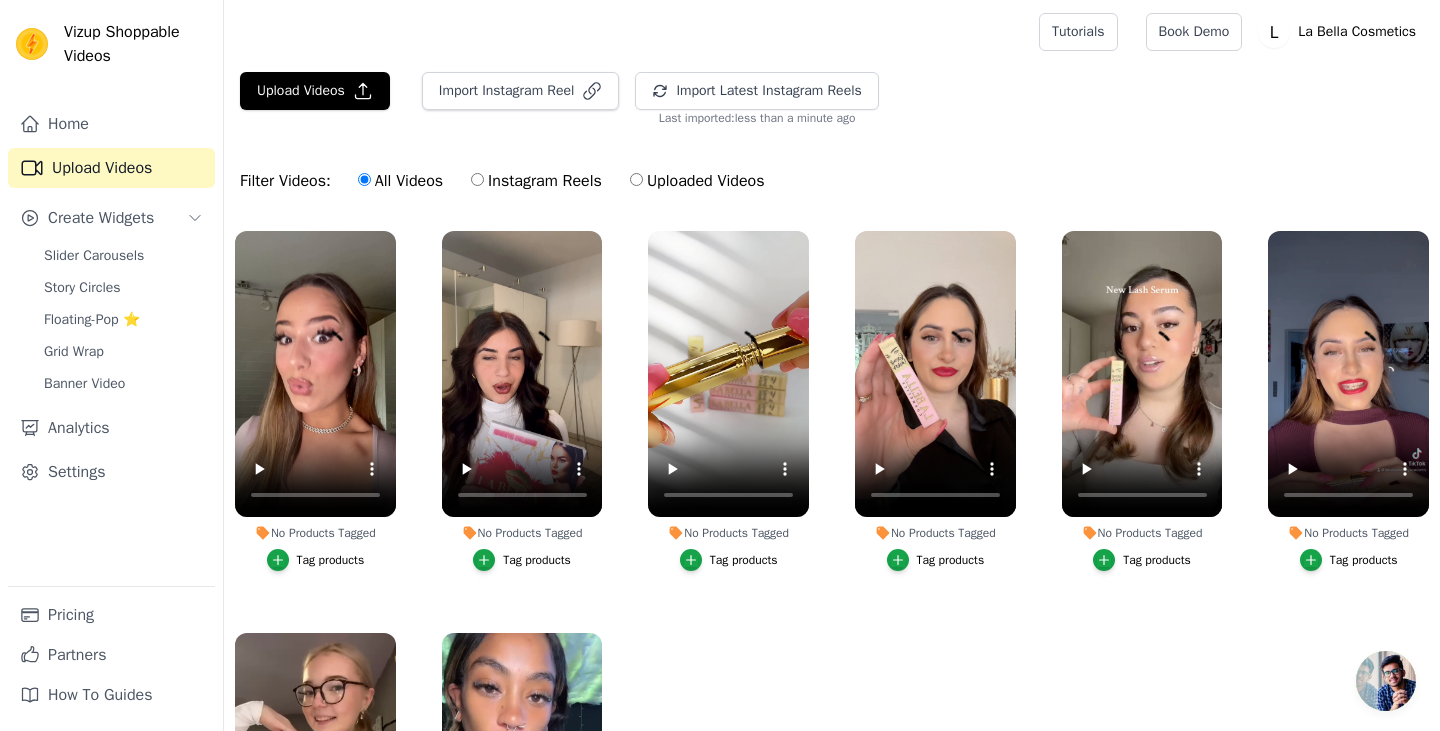 scroll, scrollTop: 136, scrollLeft: 0, axis: vertical 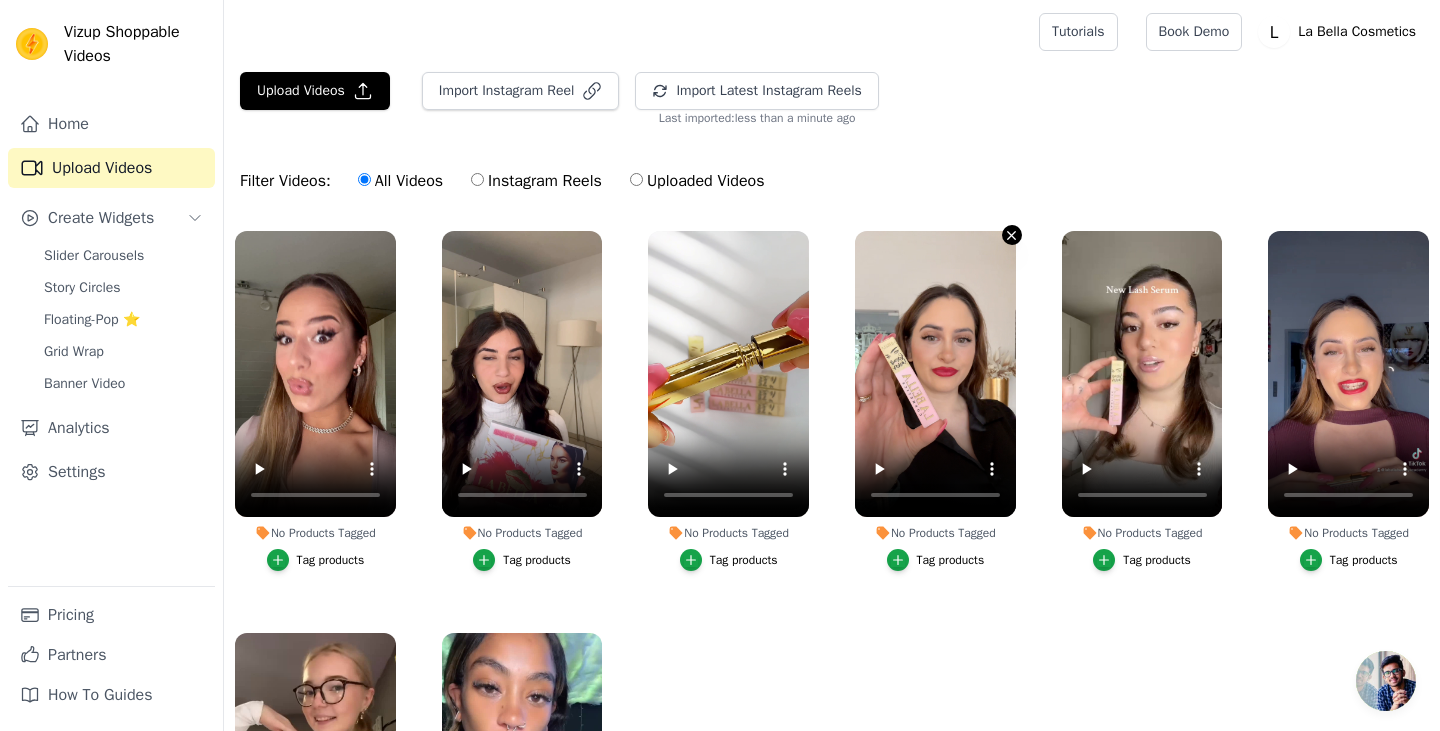 click 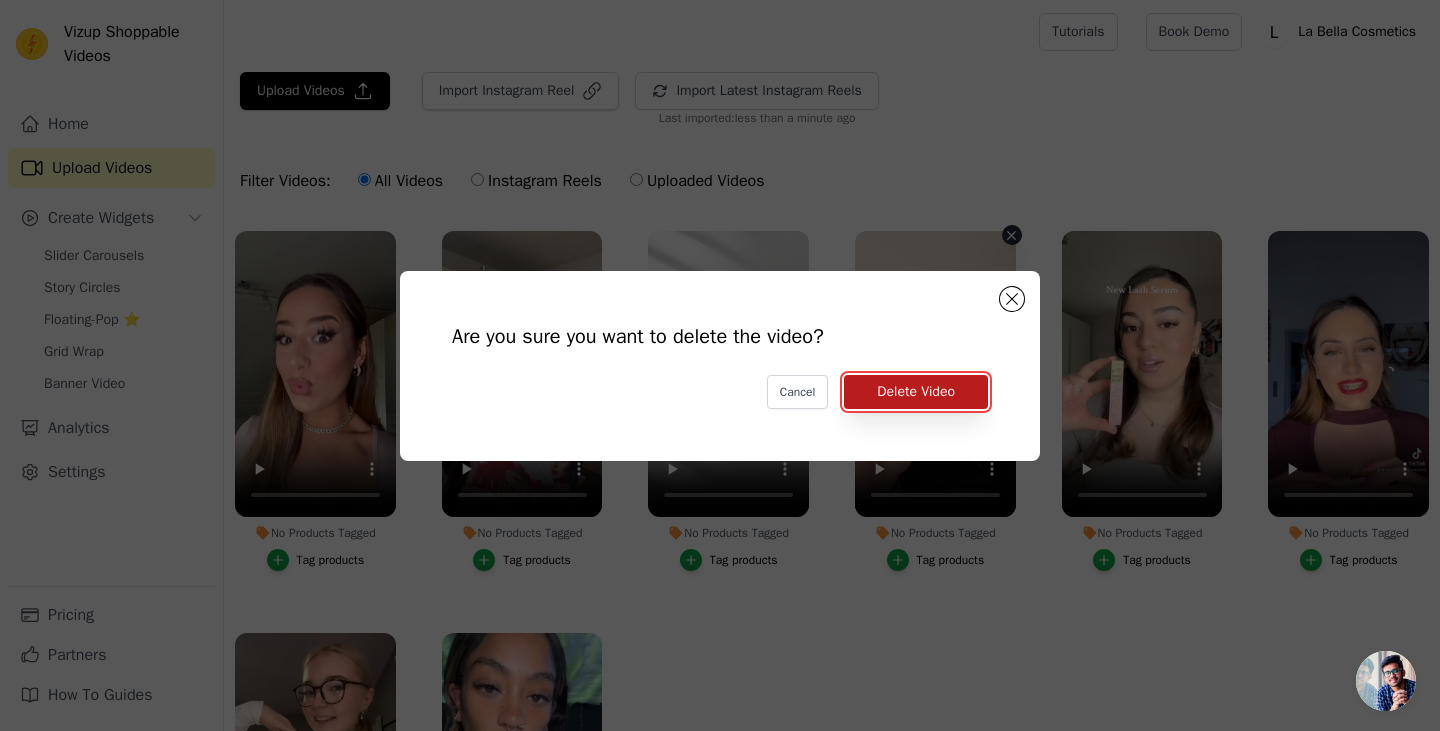 click on "Delete Video" at bounding box center (916, 392) 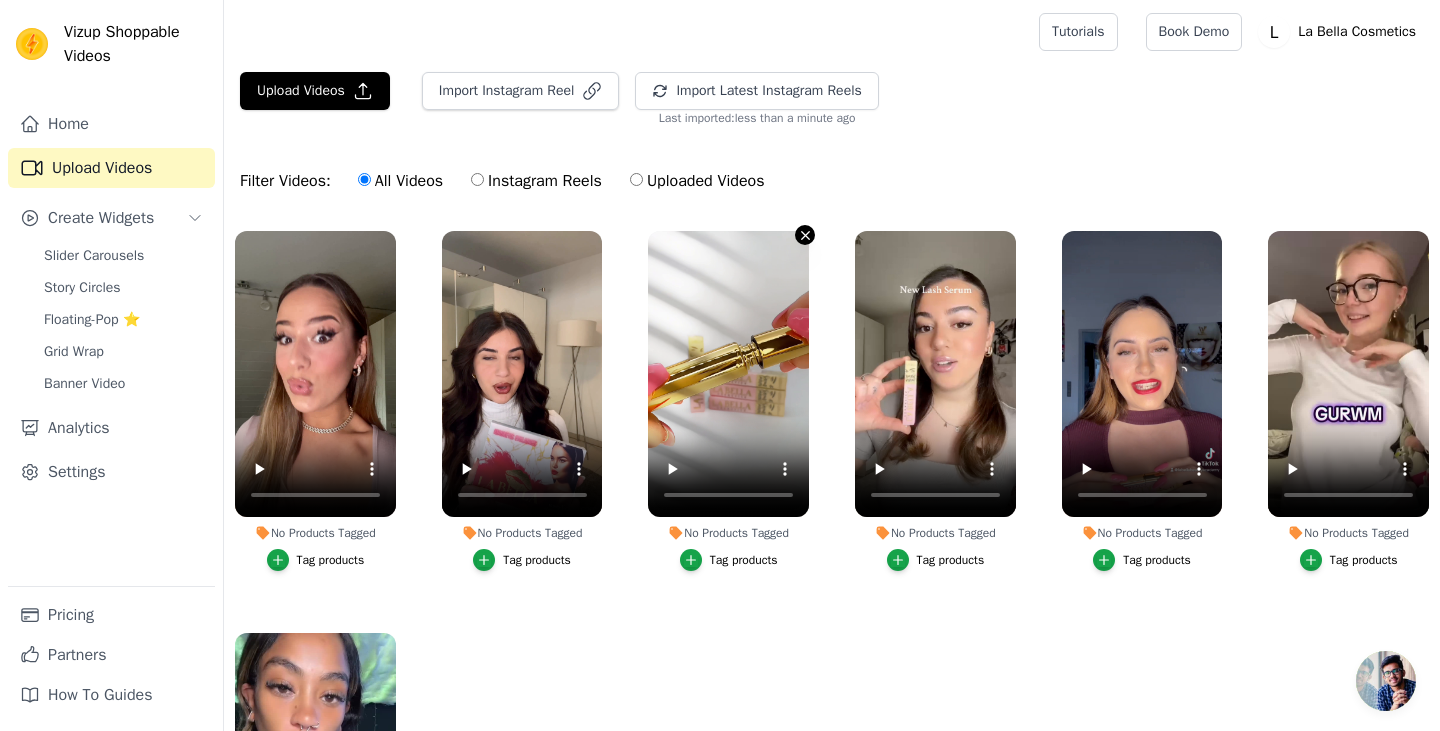 click 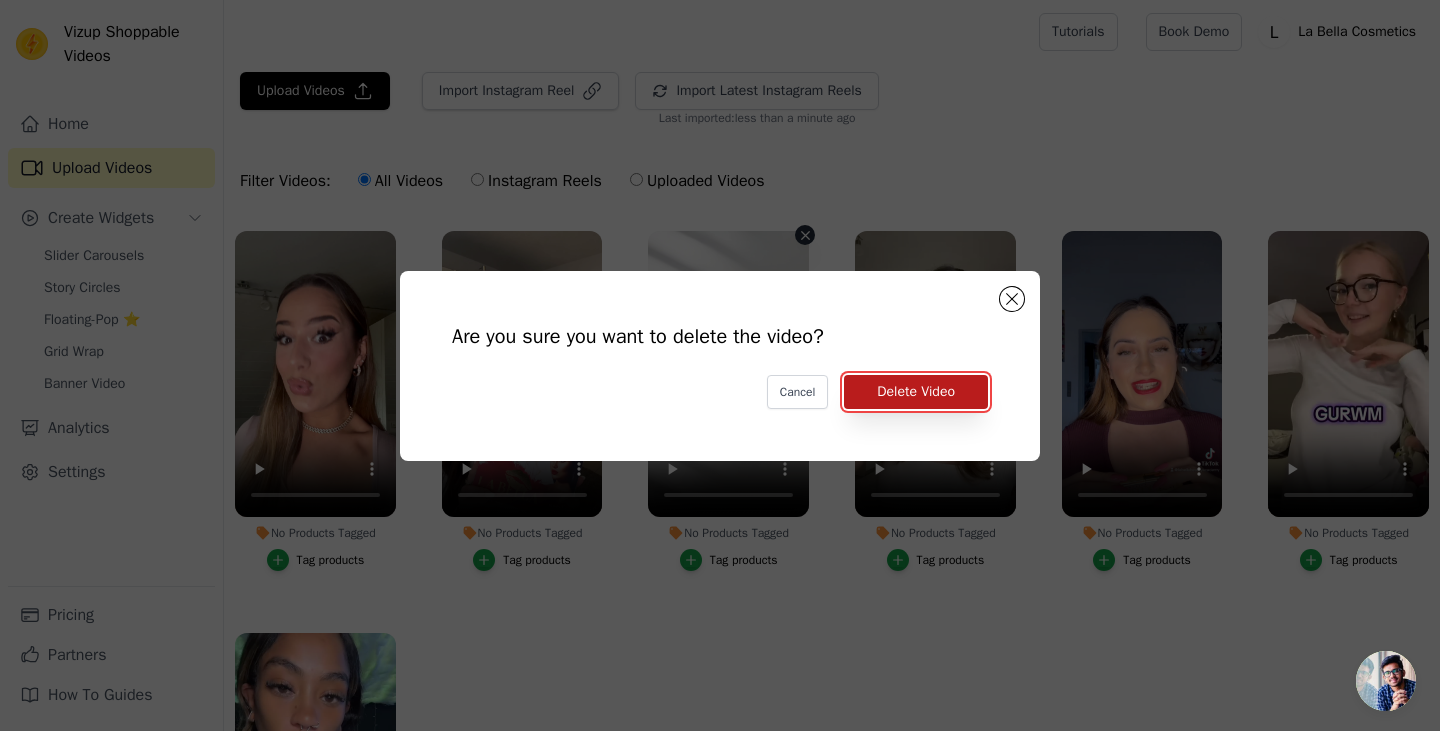 click on "Delete Video" at bounding box center (916, 392) 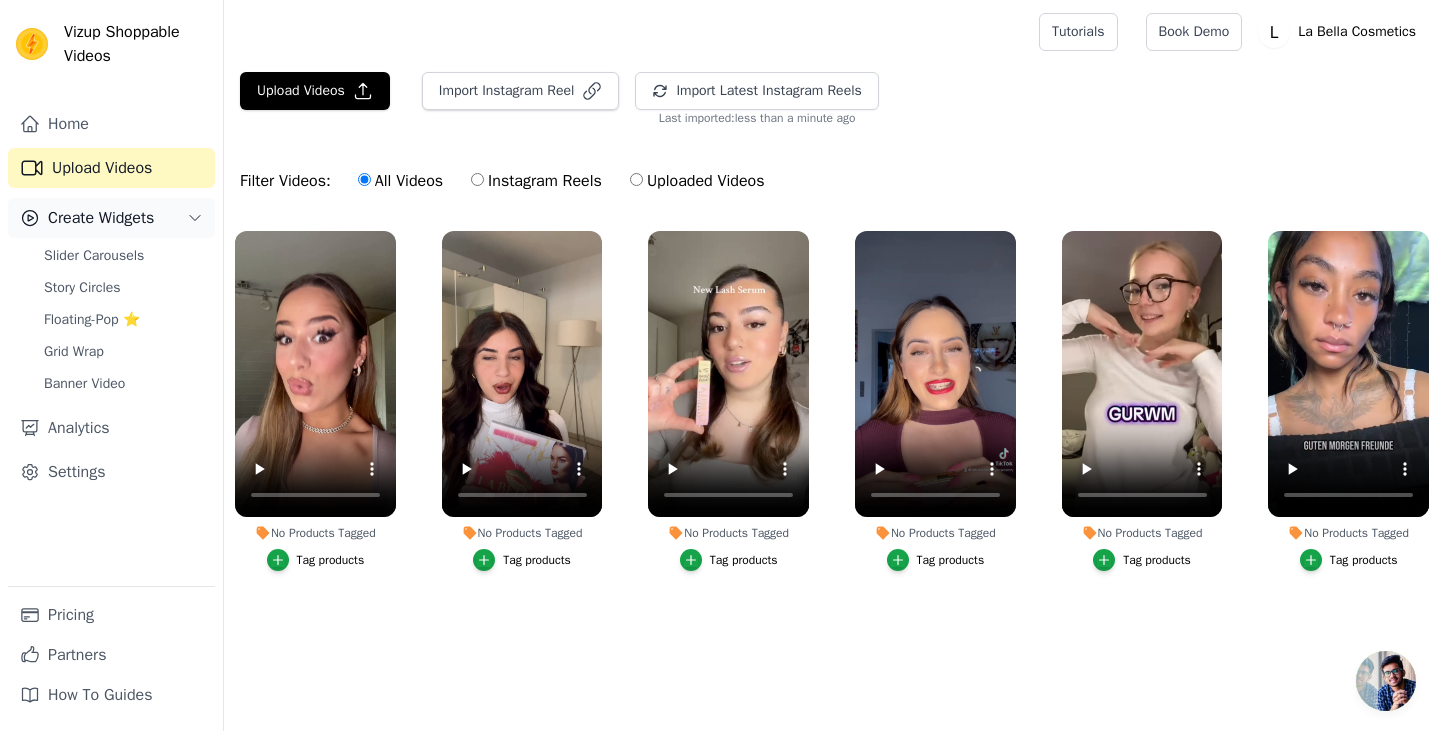click on "Create Widgets" at bounding box center (101, 218) 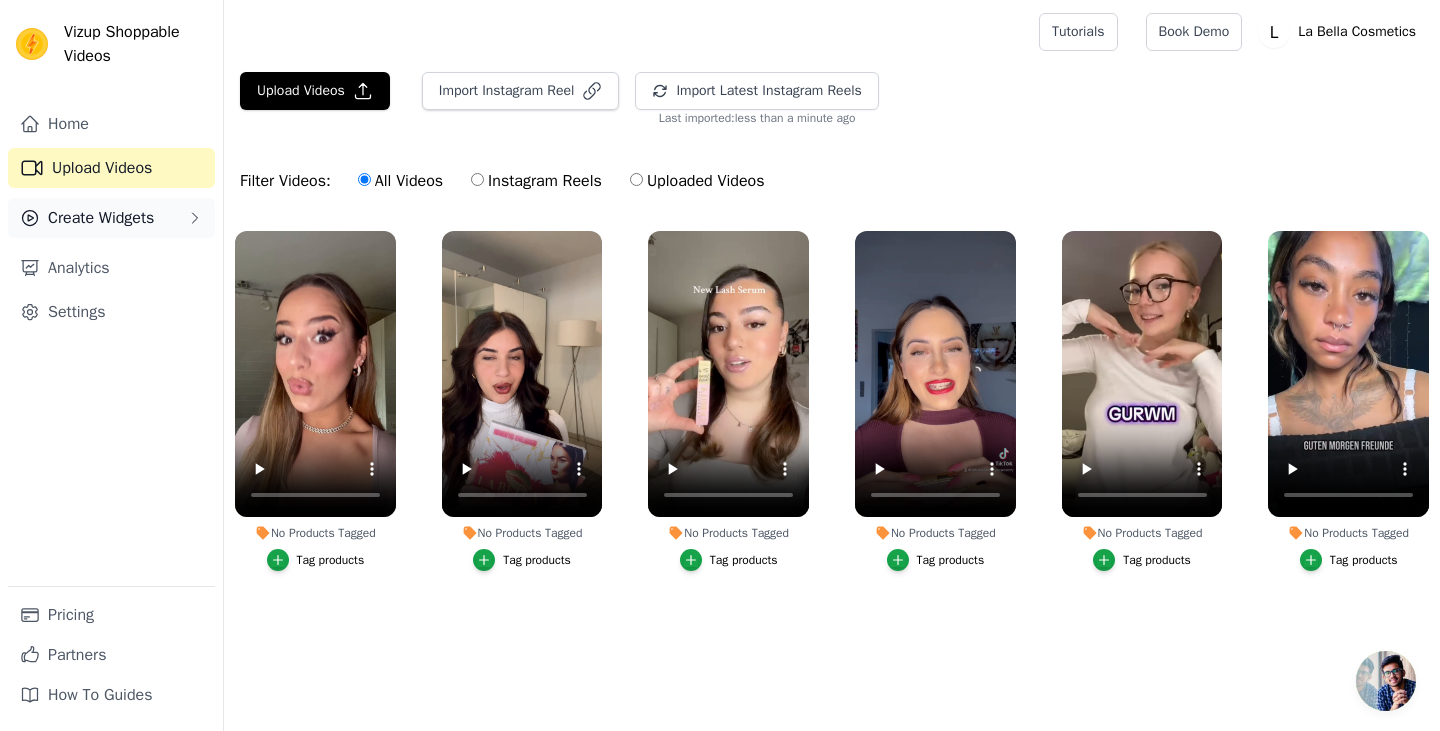 click on "Create Widgets" at bounding box center (101, 218) 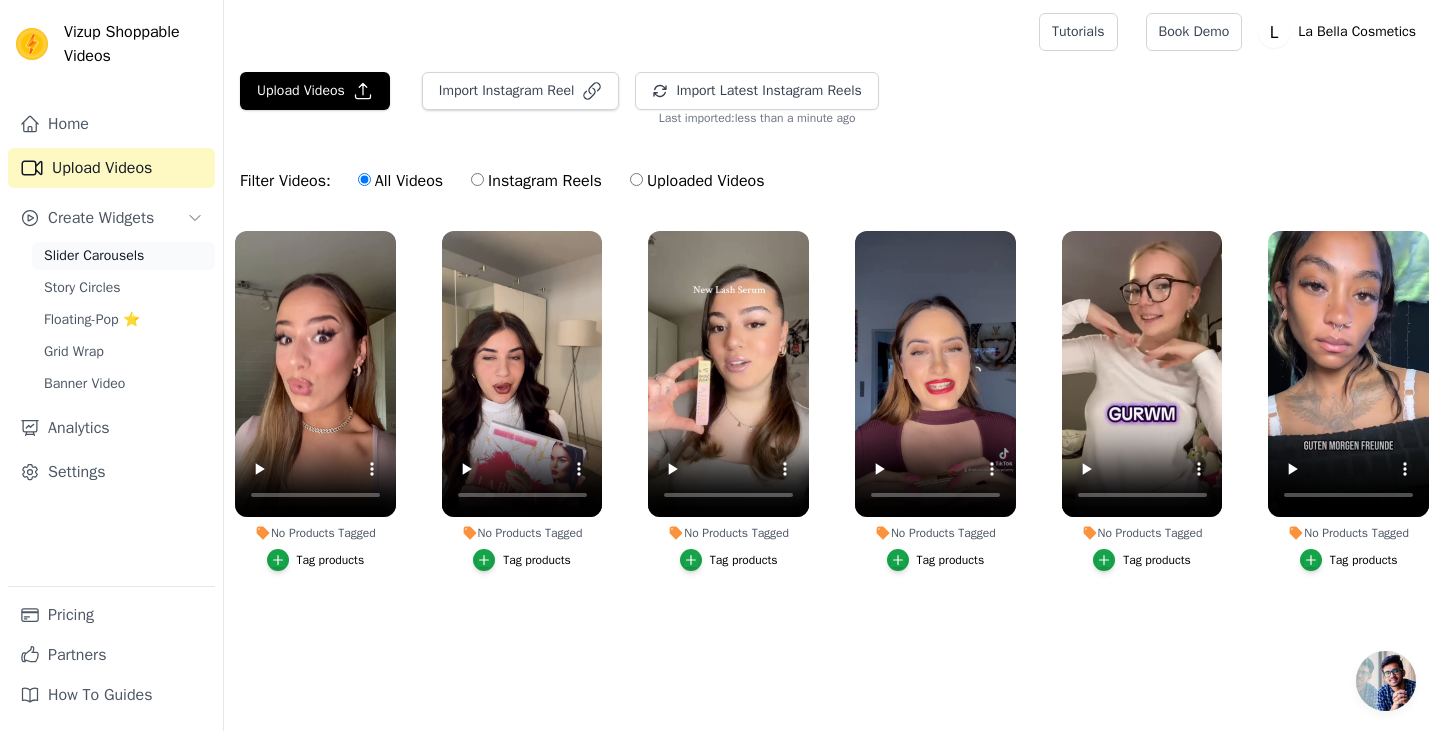 click on "Slider Carousels" at bounding box center [94, 256] 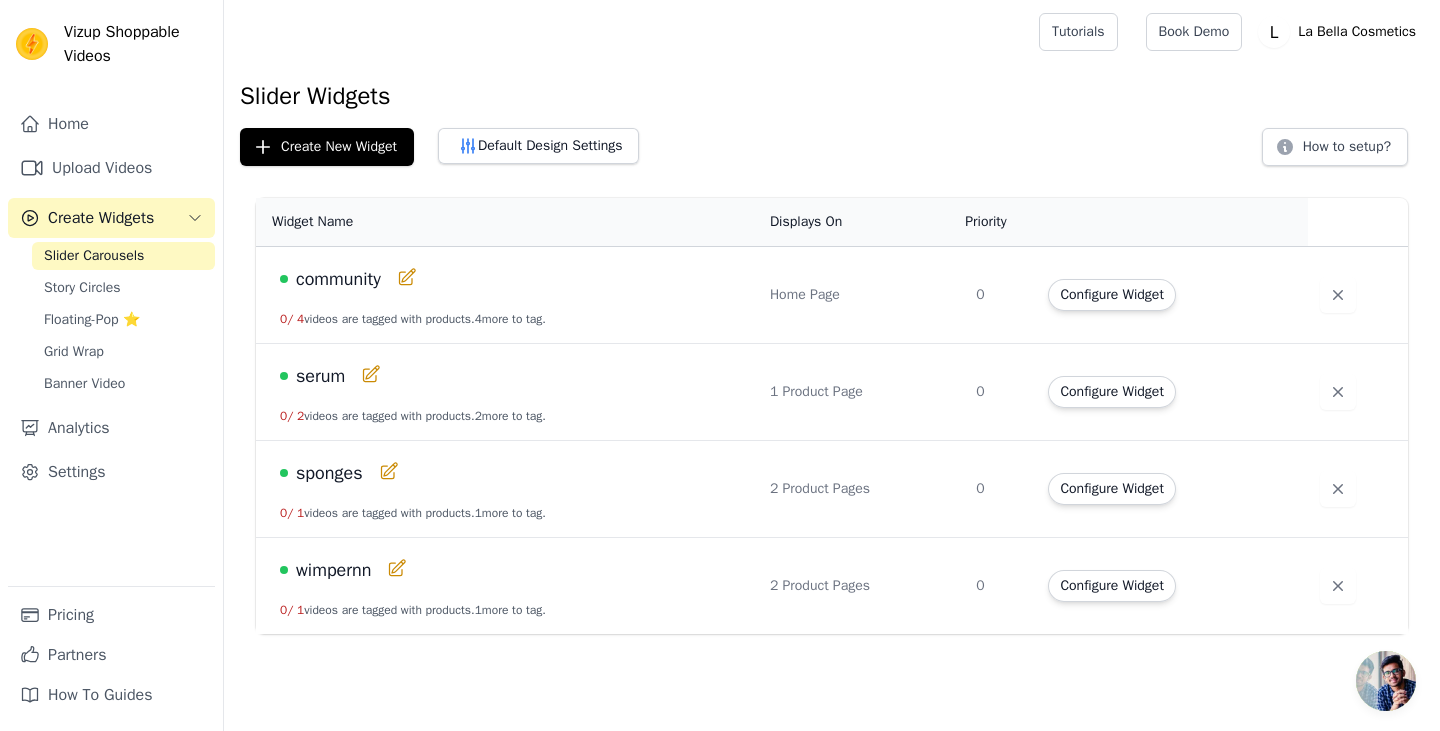 click 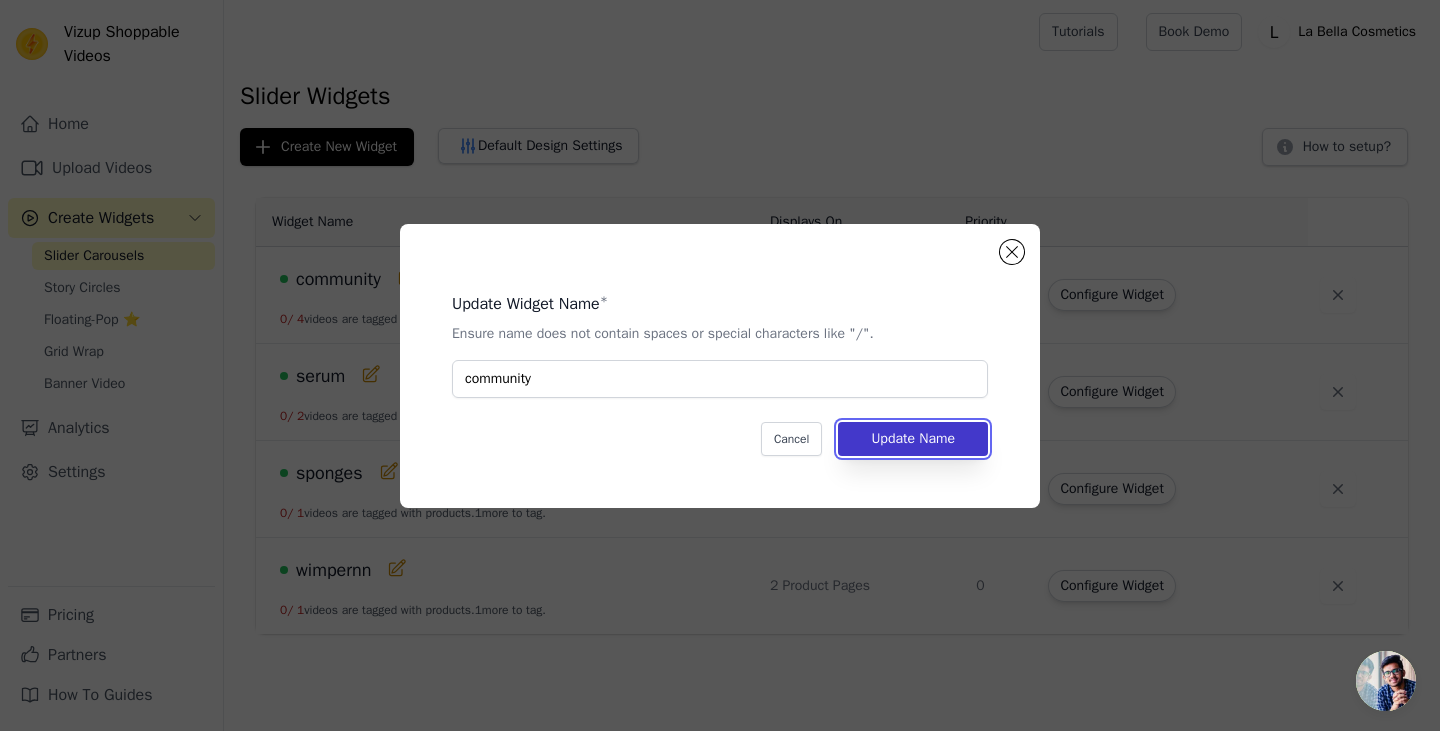 click on "Update Name" at bounding box center (913, 439) 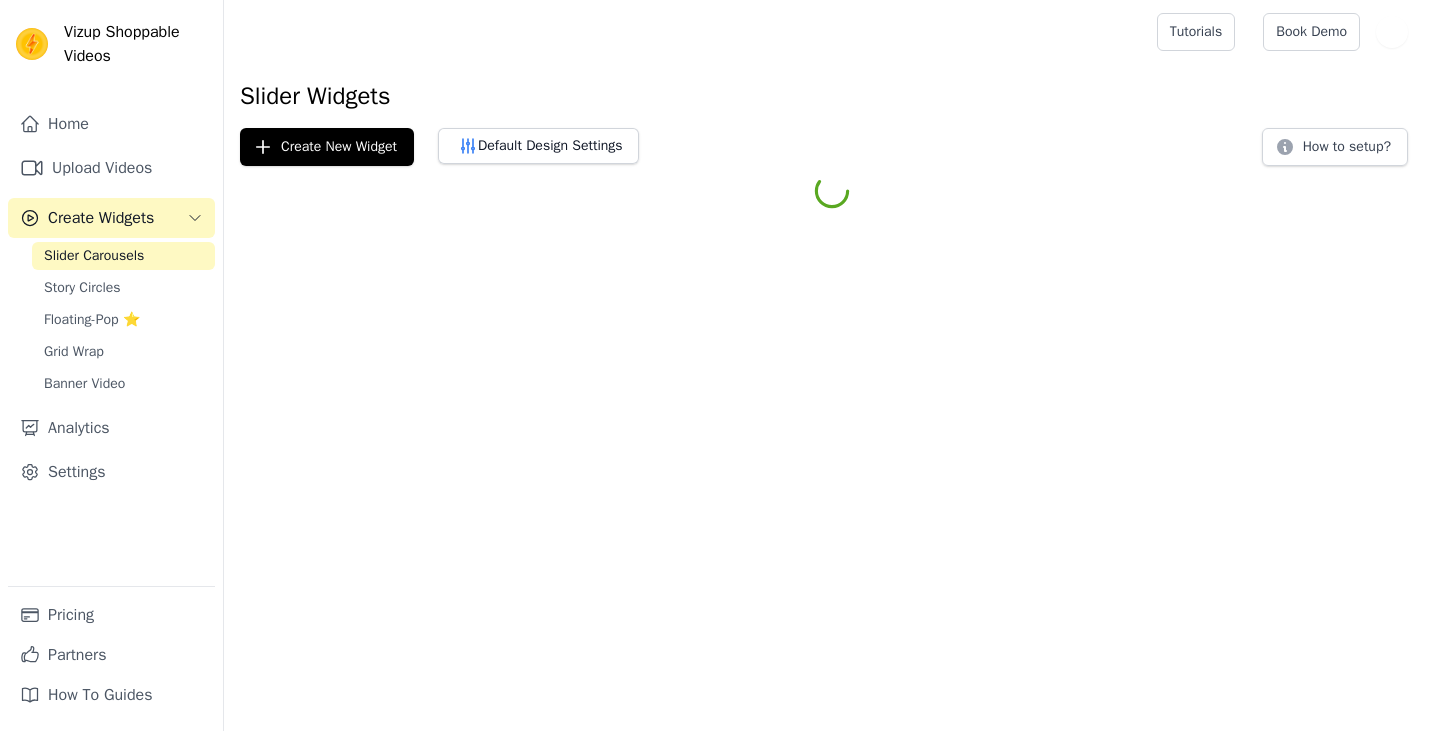 scroll, scrollTop: 0, scrollLeft: 0, axis: both 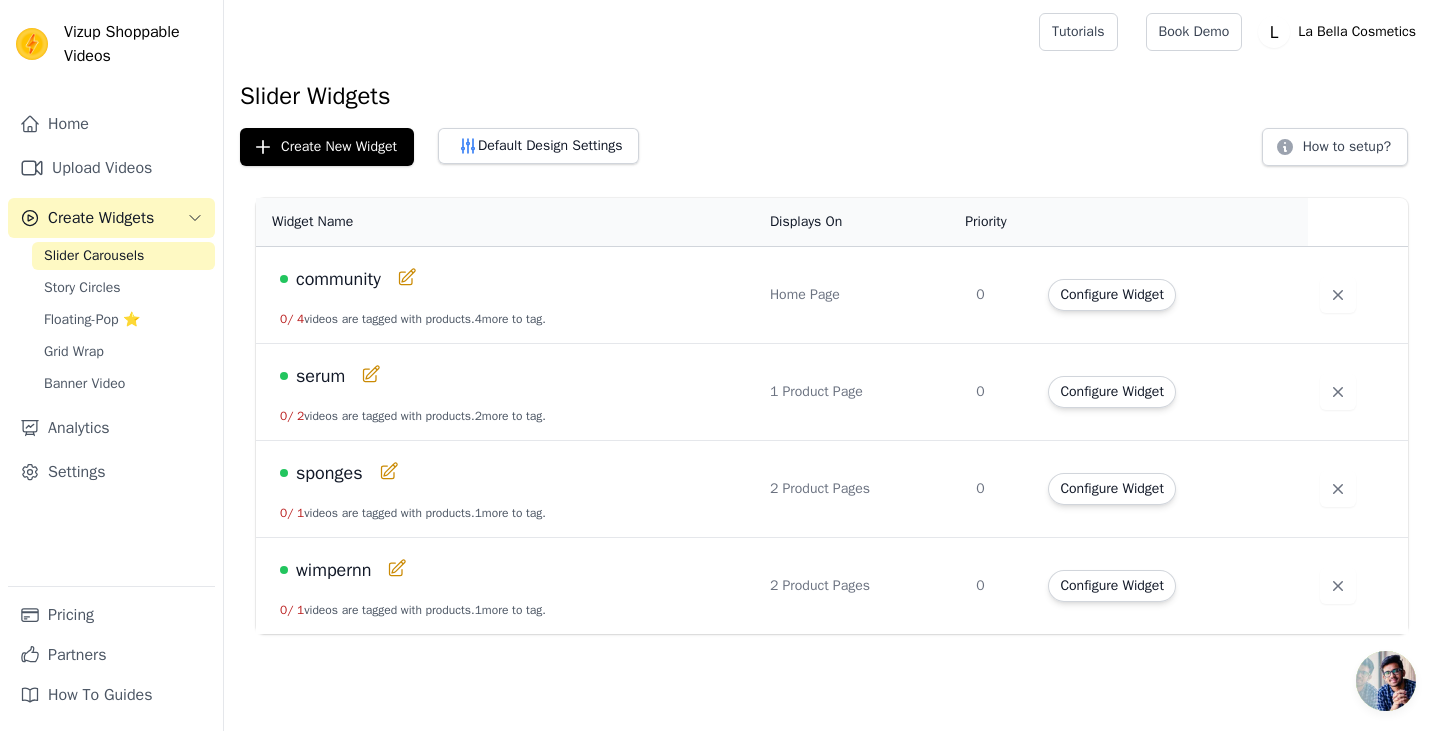 click 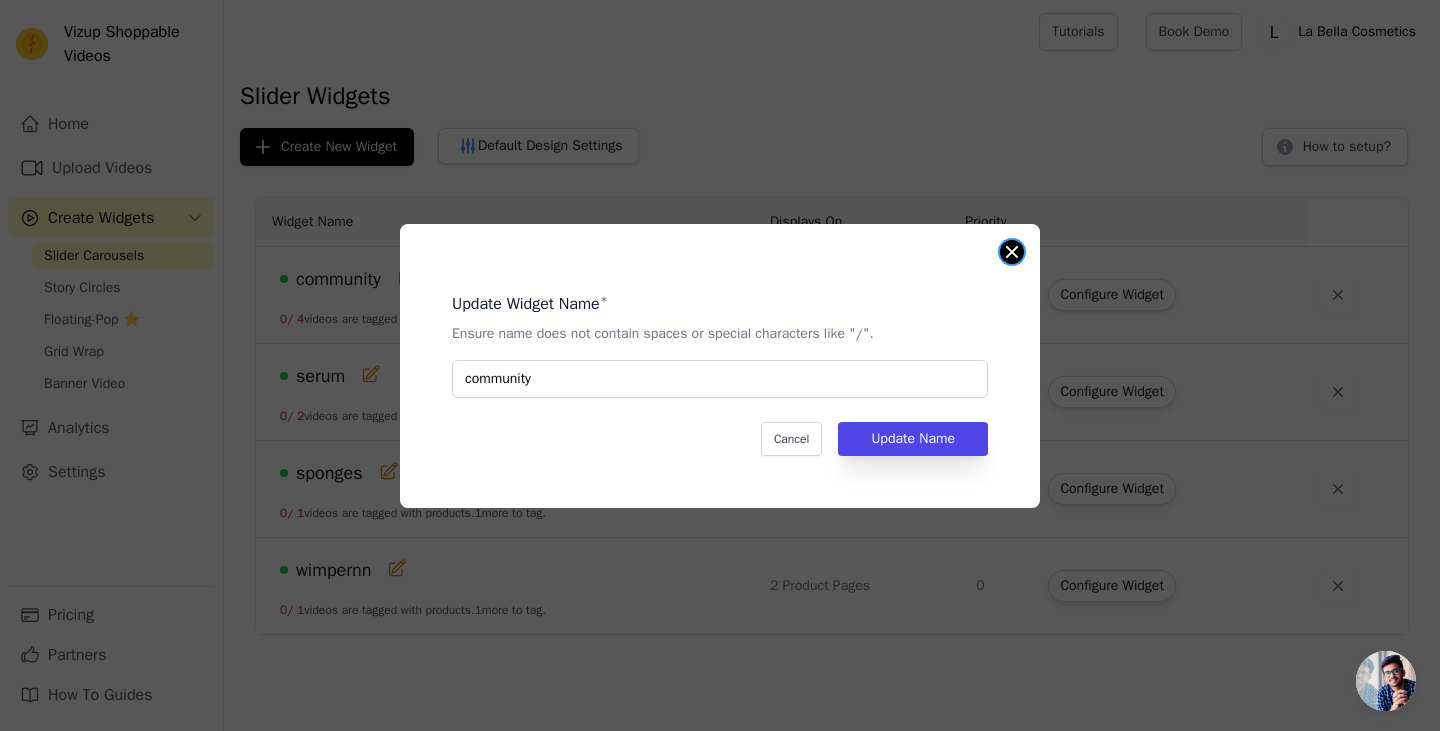 click at bounding box center [1012, 252] 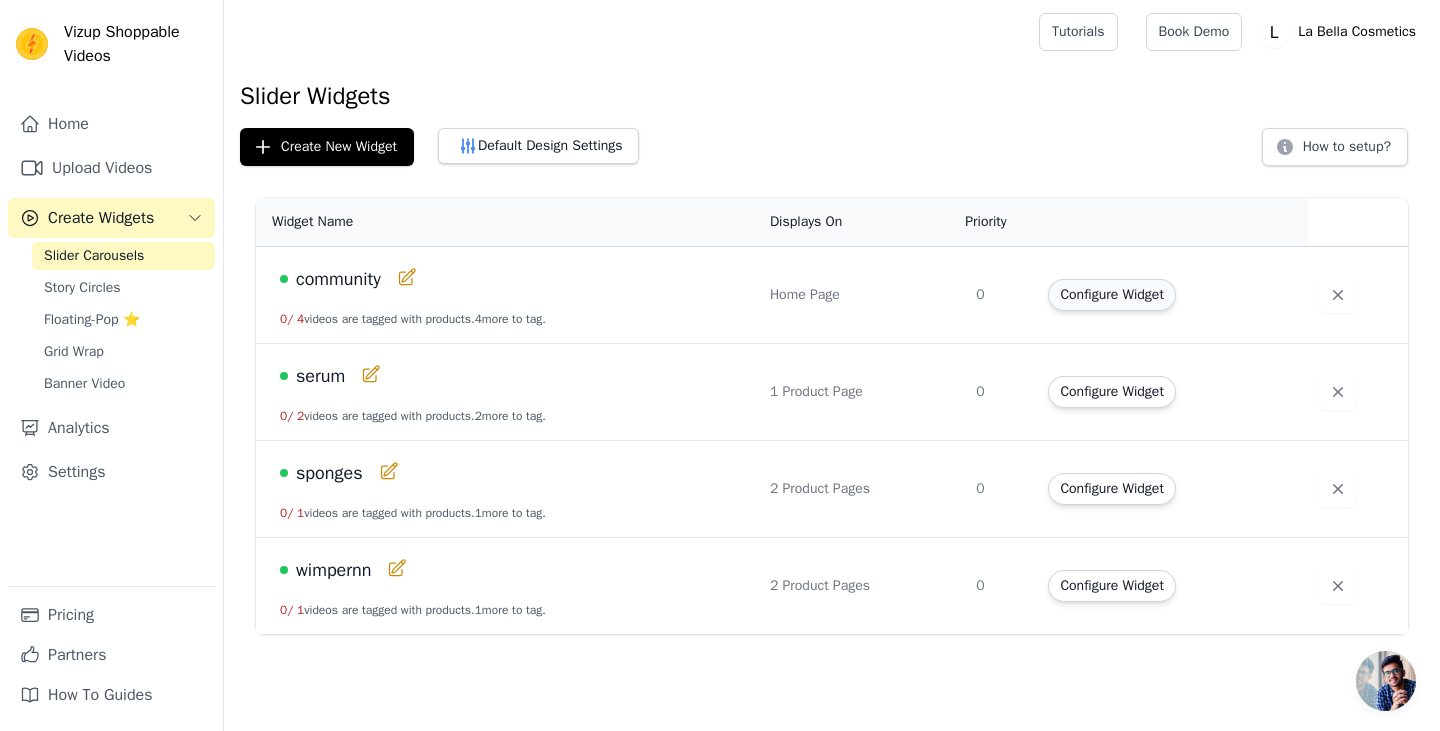 click on "Configure Widget" at bounding box center (1111, 295) 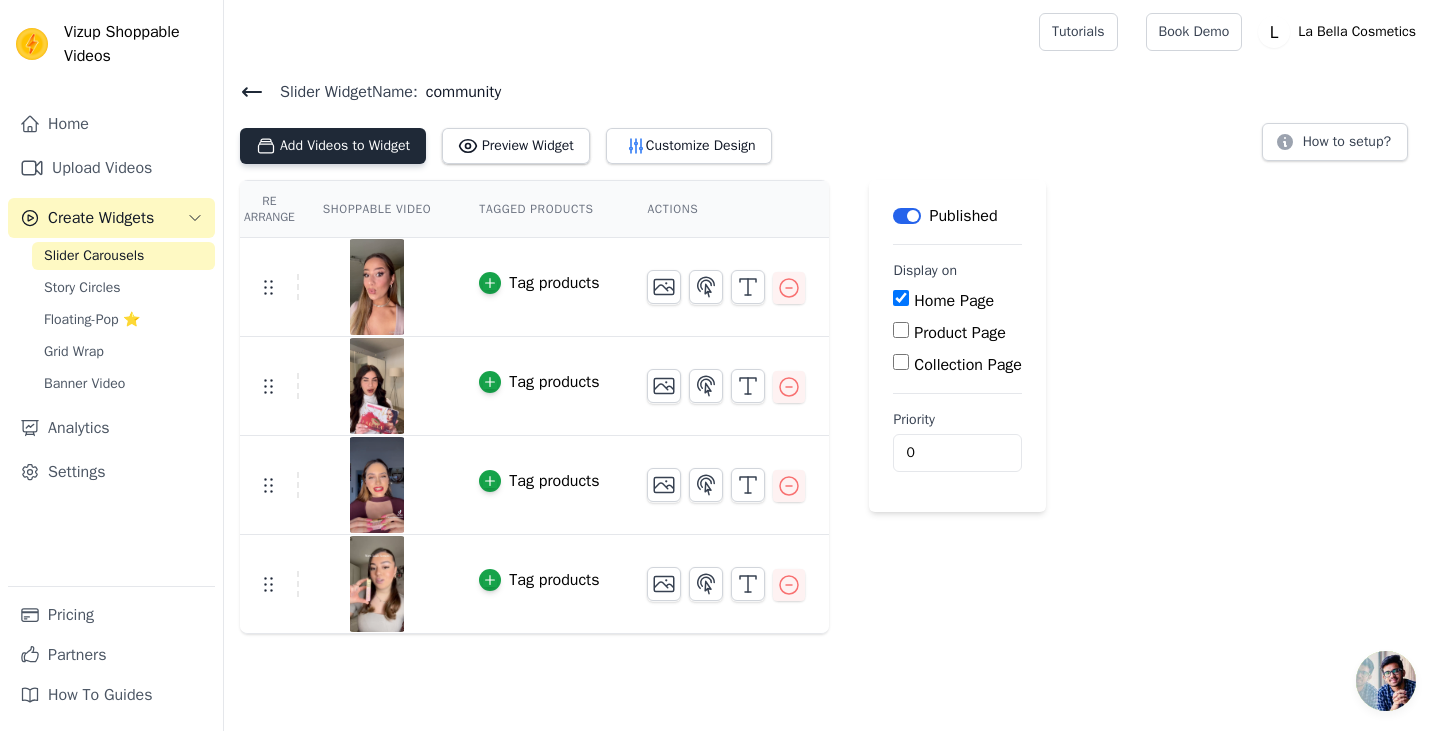 click on "Add Videos to Widget" at bounding box center (333, 146) 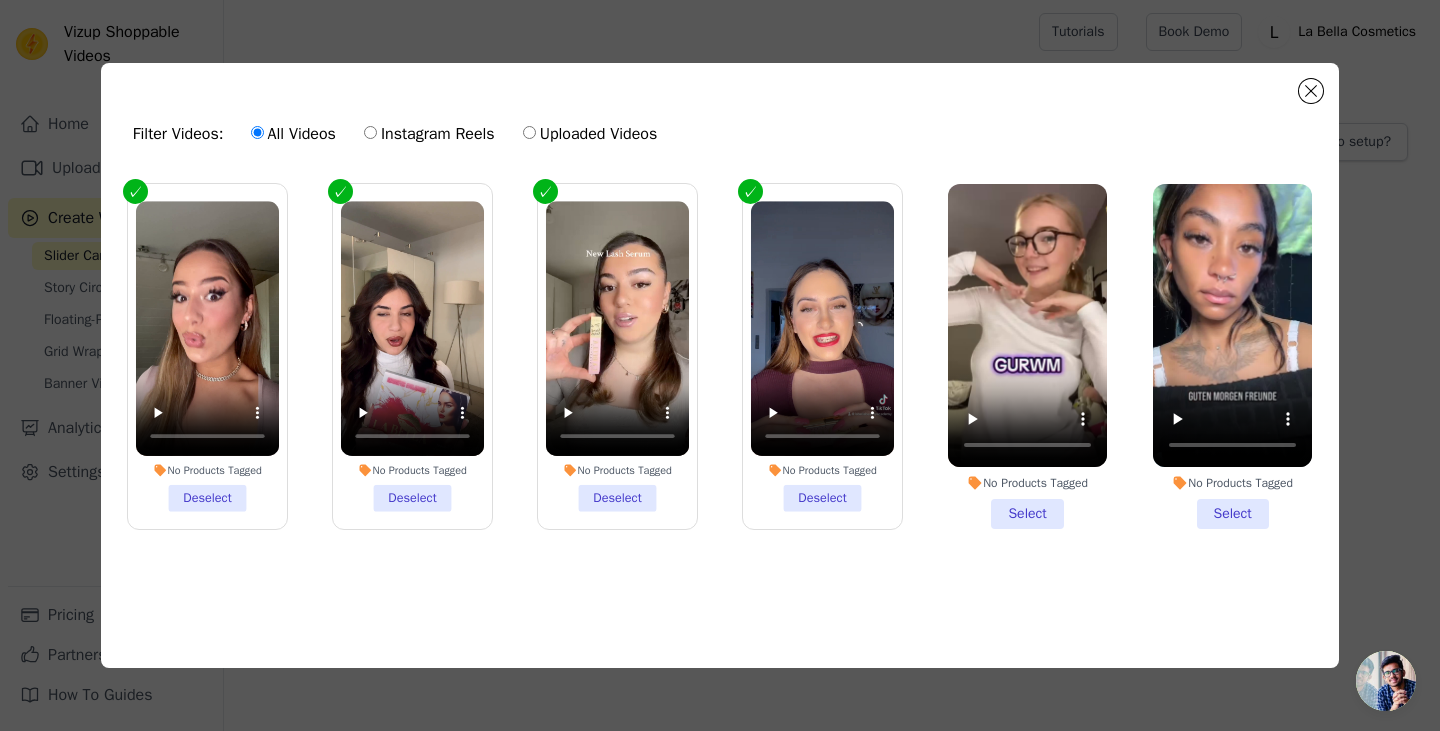 click on "No Products Tagged     Select" at bounding box center [1027, 356] 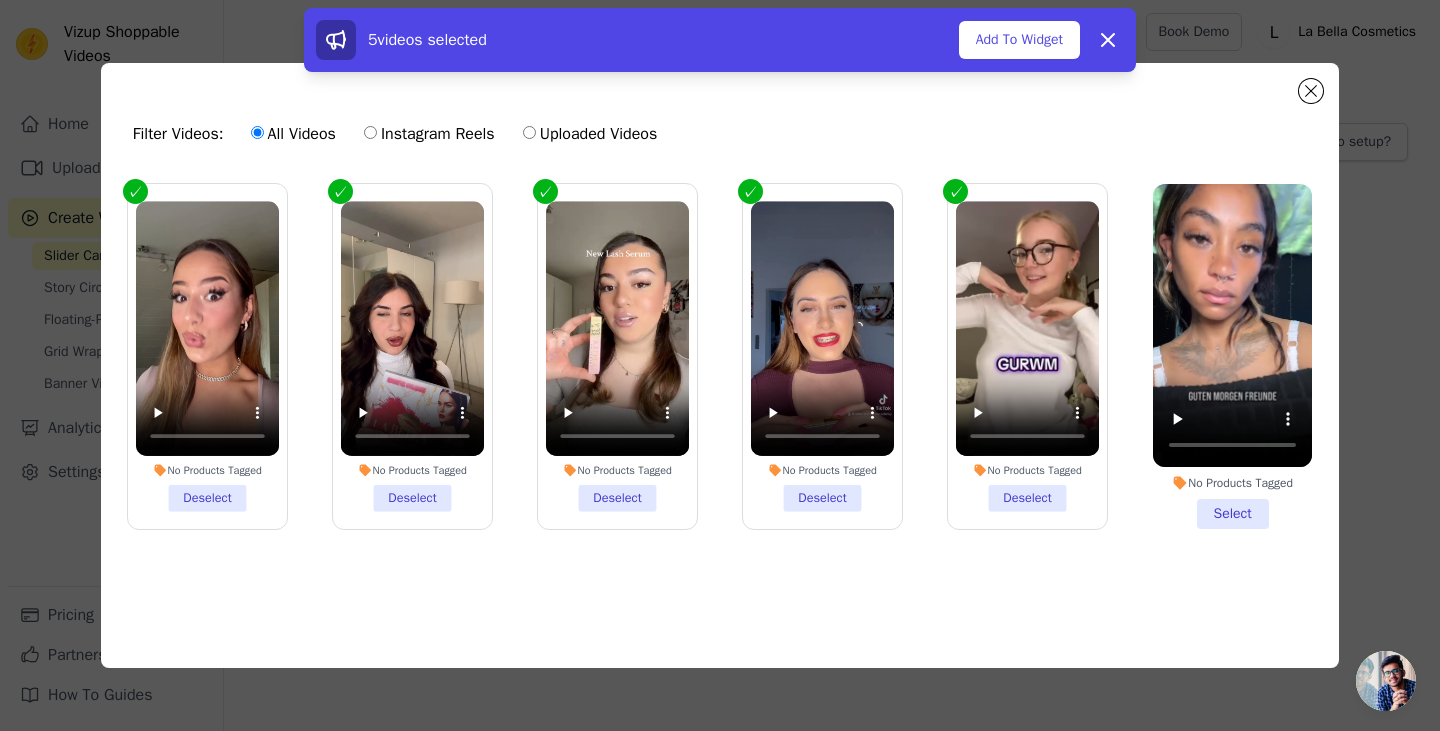 click on "No Products Tagged     Select" at bounding box center [1232, 356] 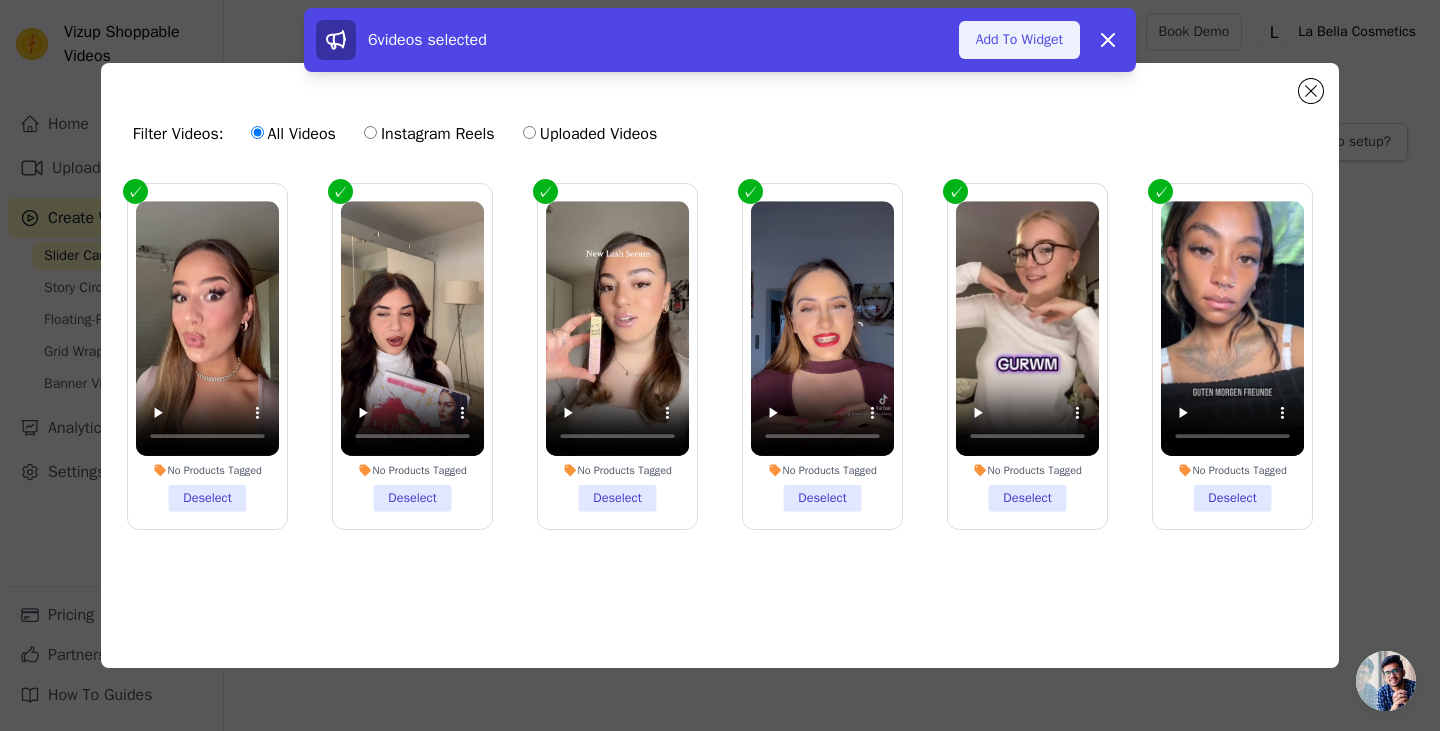 click on "Add To Widget" at bounding box center (1019, 40) 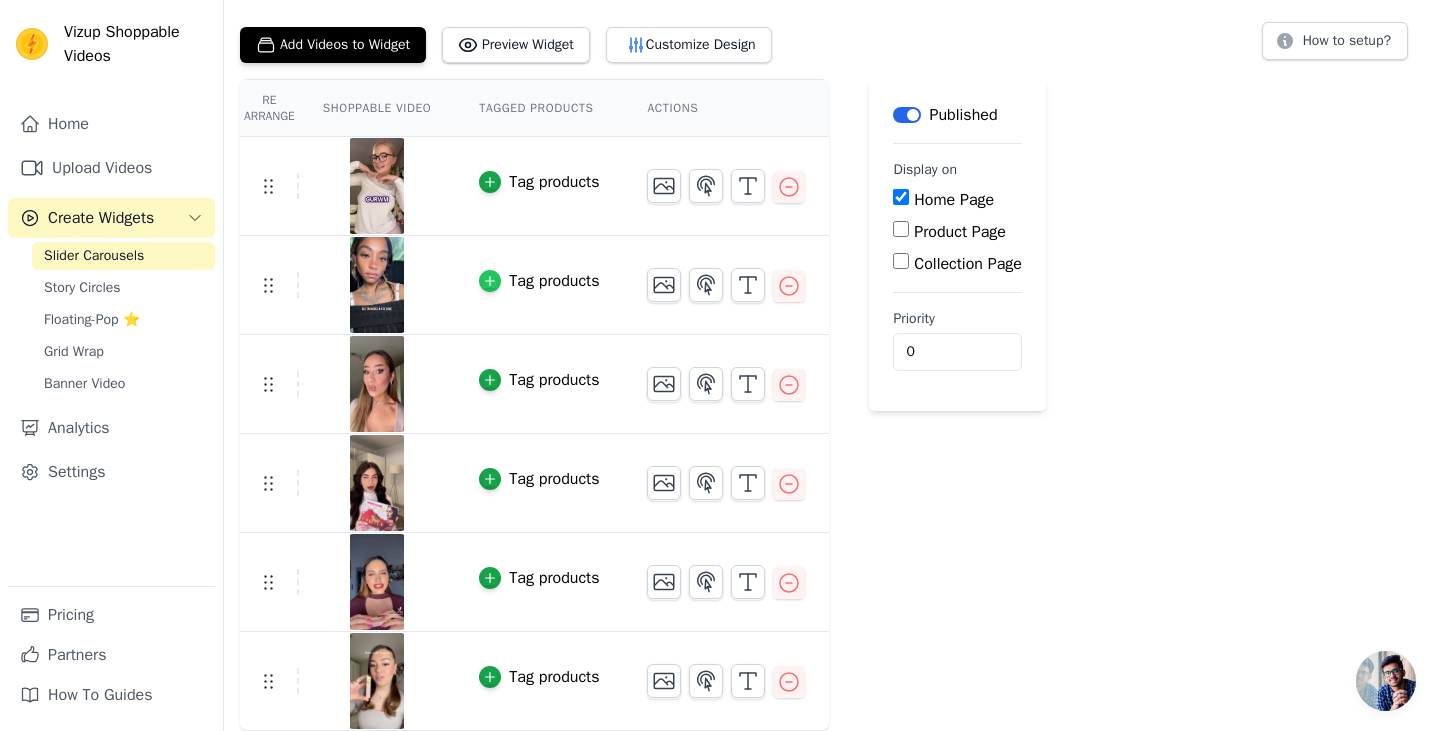 scroll, scrollTop: 0, scrollLeft: 0, axis: both 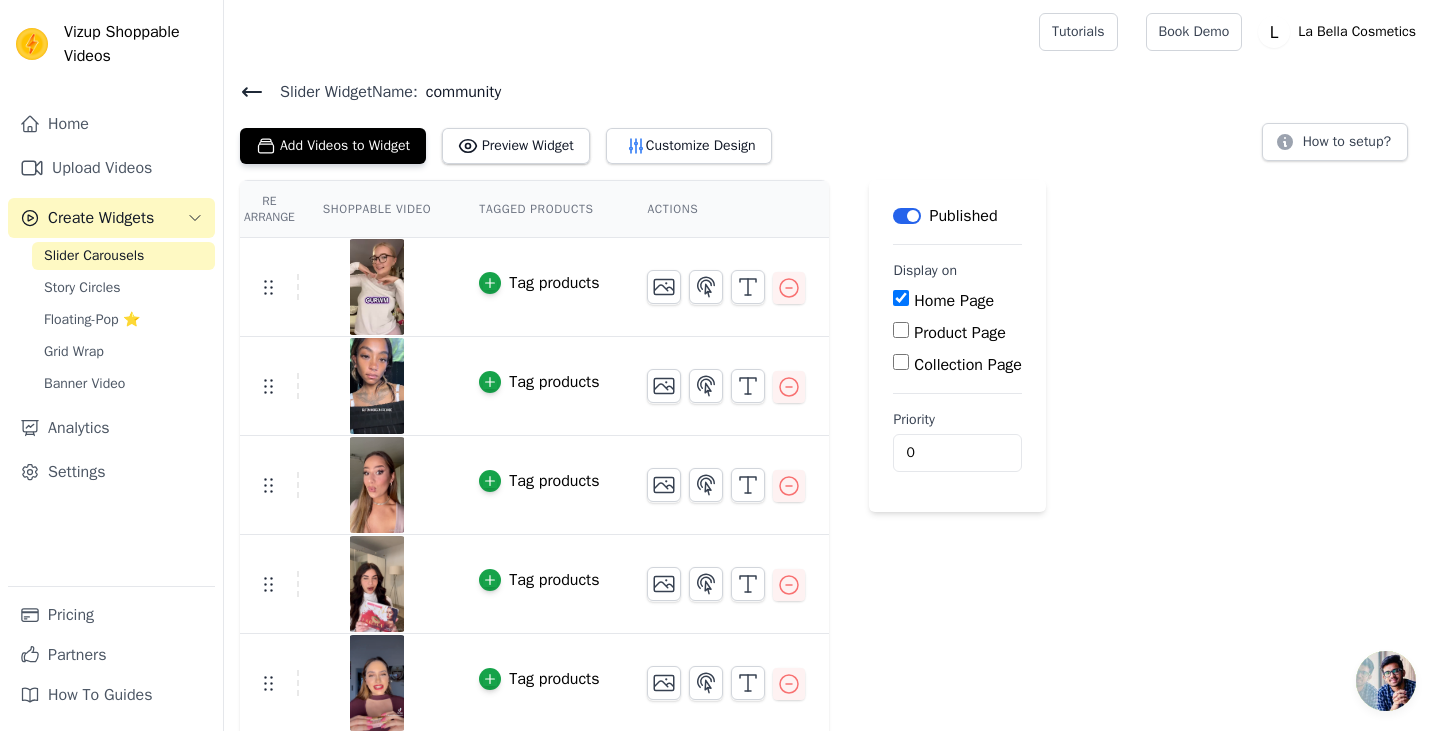click 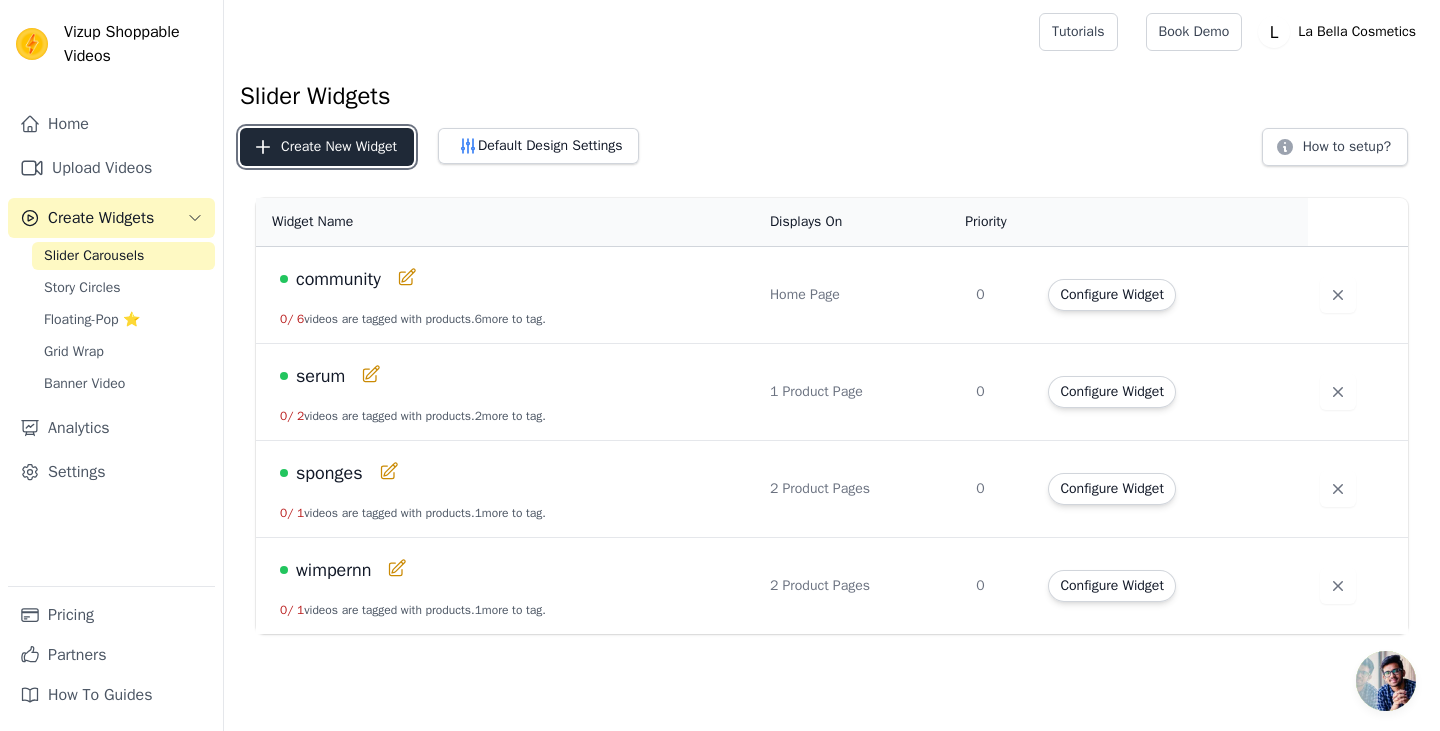 click on "Create New Widget" at bounding box center [327, 147] 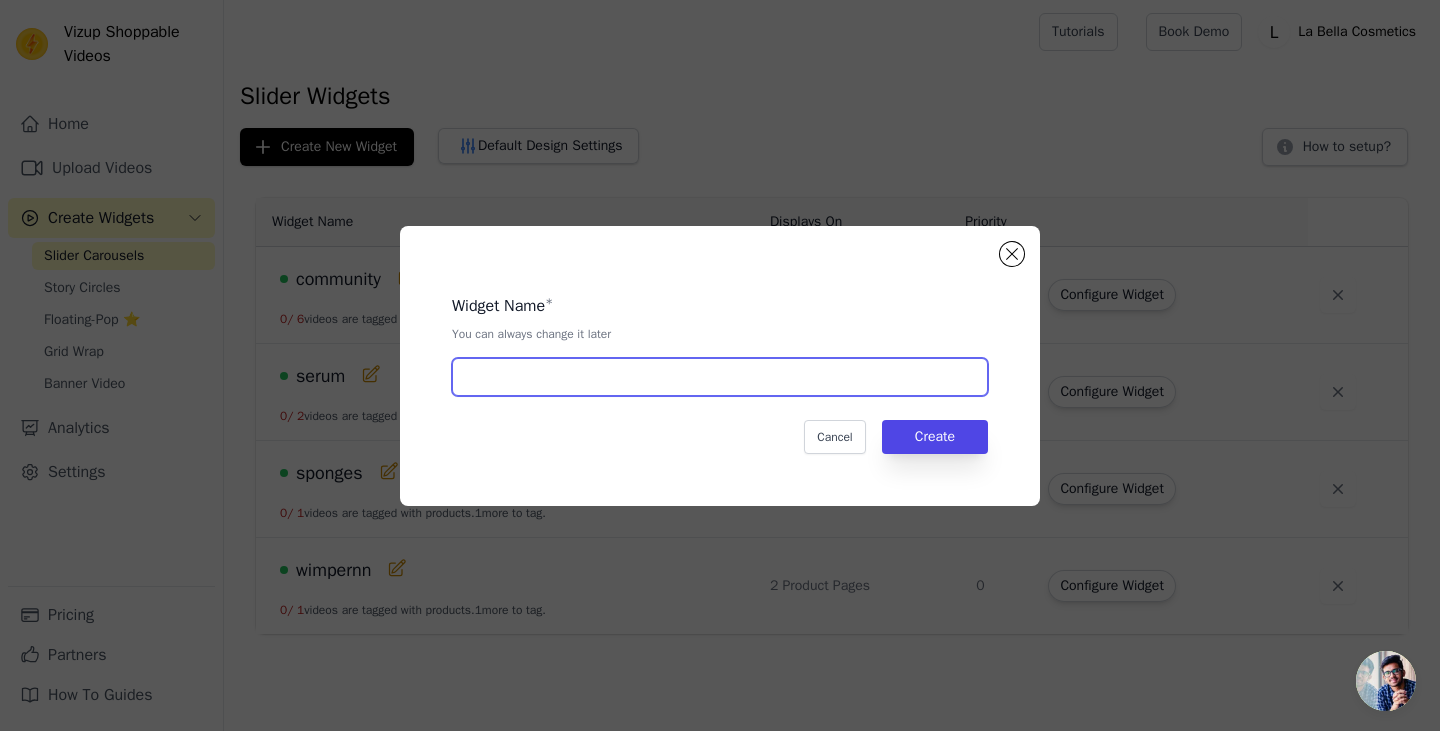 click at bounding box center (720, 377) 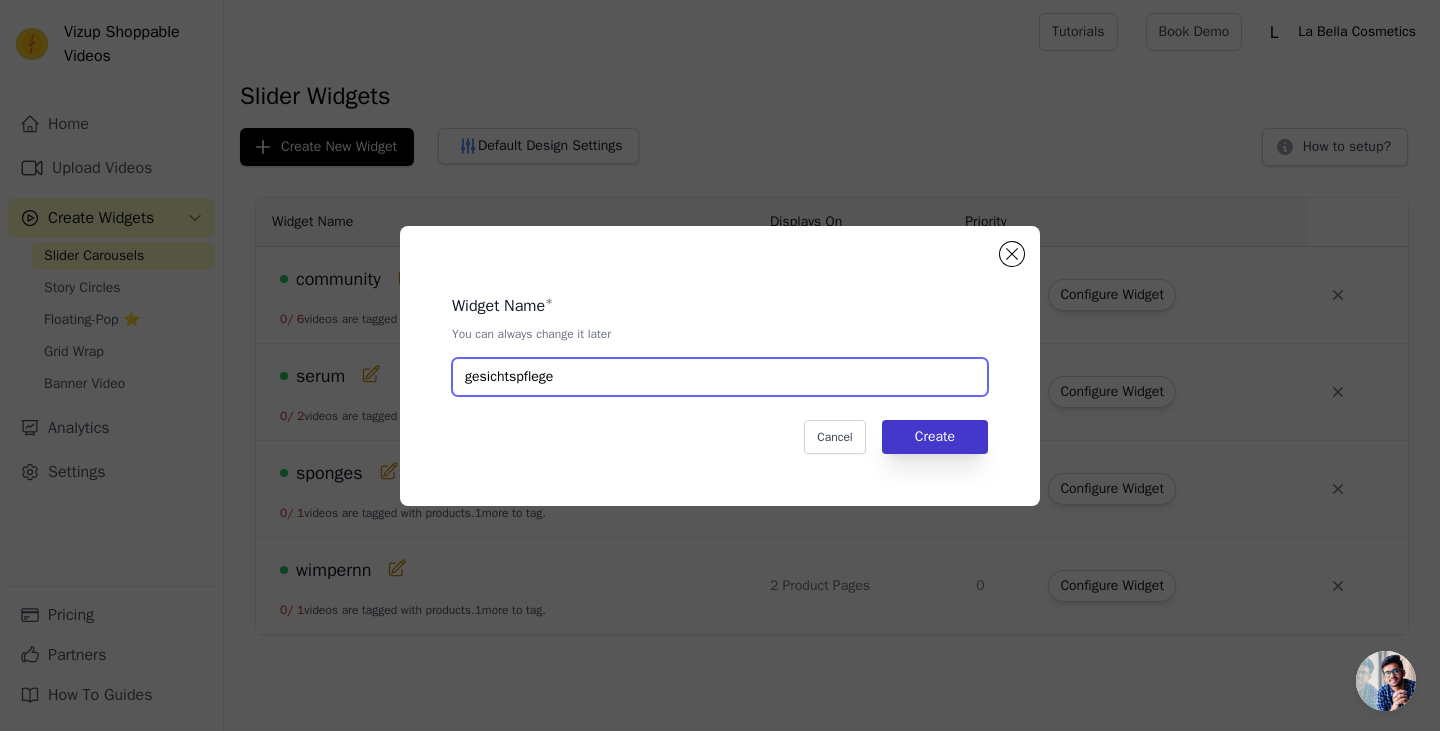 type on "gesichtspflege" 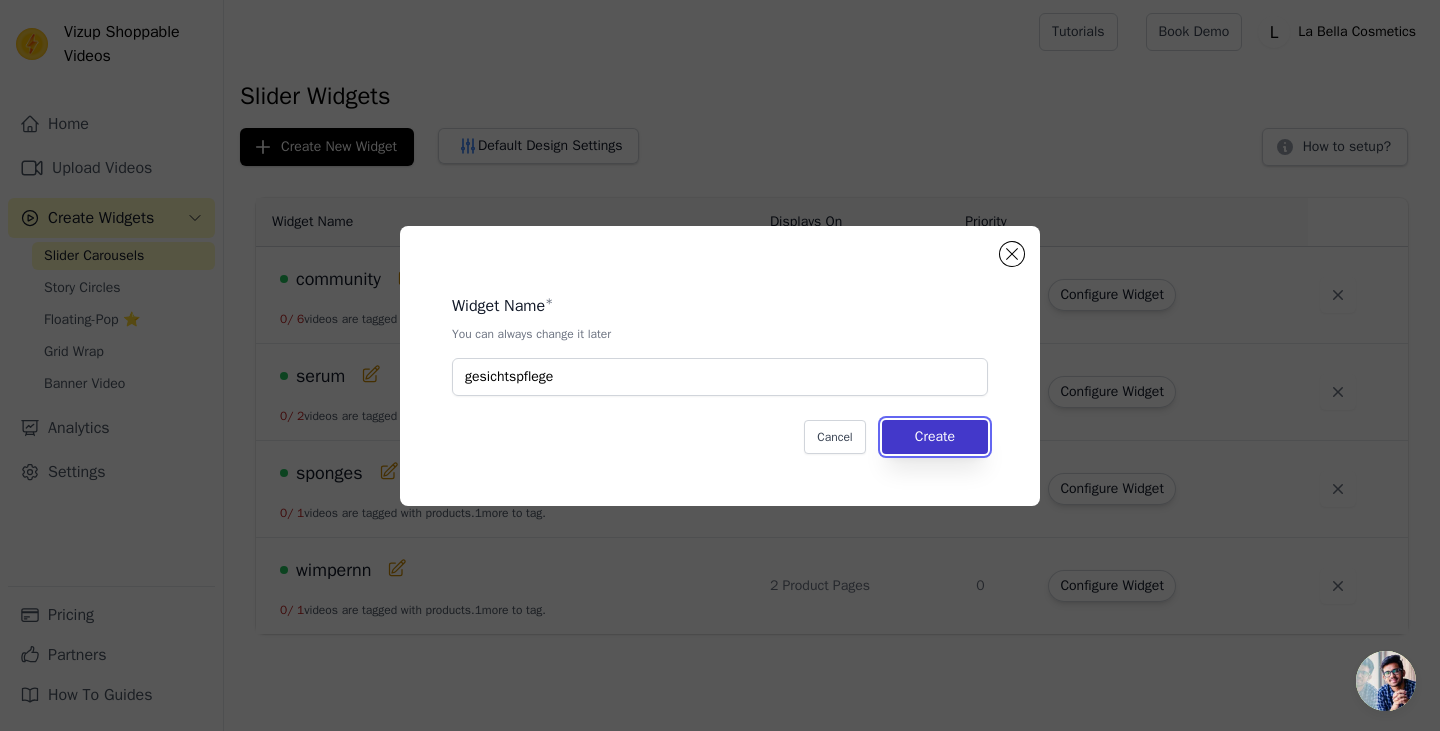 click on "Create" at bounding box center [935, 437] 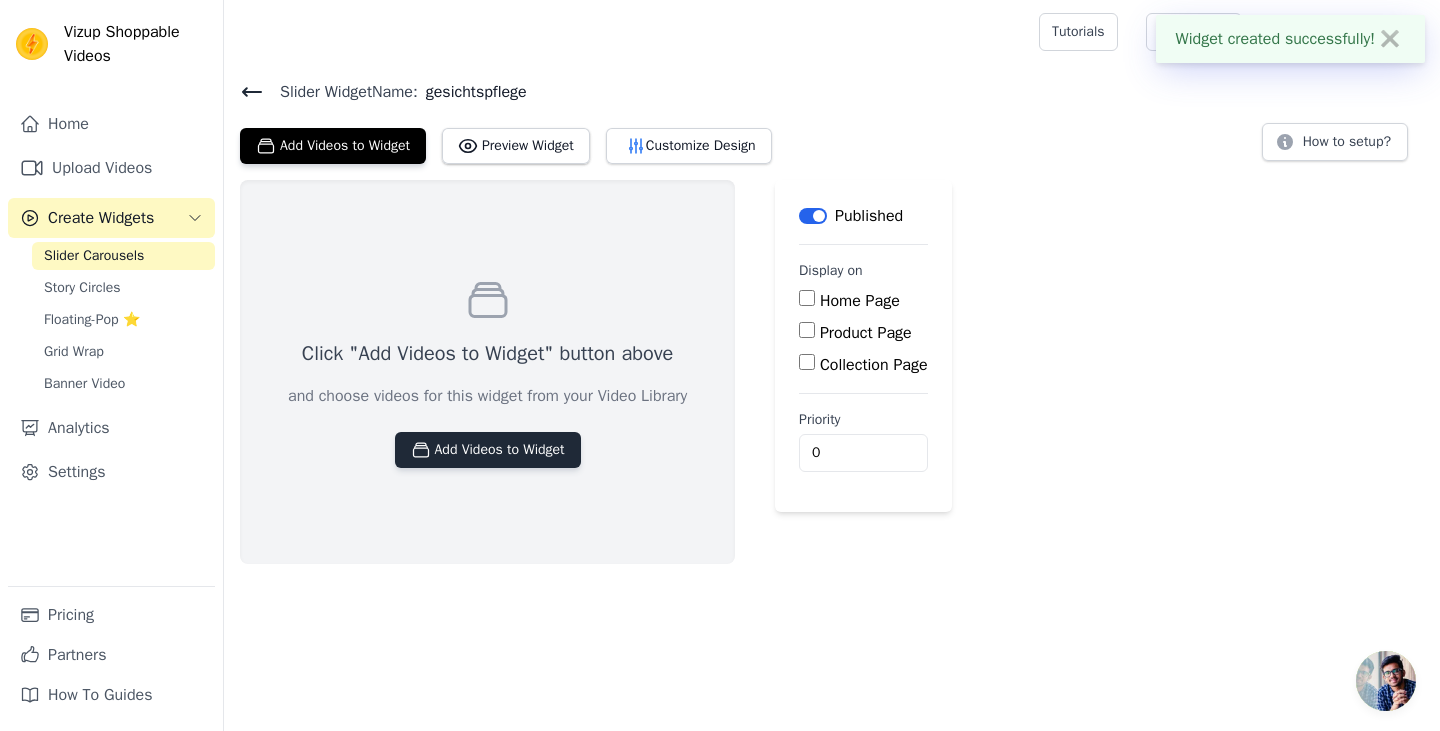 click on "Add Videos to Widget" at bounding box center [488, 450] 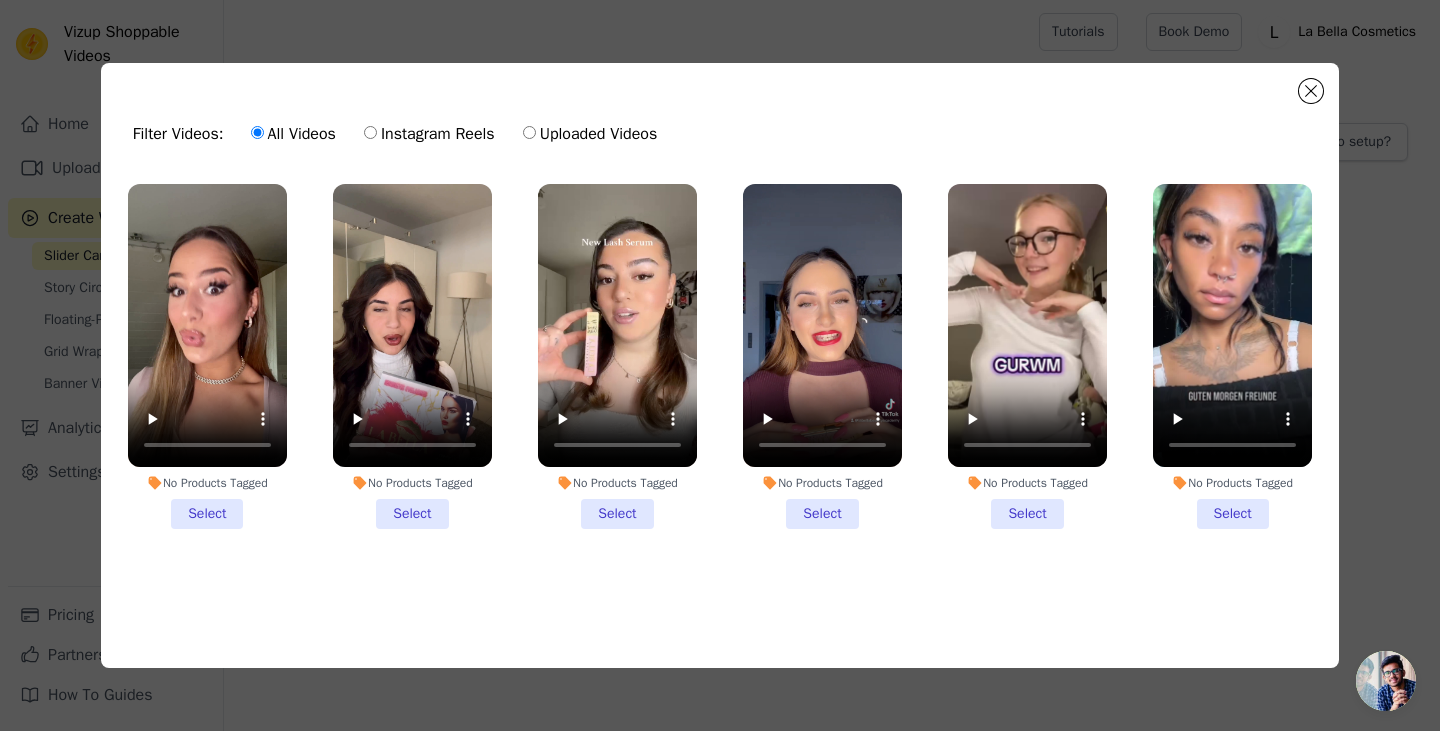 click on "No Products Tagged     Select" at bounding box center (1027, 356) 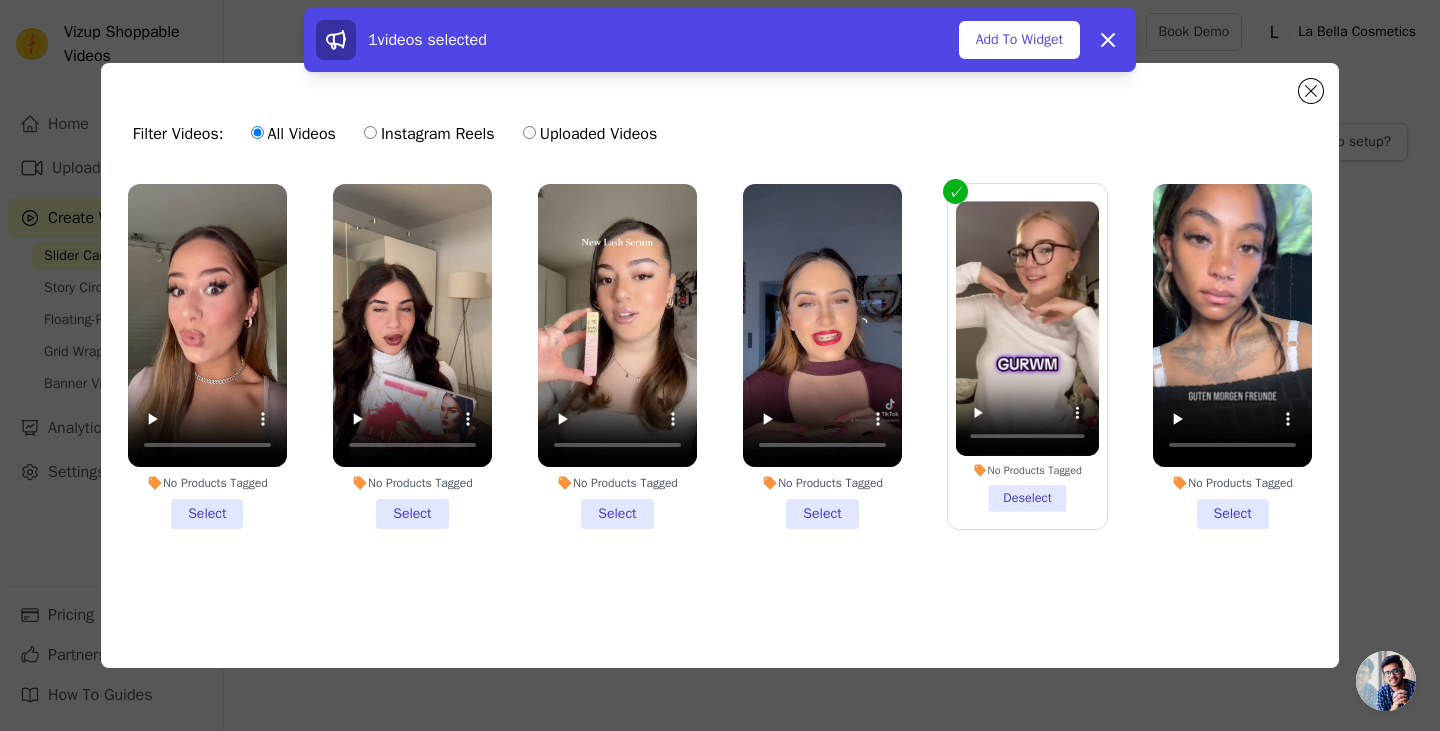 click on "No Products Tagged     Select" at bounding box center (1232, 356) 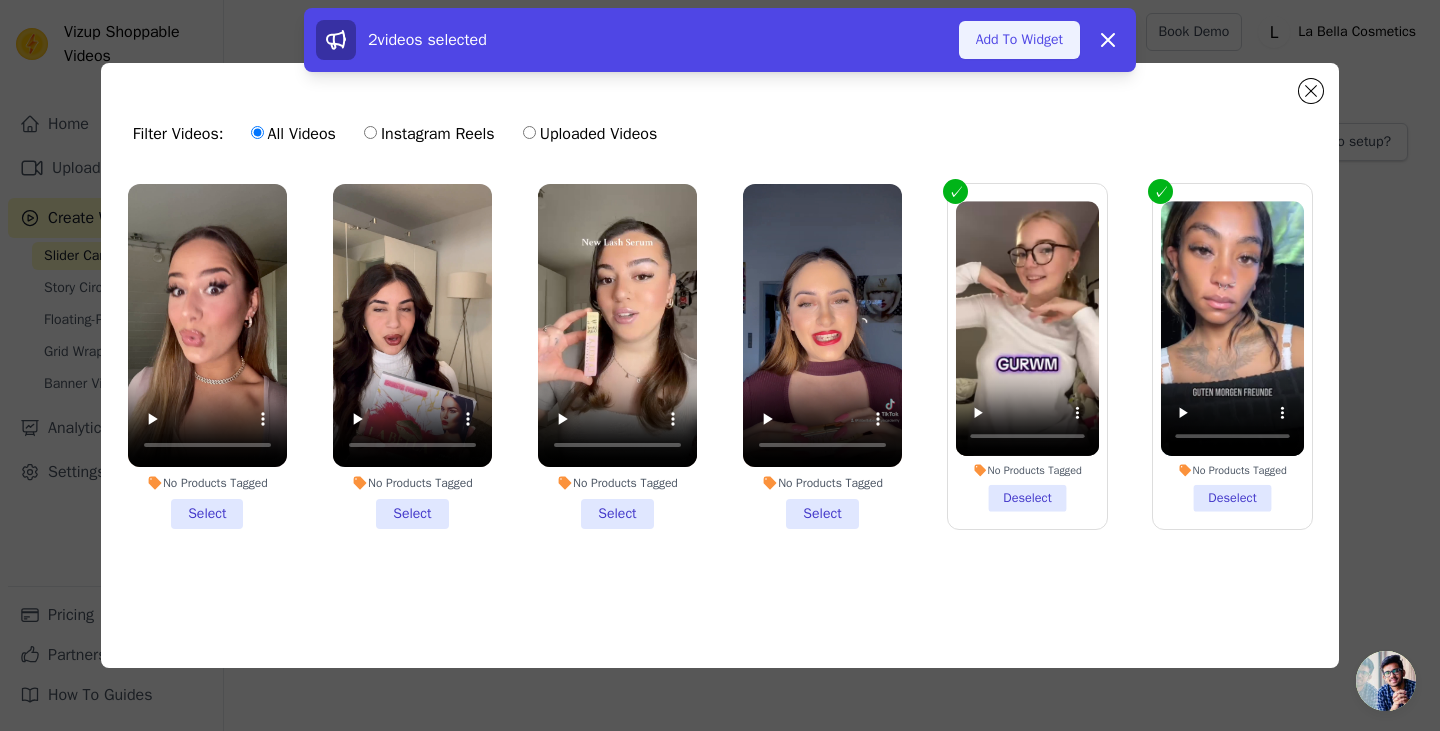 click on "Add To Widget" at bounding box center (1019, 40) 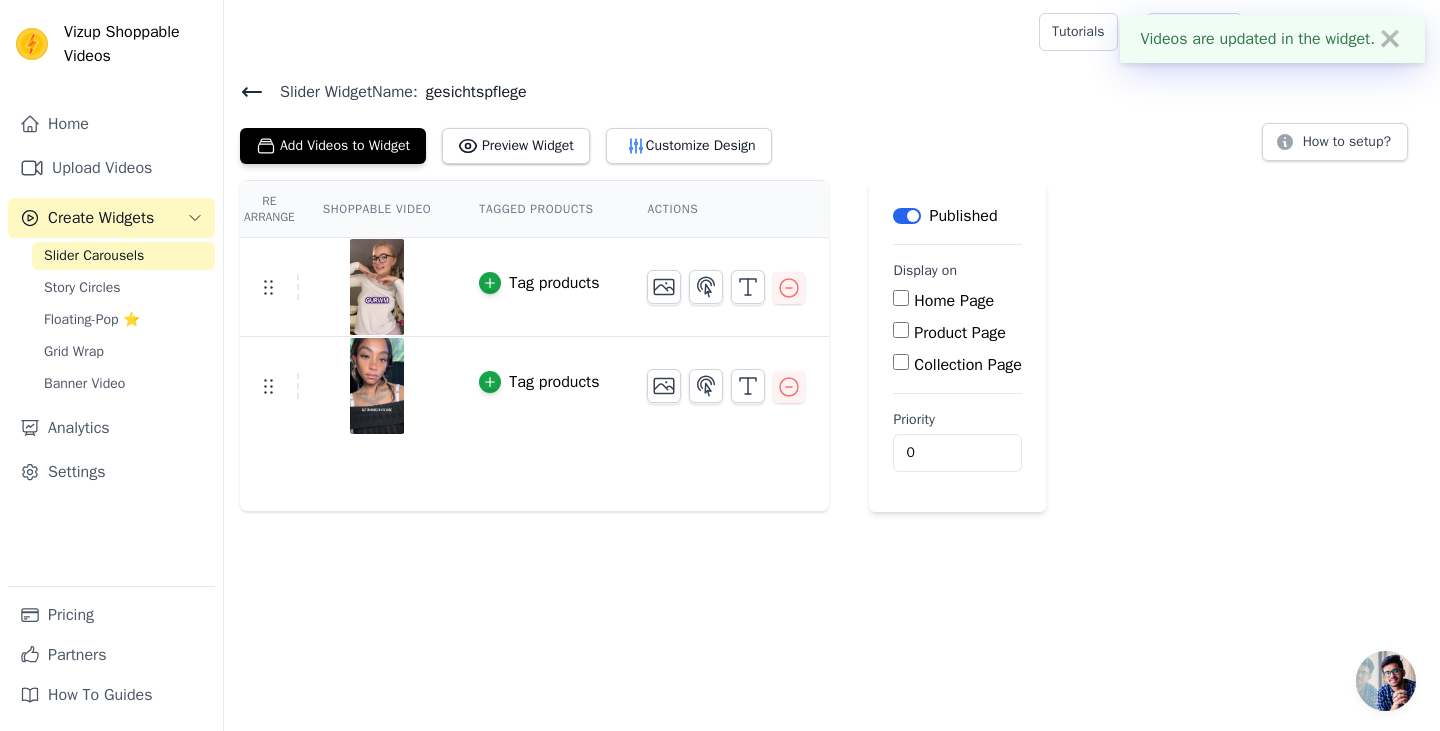 click on "Tag products" at bounding box center (554, 283) 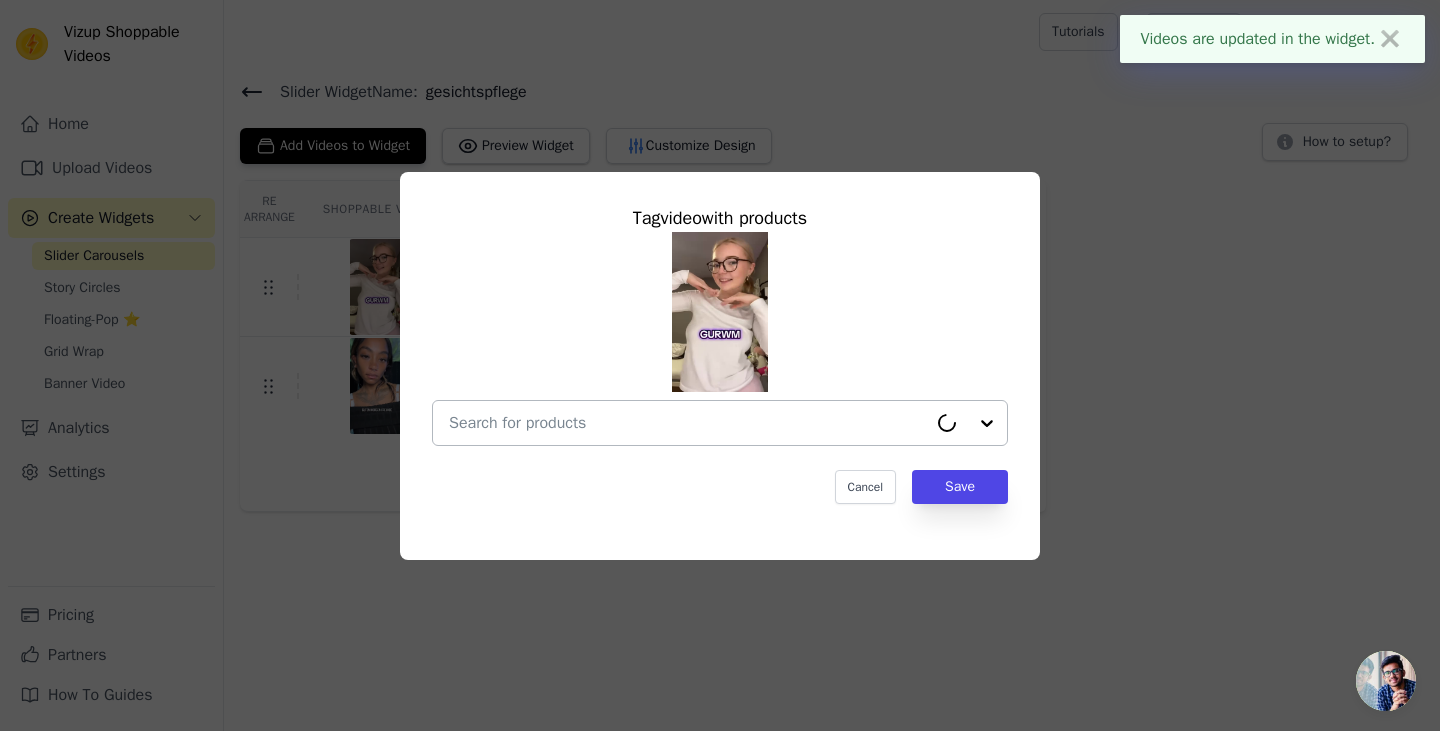 click at bounding box center (688, 423) 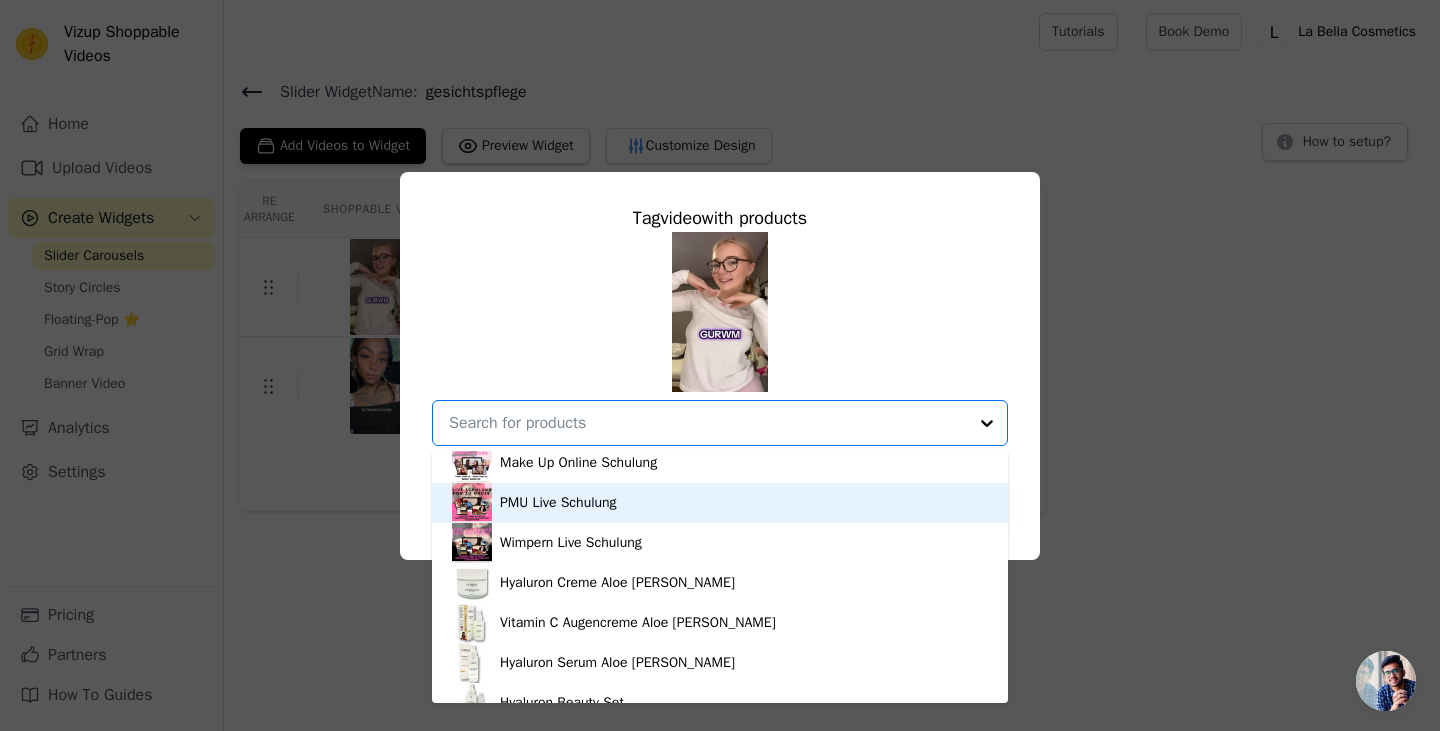 scroll, scrollTop: 754, scrollLeft: 0, axis: vertical 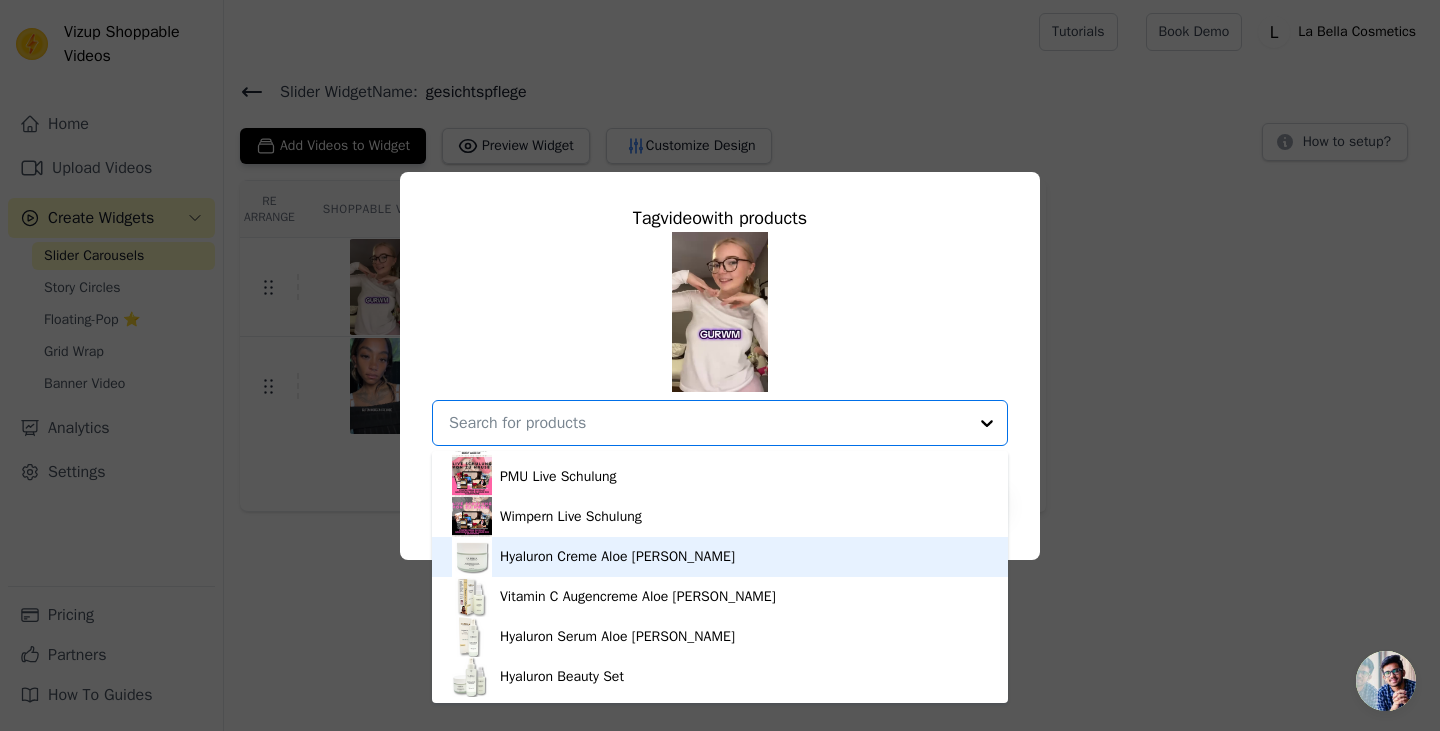 click on "Hyaluron Creme Aloe [PERSON_NAME]" at bounding box center (617, 557) 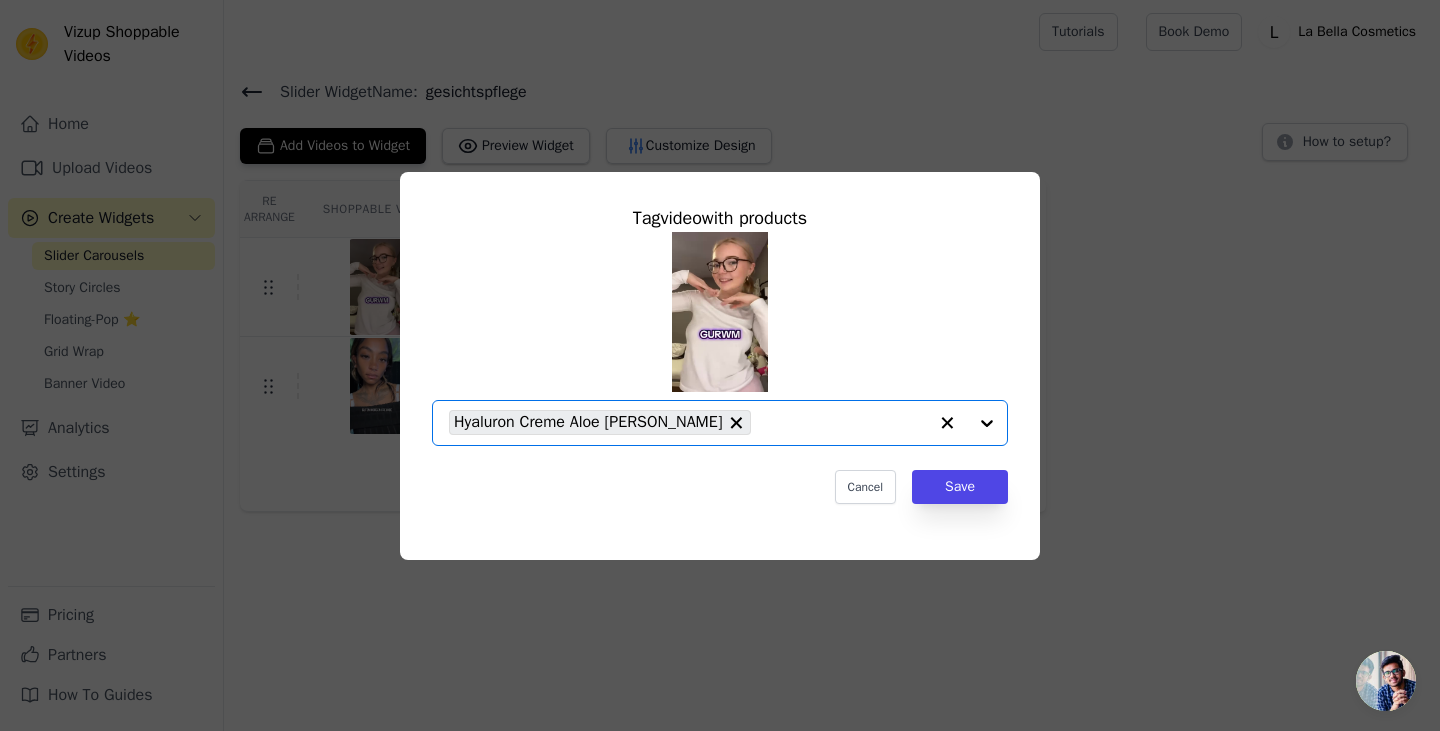 click 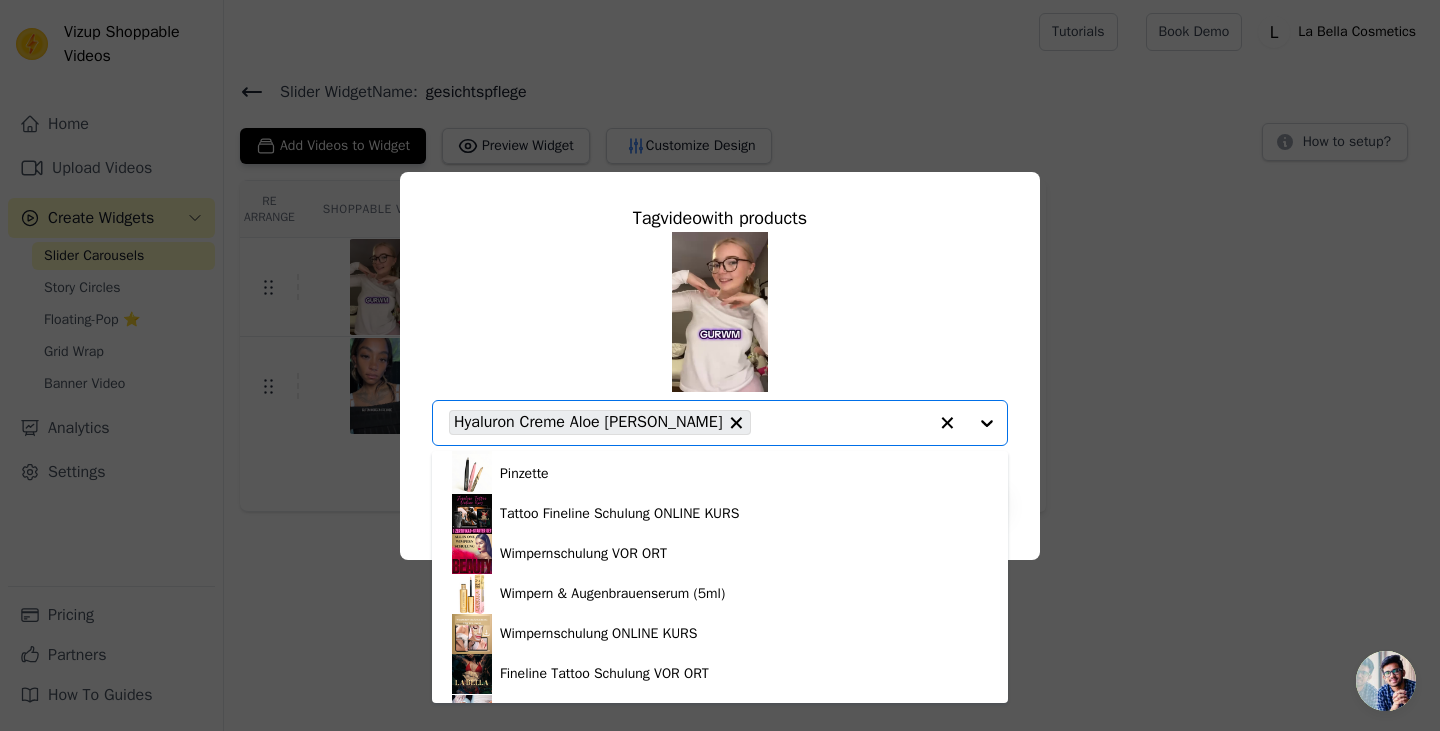 scroll, scrollTop: 754, scrollLeft: 0, axis: vertical 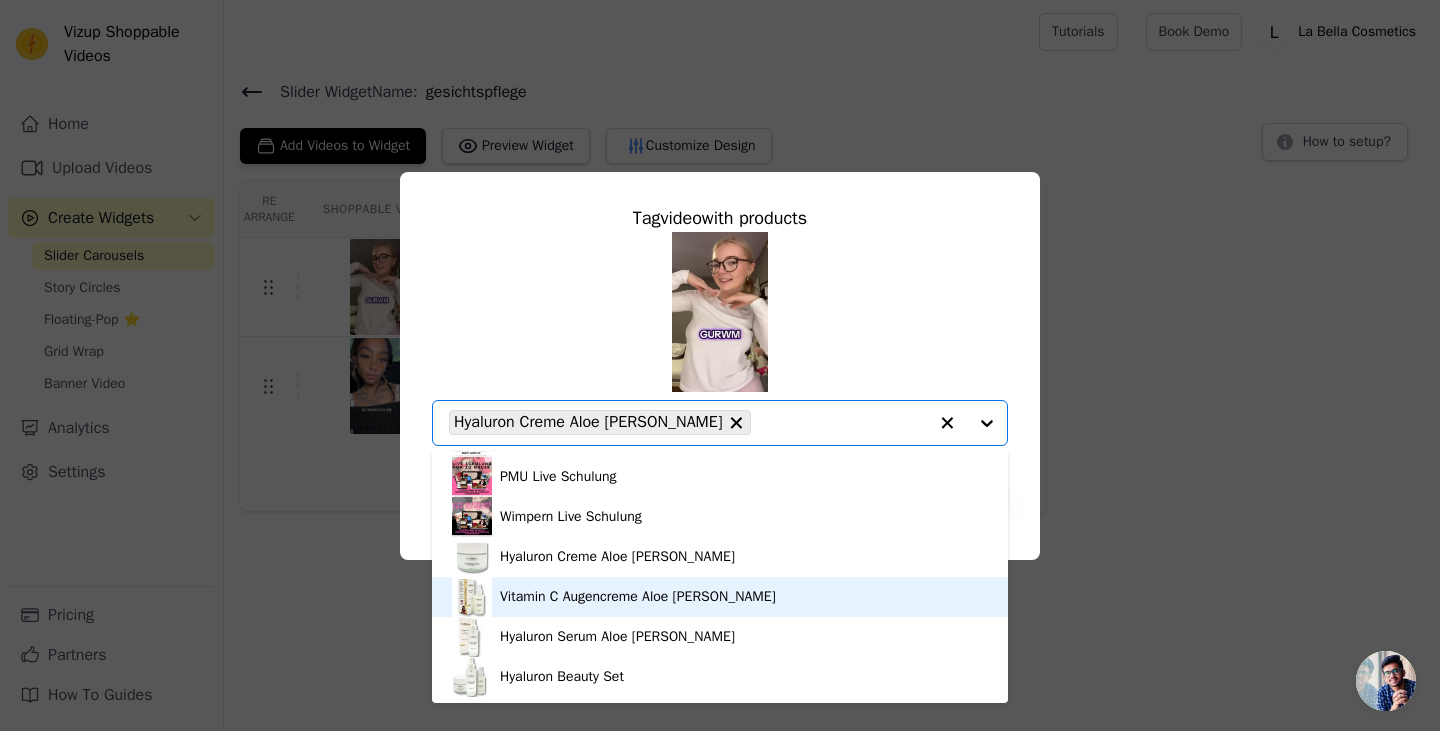 click on "Vitamin C Augencreme Aloe [PERSON_NAME]" at bounding box center [638, 597] 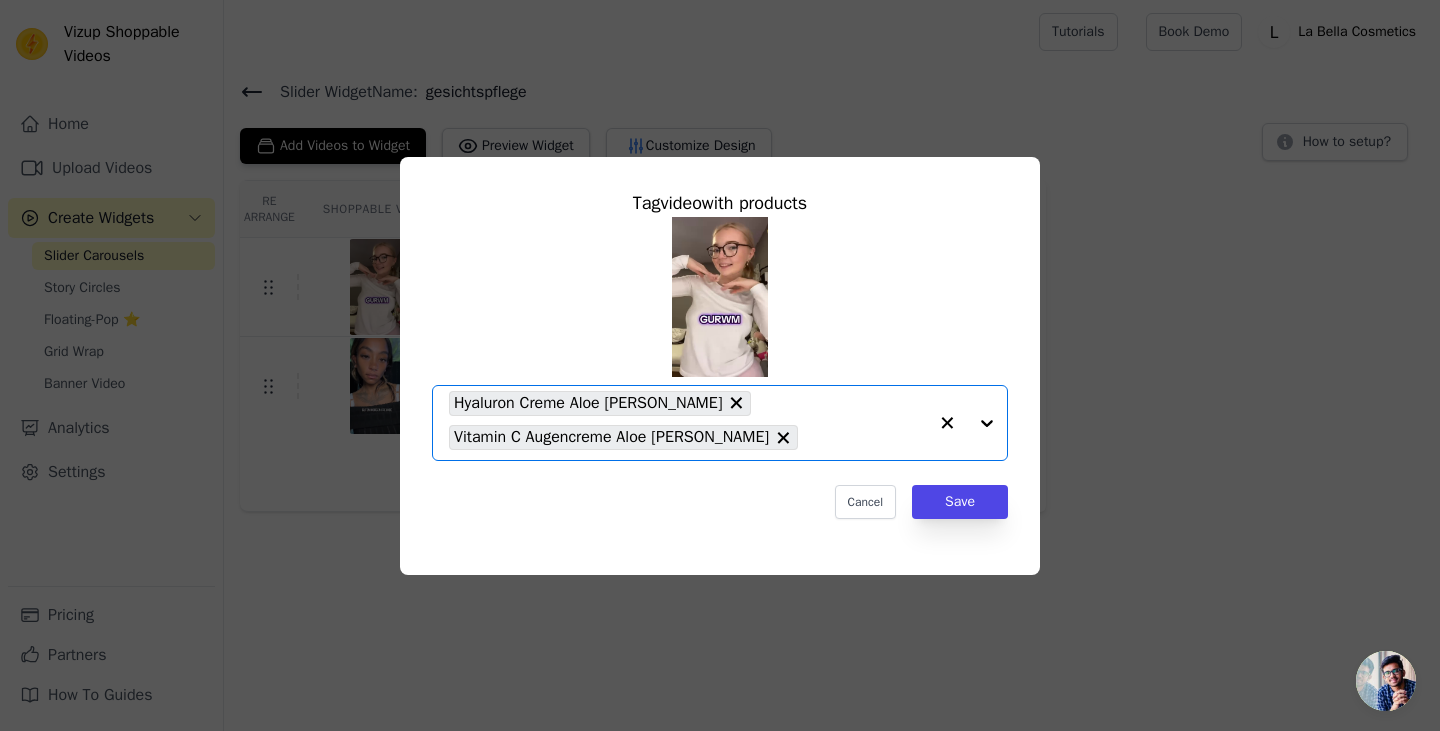 click 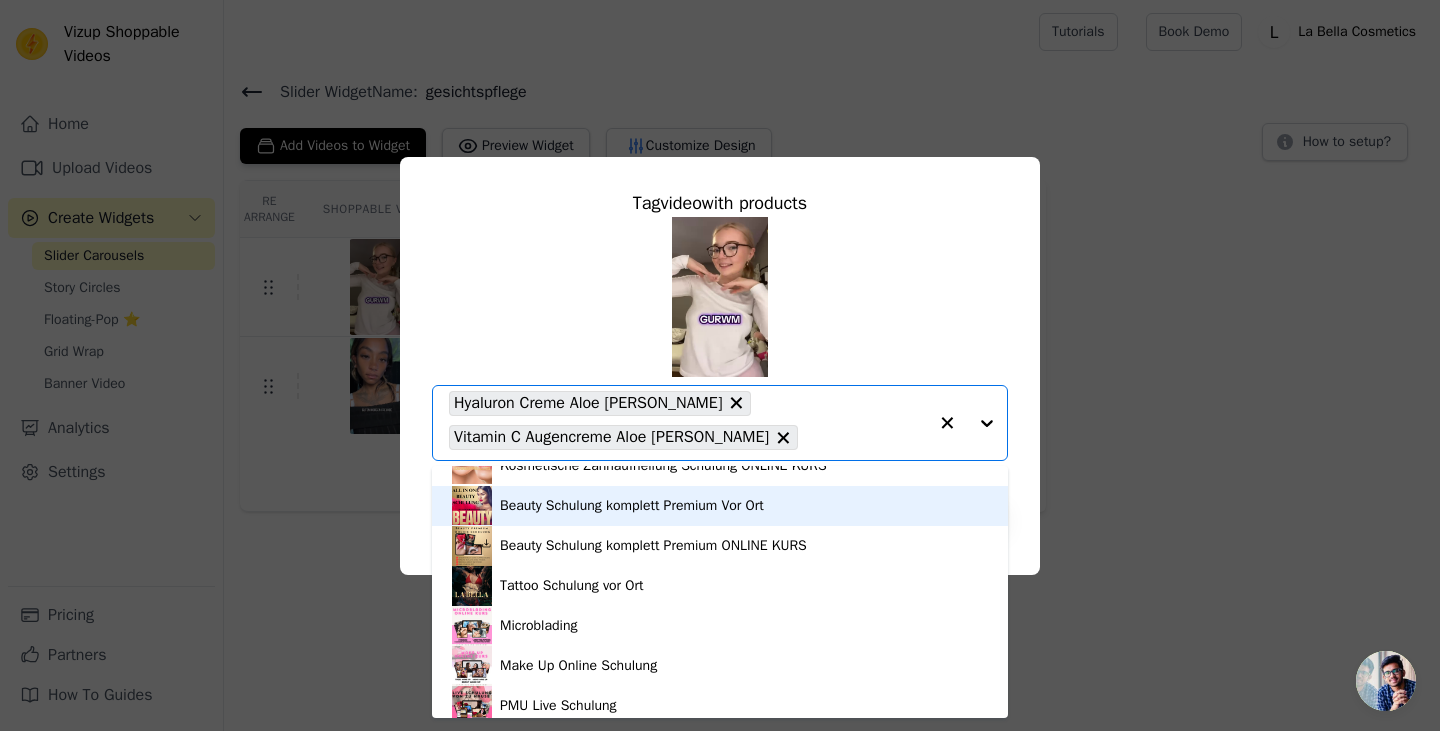 scroll, scrollTop: 754, scrollLeft: 0, axis: vertical 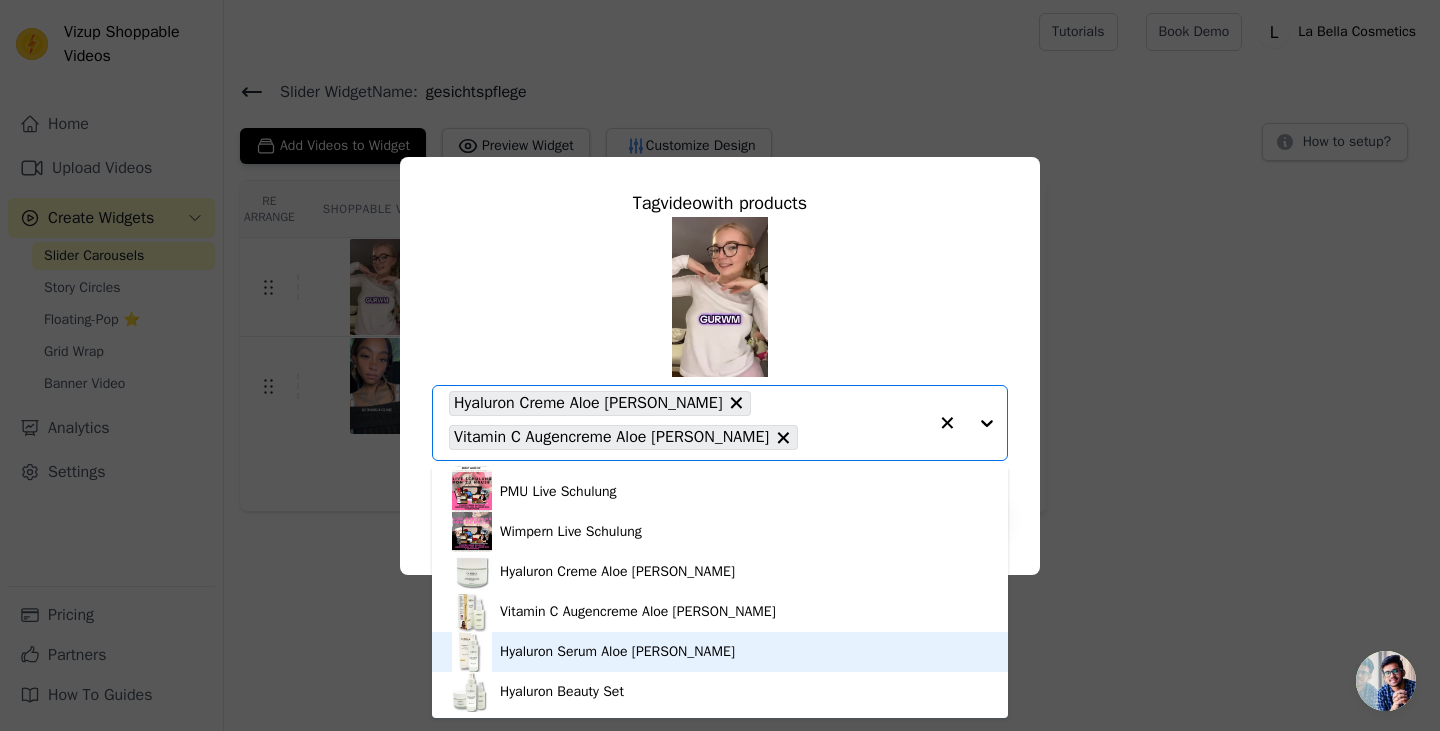 click on "Hyaluron Serum Aloe [PERSON_NAME]" at bounding box center (617, 652) 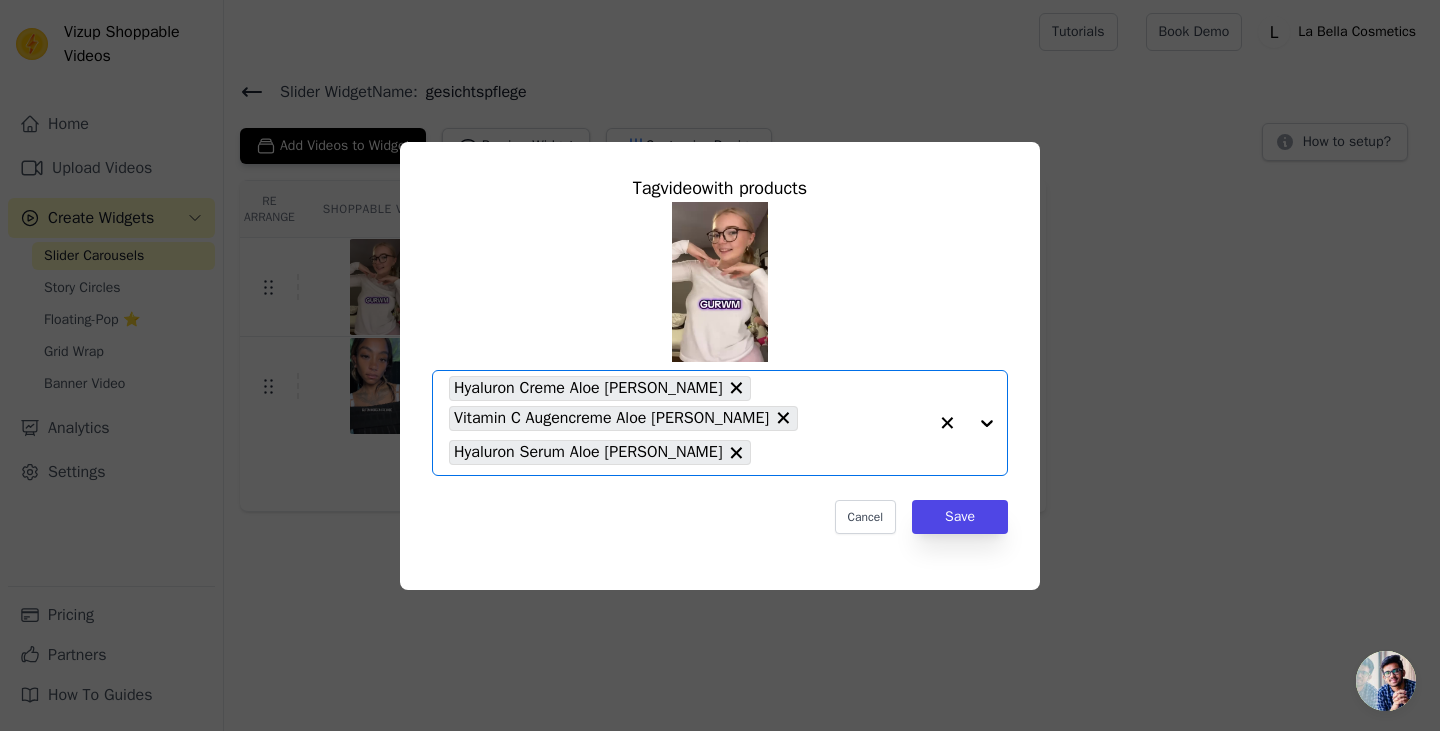 click 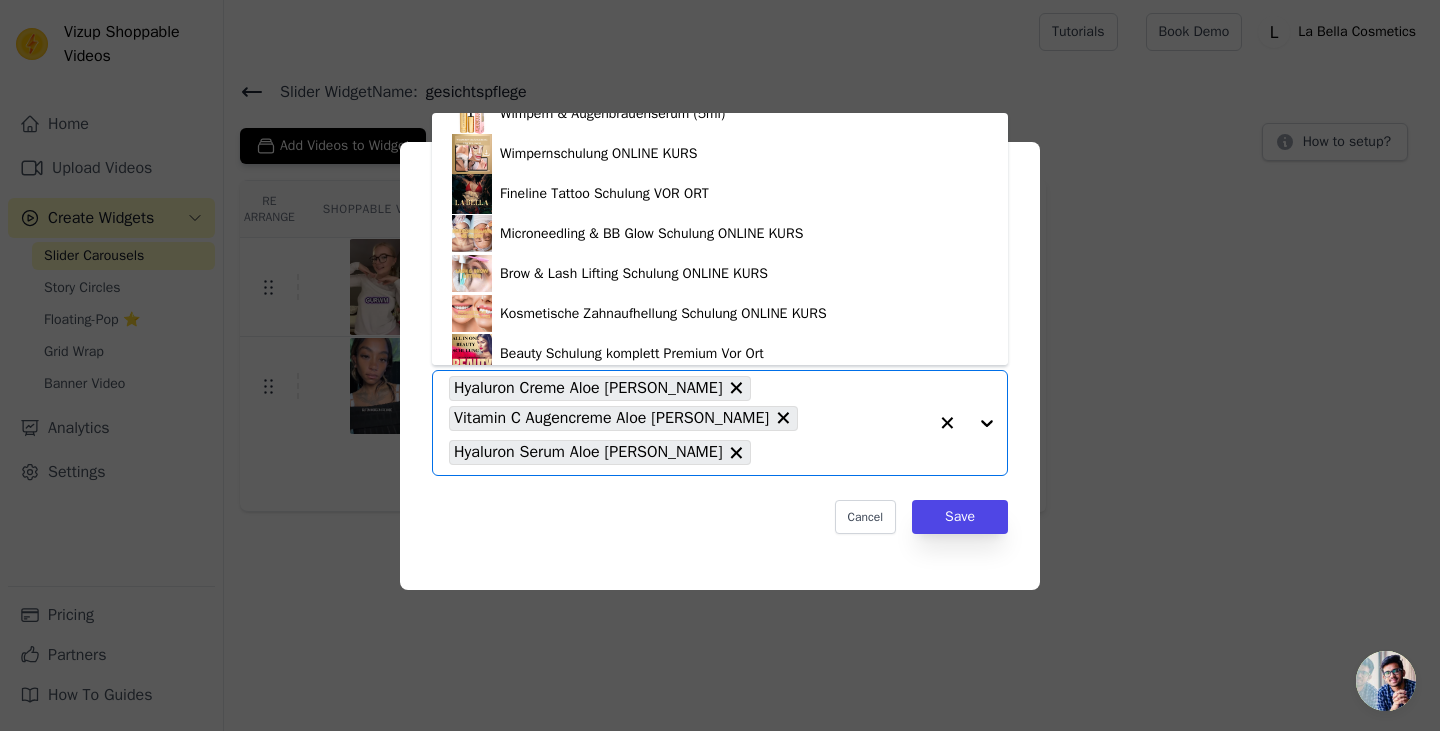 scroll, scrollTop: 754, scrollLeft: 0, axis: vertical 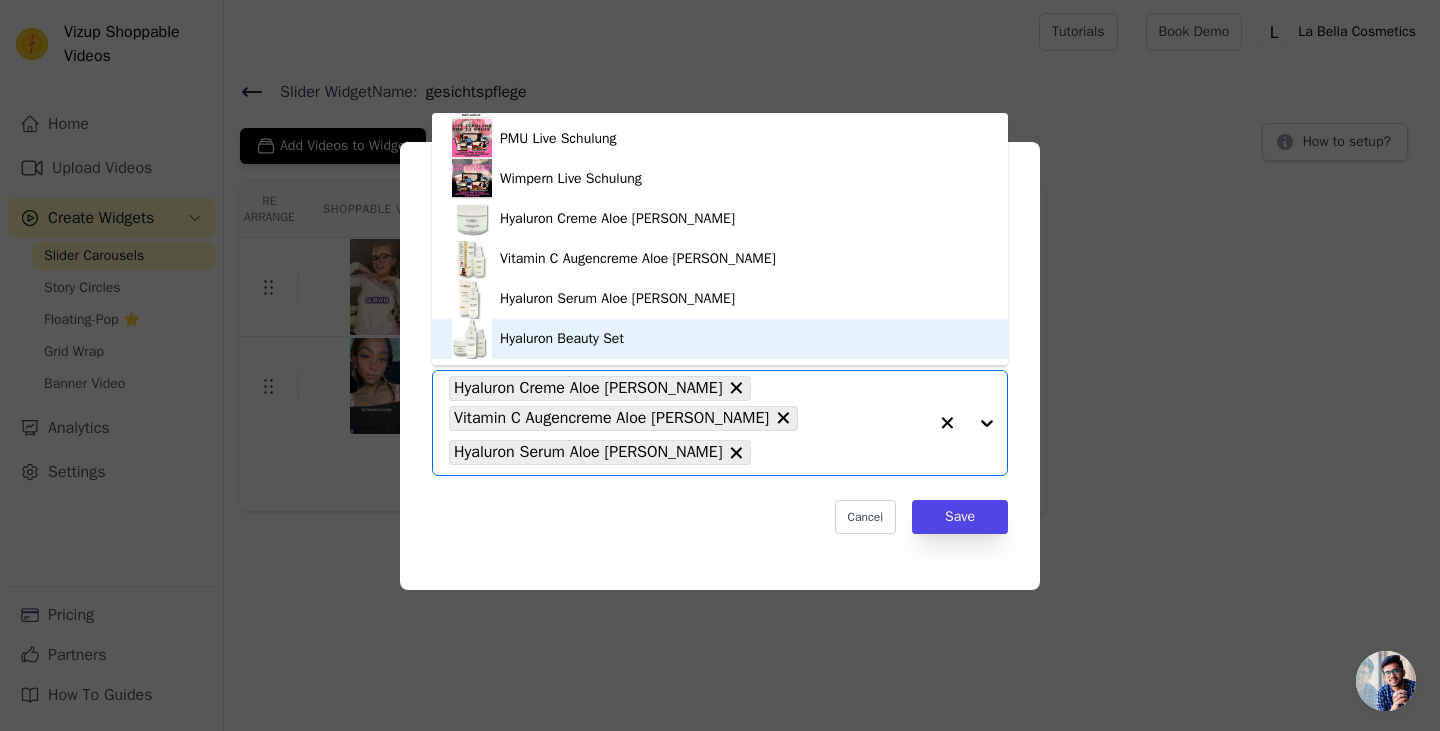 click on "Hyaluron Beauty Set" at bounding box center (562, 339) 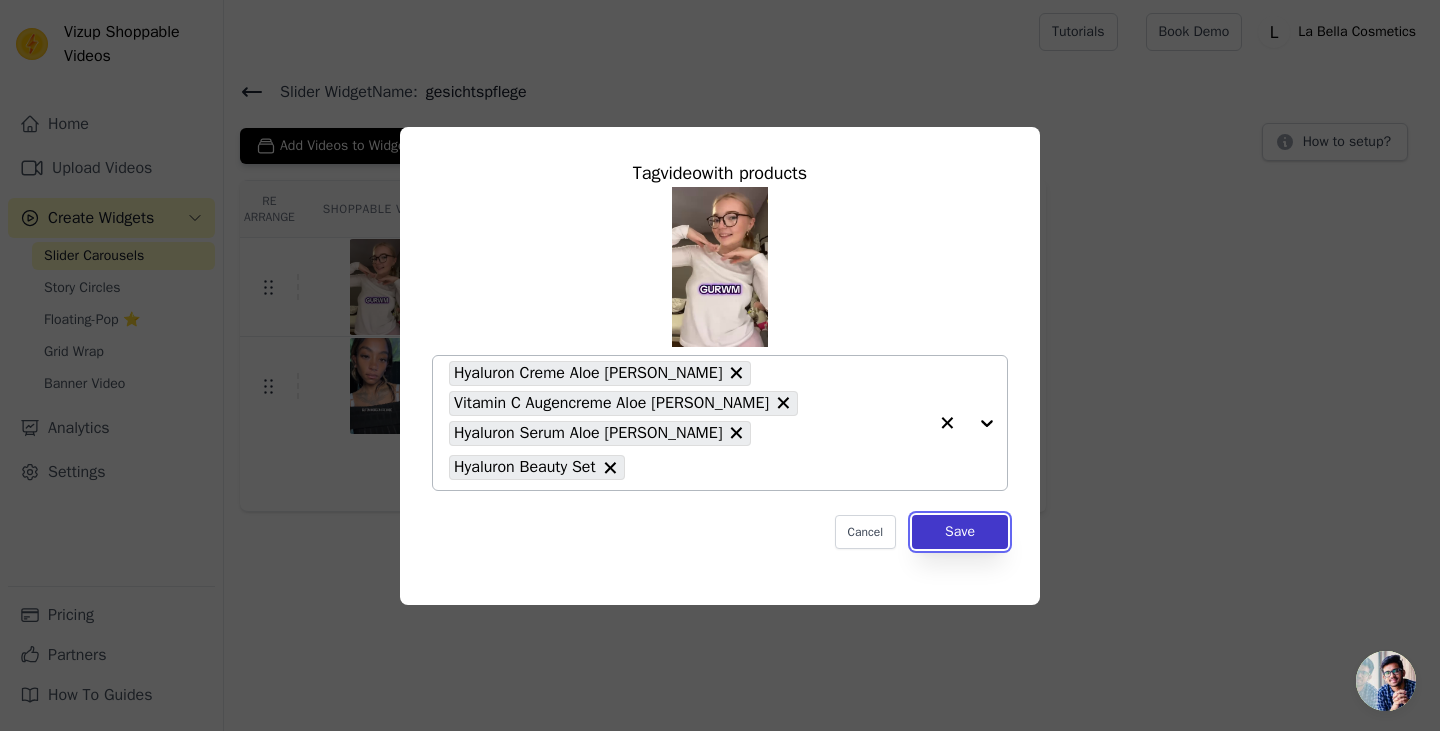 click on "Save" at bounding box center (960, 532) 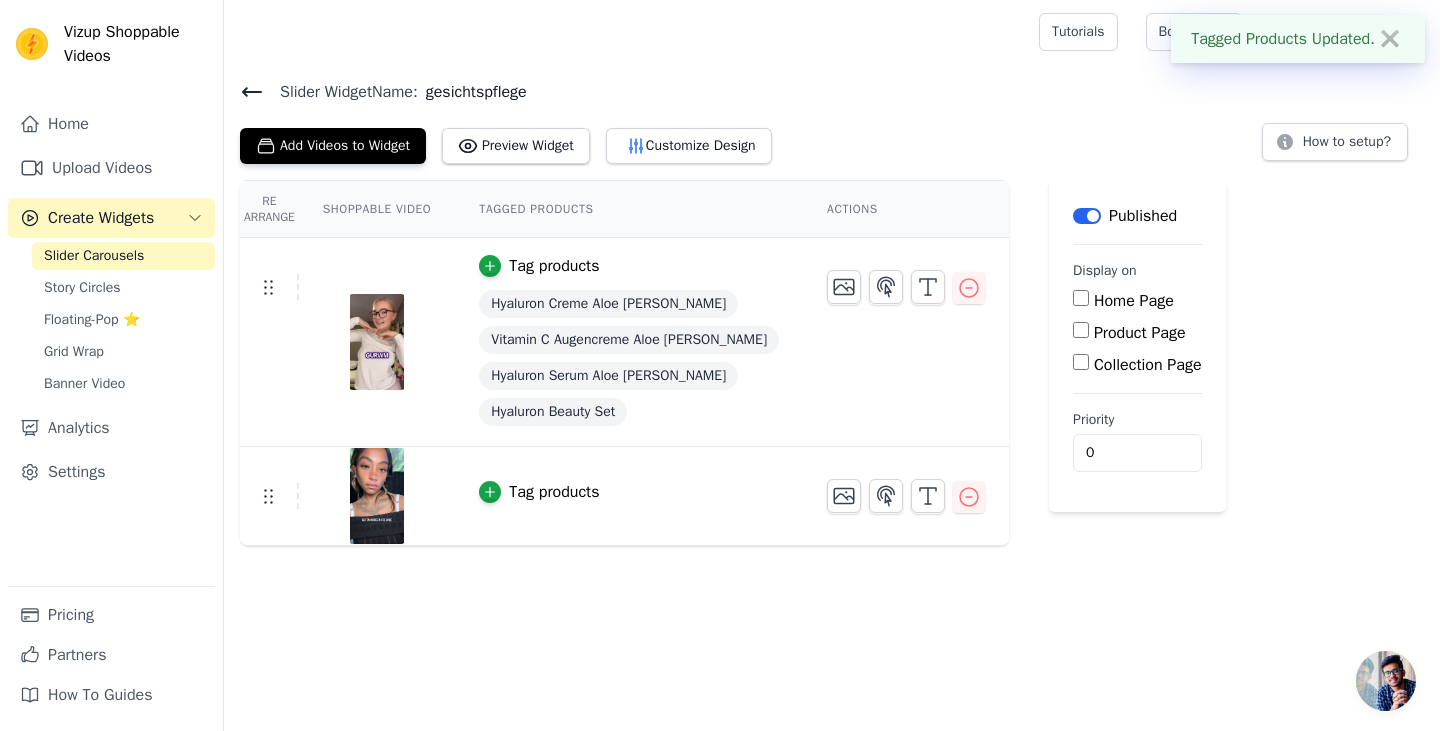 click on "Tag products" at bounding box center [554, 492] 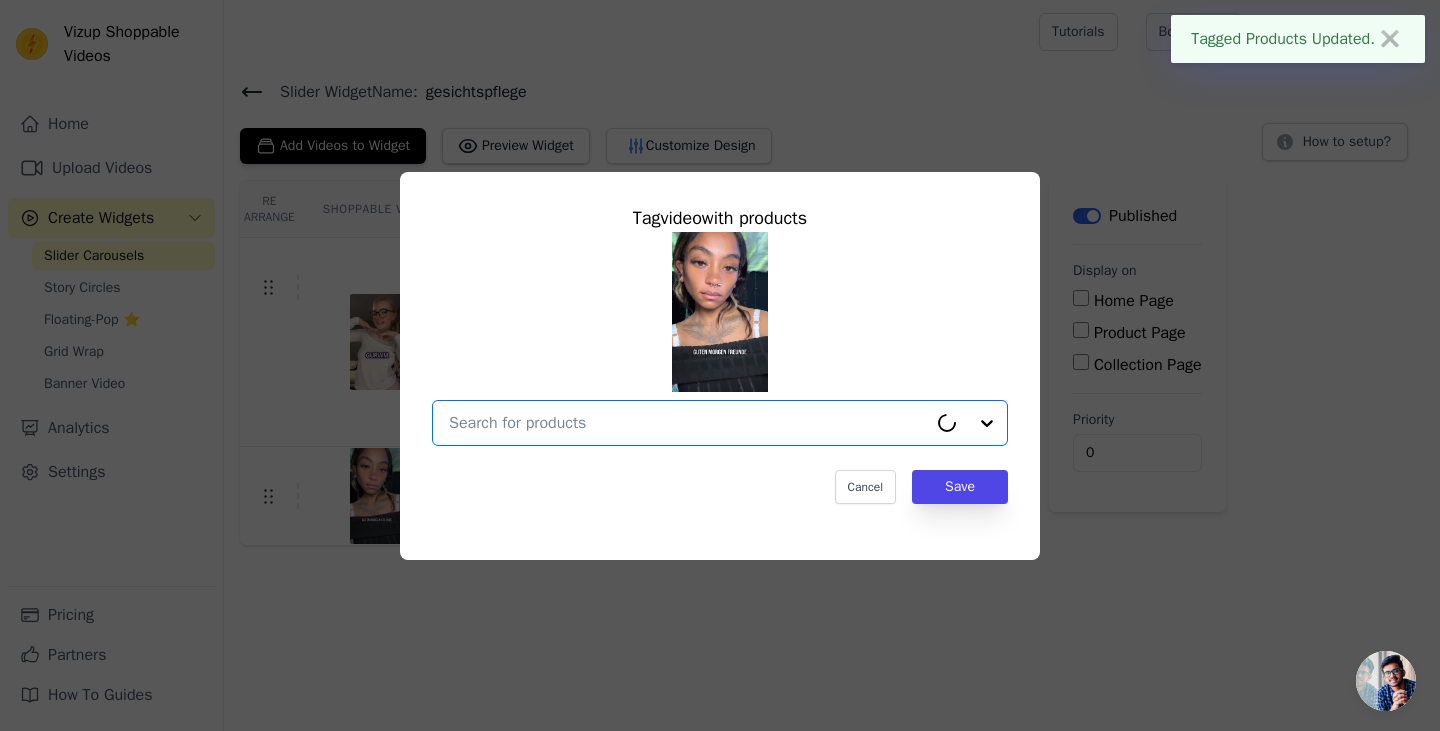 click at bounding box center [688, 423] 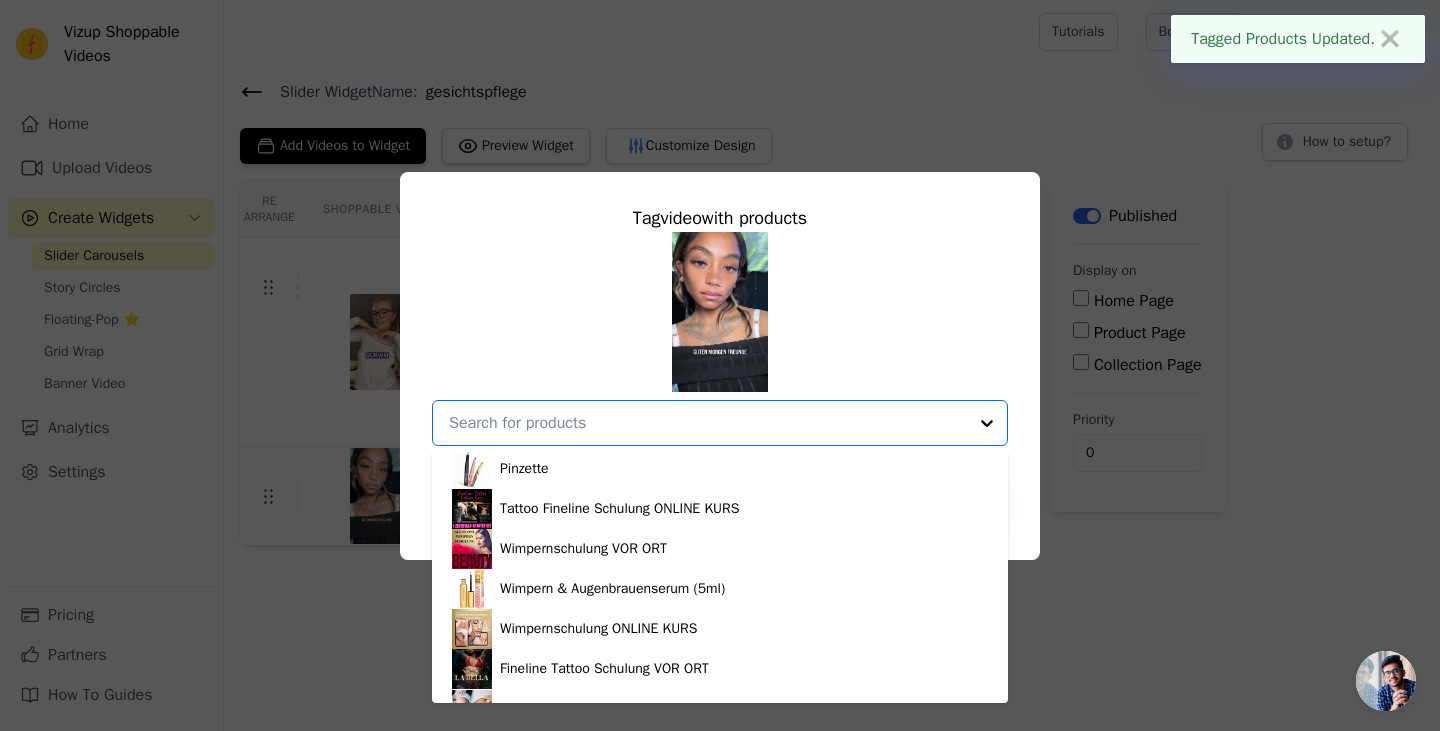 scroll, scrollTop: 754, scrollLeft: 0, axis: vertical 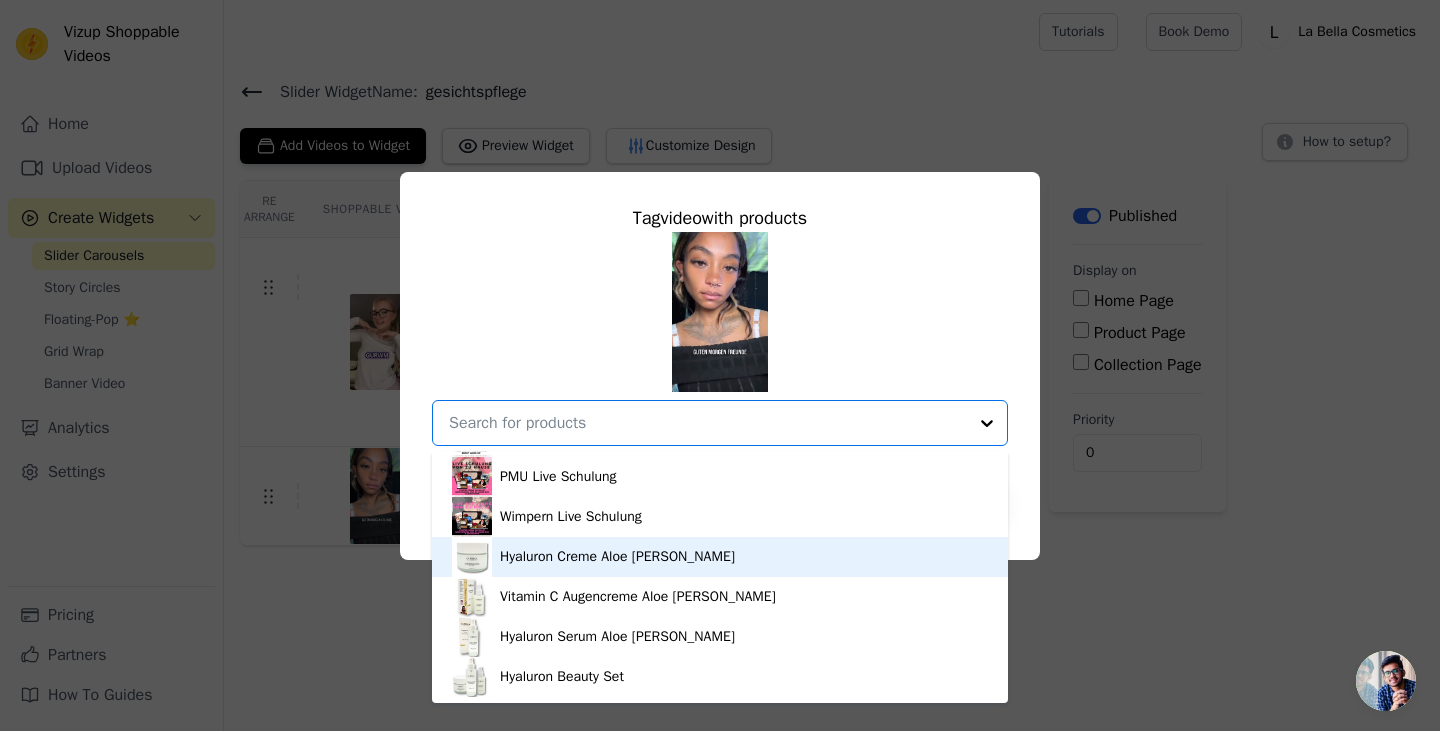 click on "Hyaluron Creme Aloe [PERSON_NAME]" at bounding box center (720, 557) 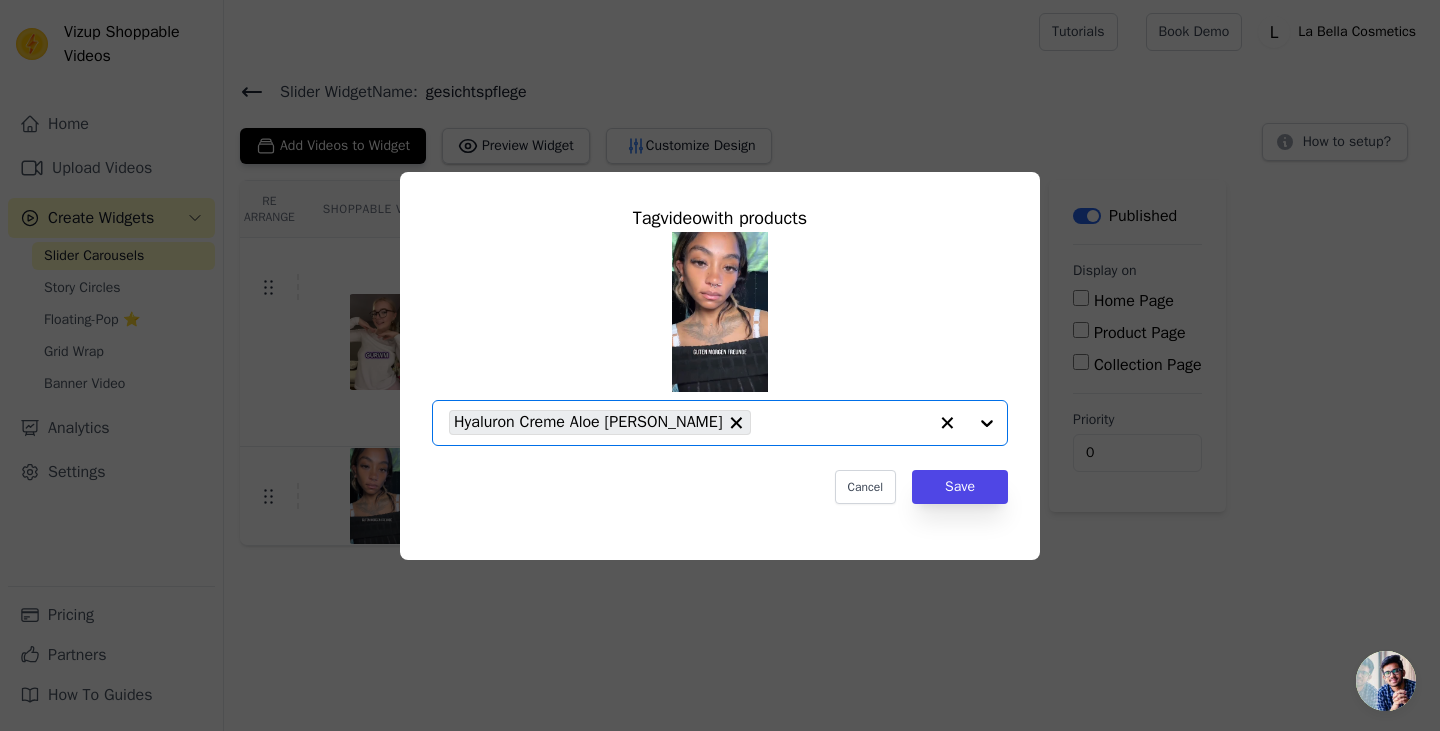 click 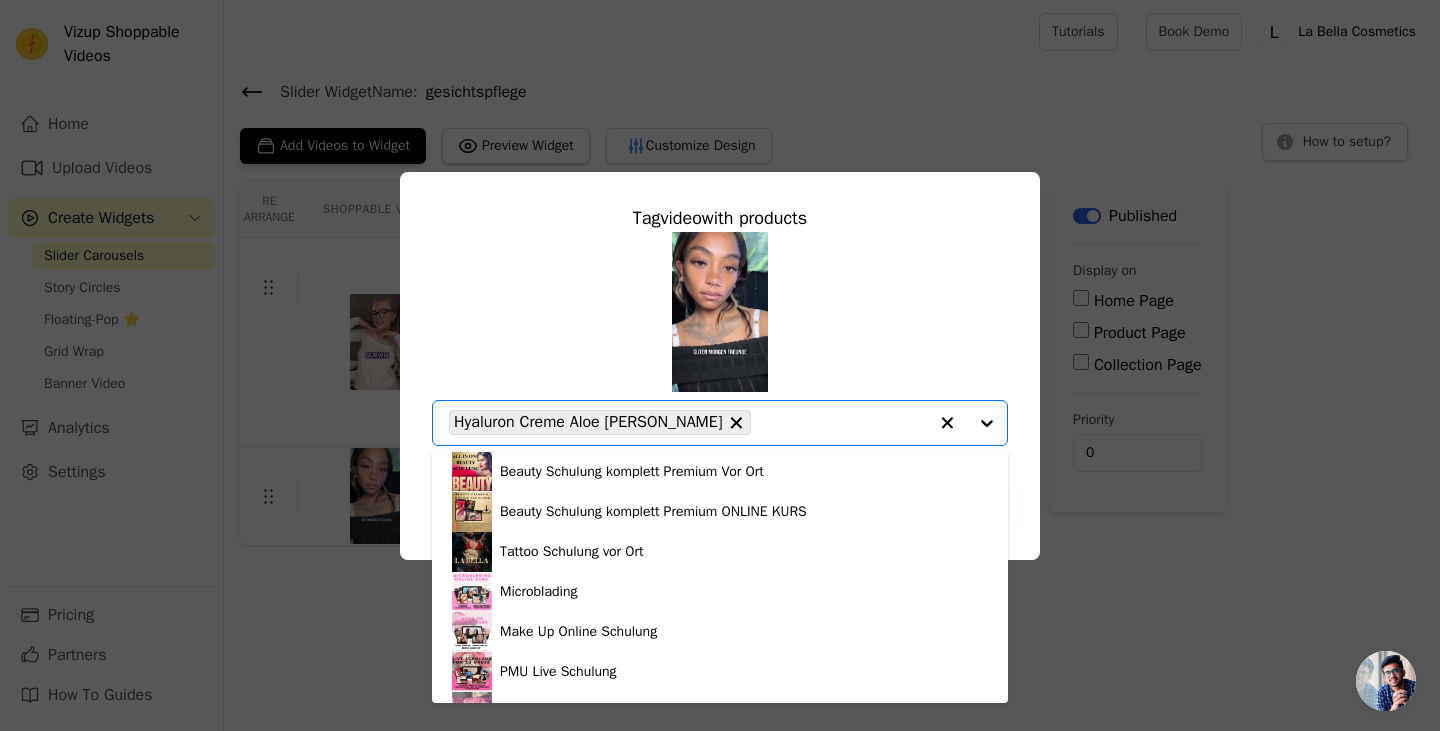 scroll, scrollTop: 754, scrollLeft: 0, axis: vertical 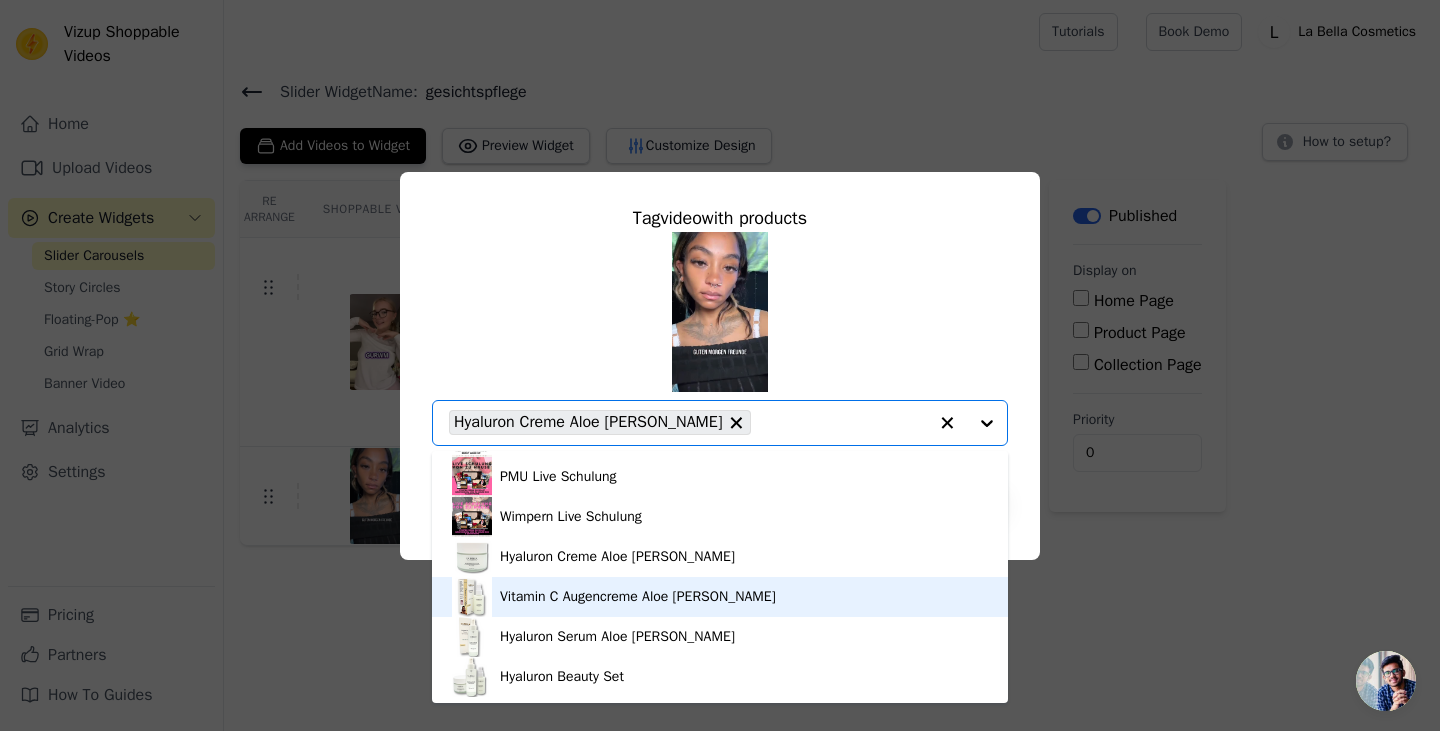 click on "Vitamin C Augencreme Aloe [PERSON_NAME]" at bounding box center [638, 597] 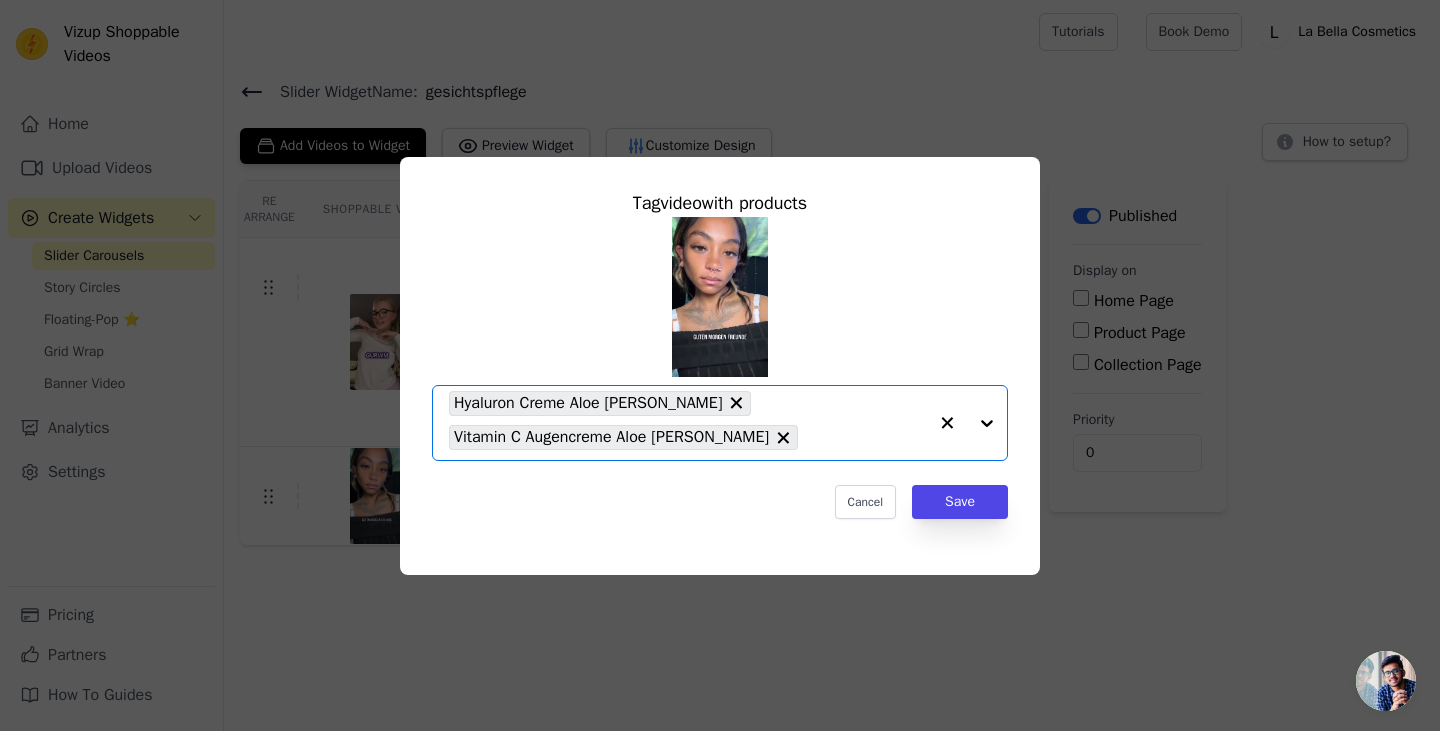 click 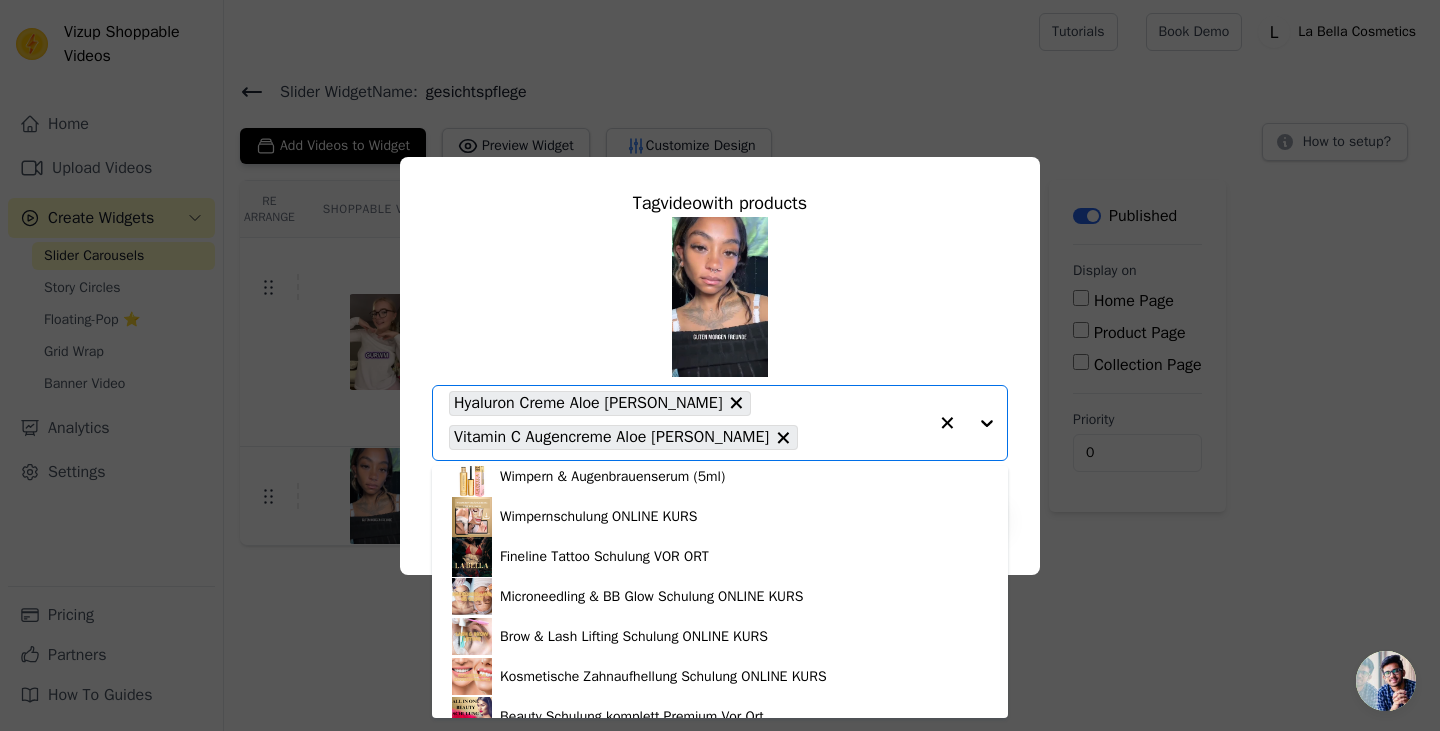 scroll, scrollTop: 754, scrollLeft: 0, axis: vertical 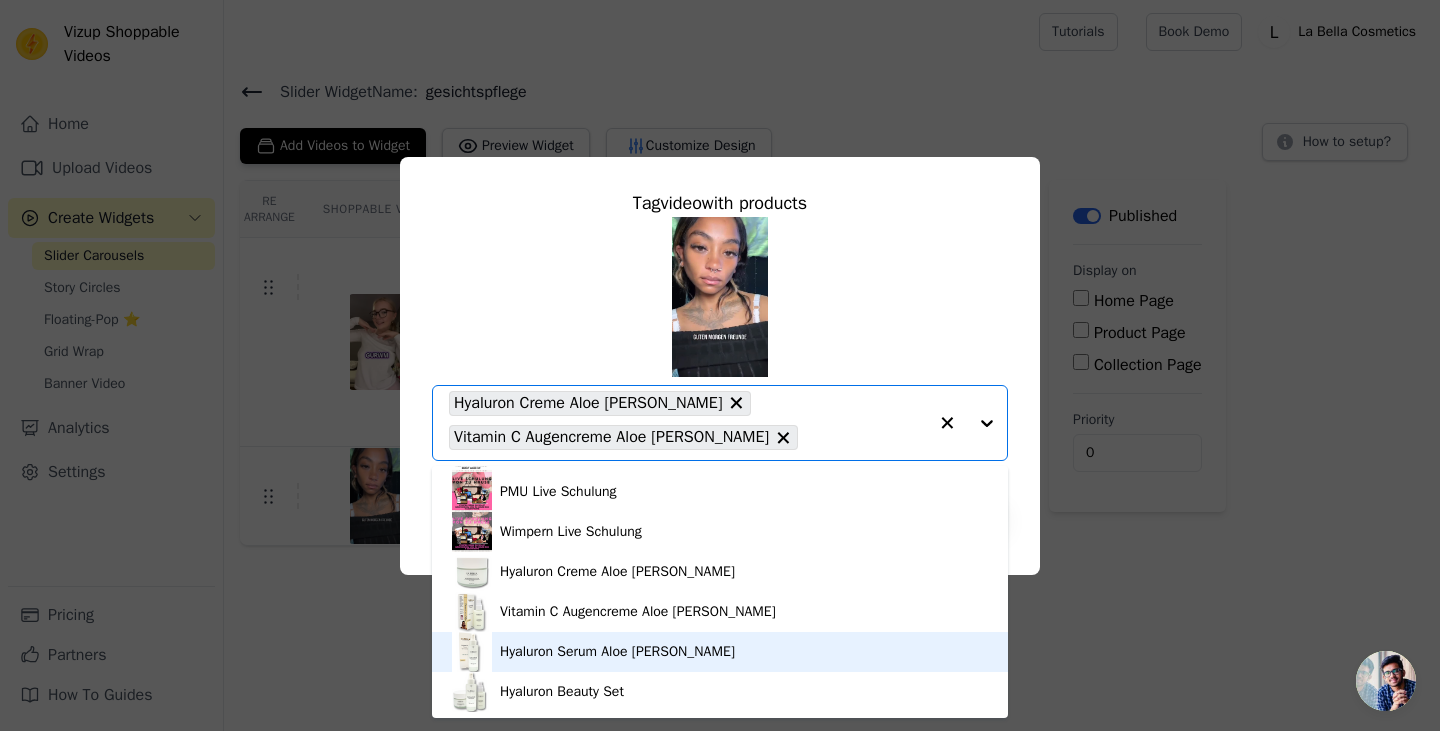 click on "Hyaluron Serum Aloe [PERSON_NAME]" at bounding box center (617, 652) 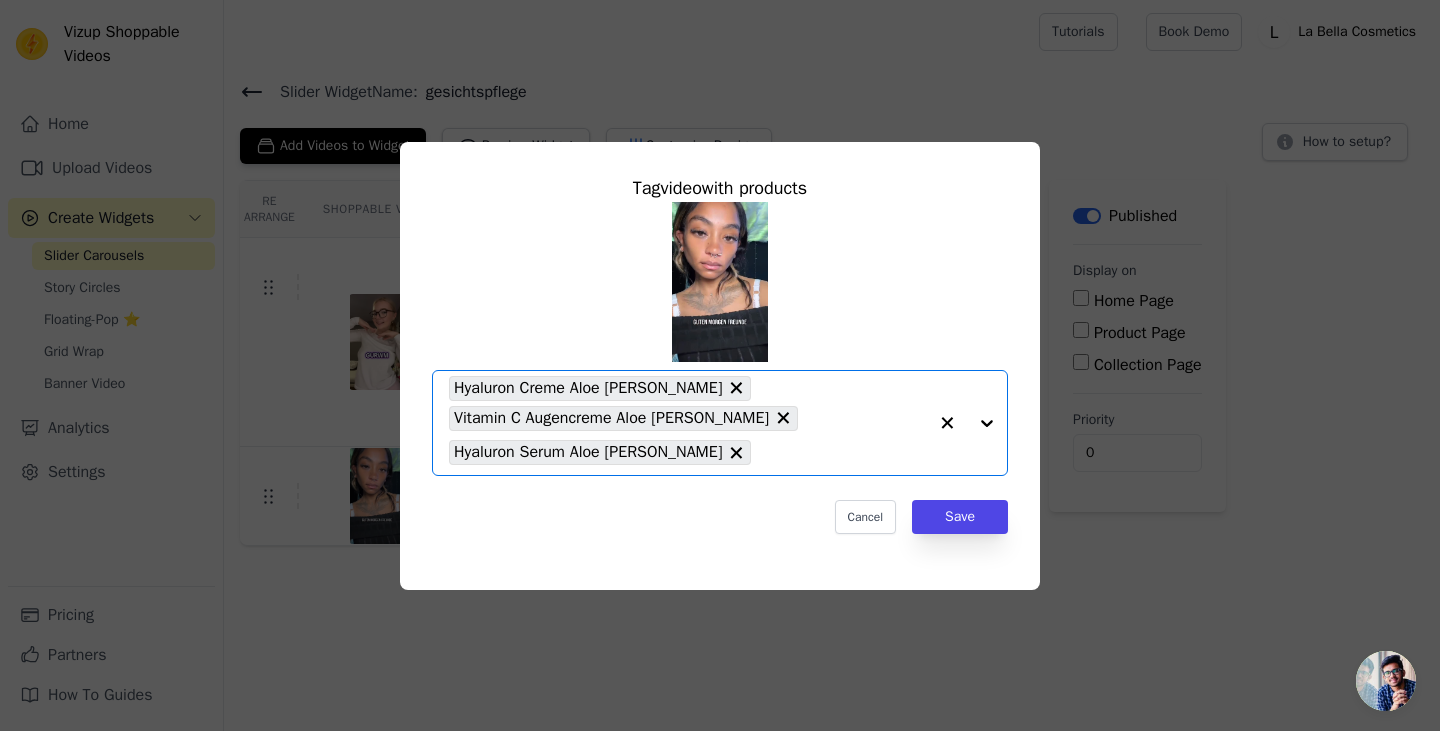click on "Hyaluron Creme Aloe Vera     Vitamin C Augencreme Aloe Vera     Hyaluron Serum Aloe Vera" at bounding box center (688, 423) 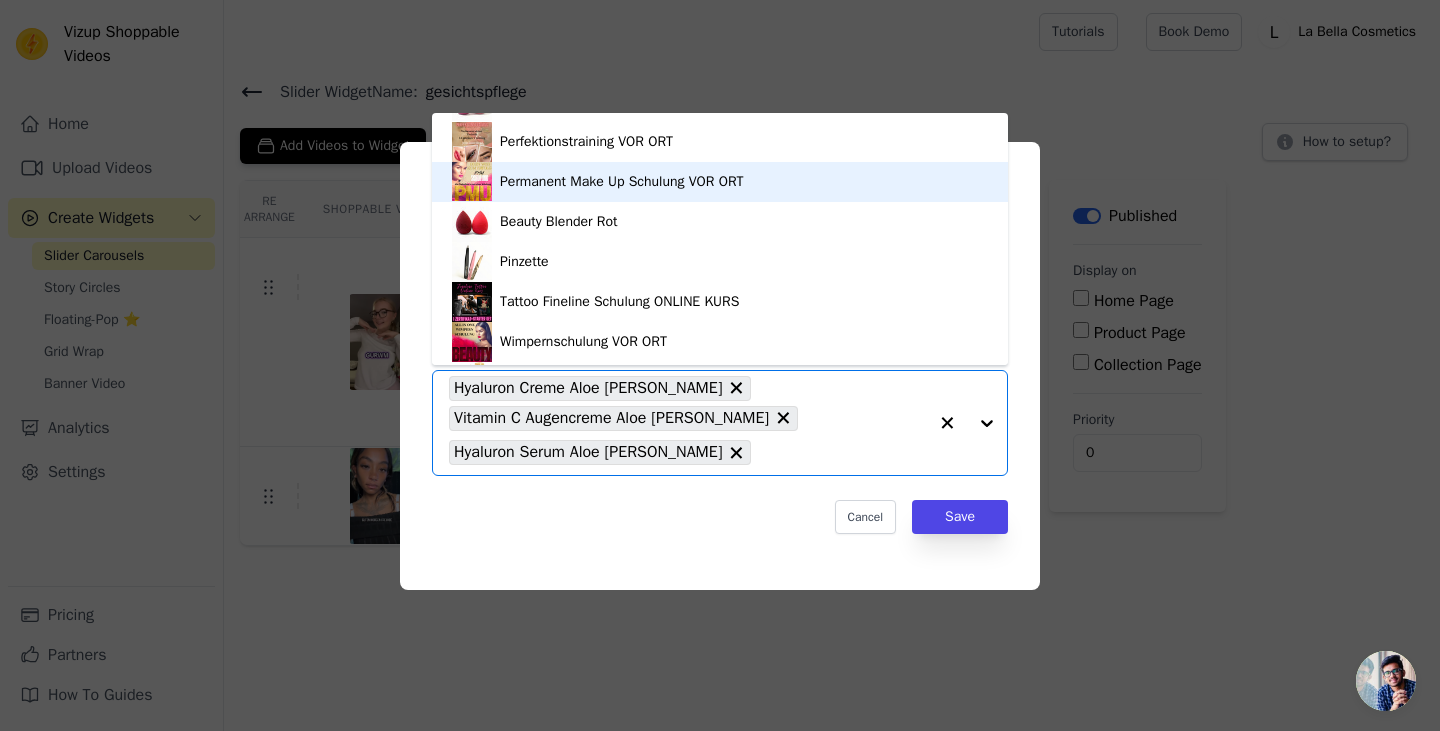 scroll, scrollTop: 754, scrollLeft: 0, axis: vertical 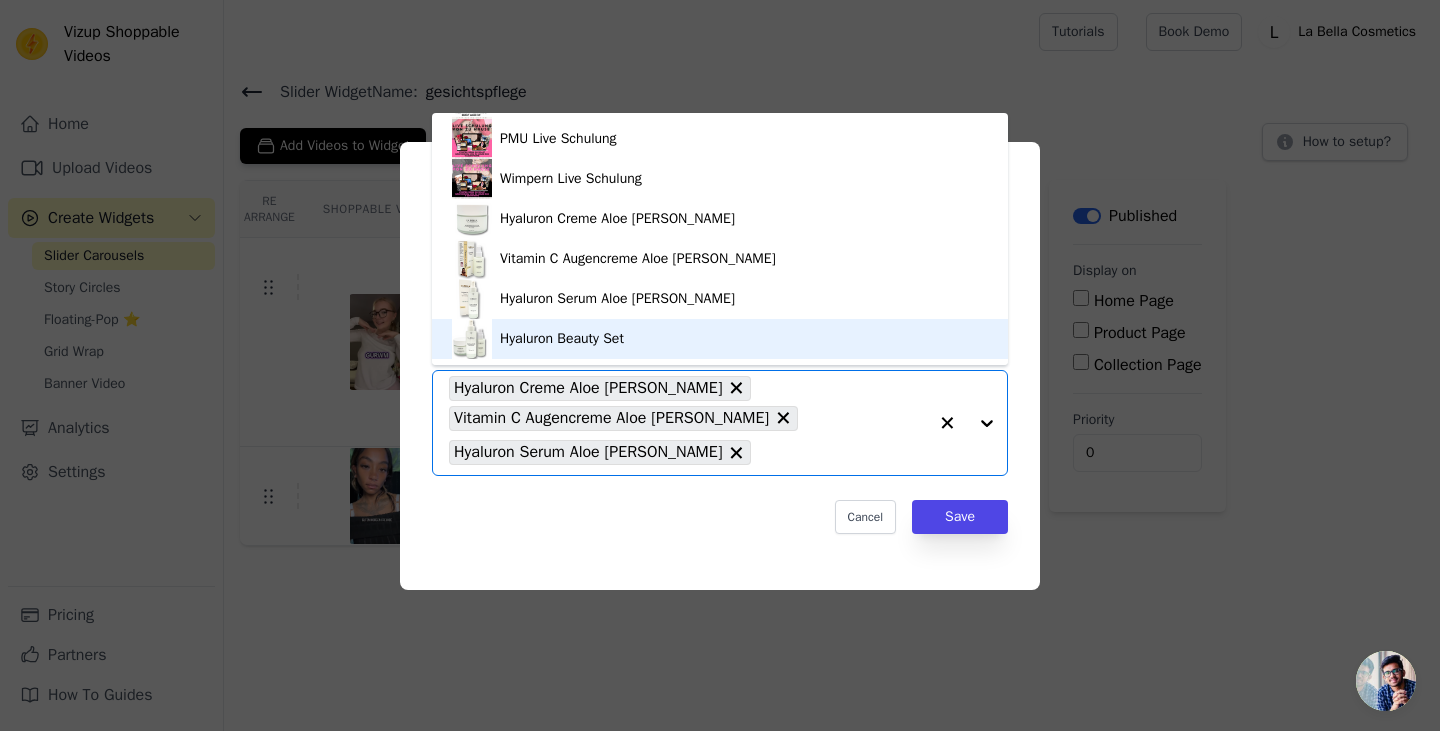 click on "Hyaluron Beauty Set" at bounding box center [720, 339] 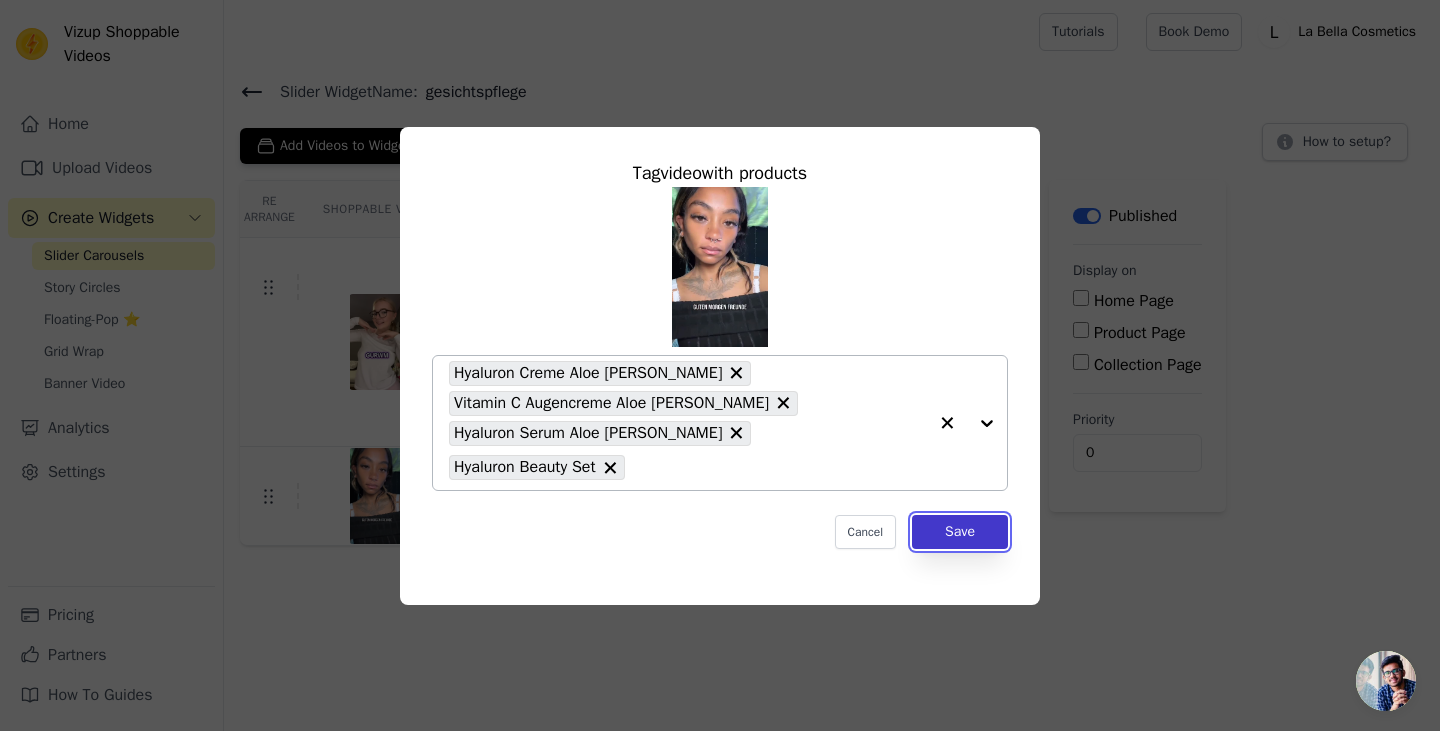click on "Save" at bounding box center (960, 532) 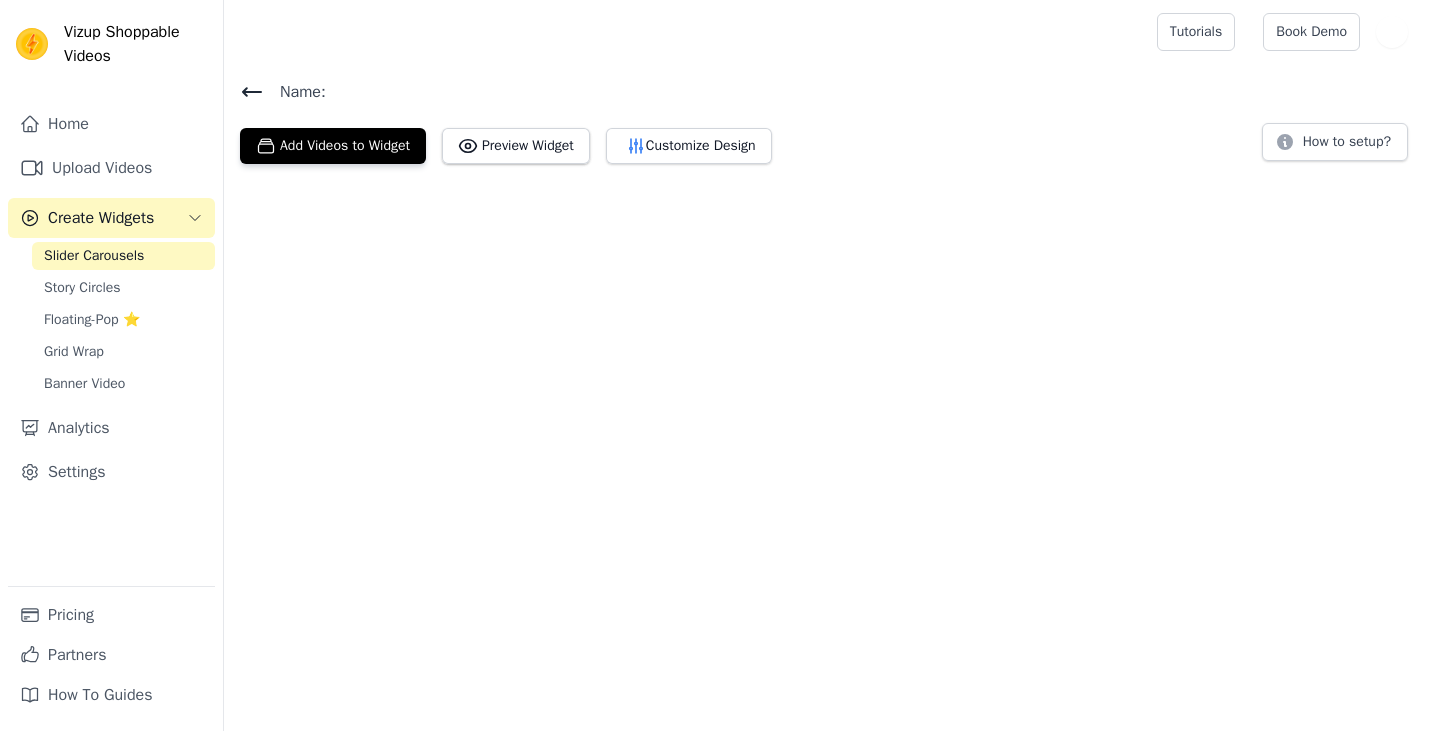 scroll, scrollTop: 0, scrollLeft: 0, axis: both 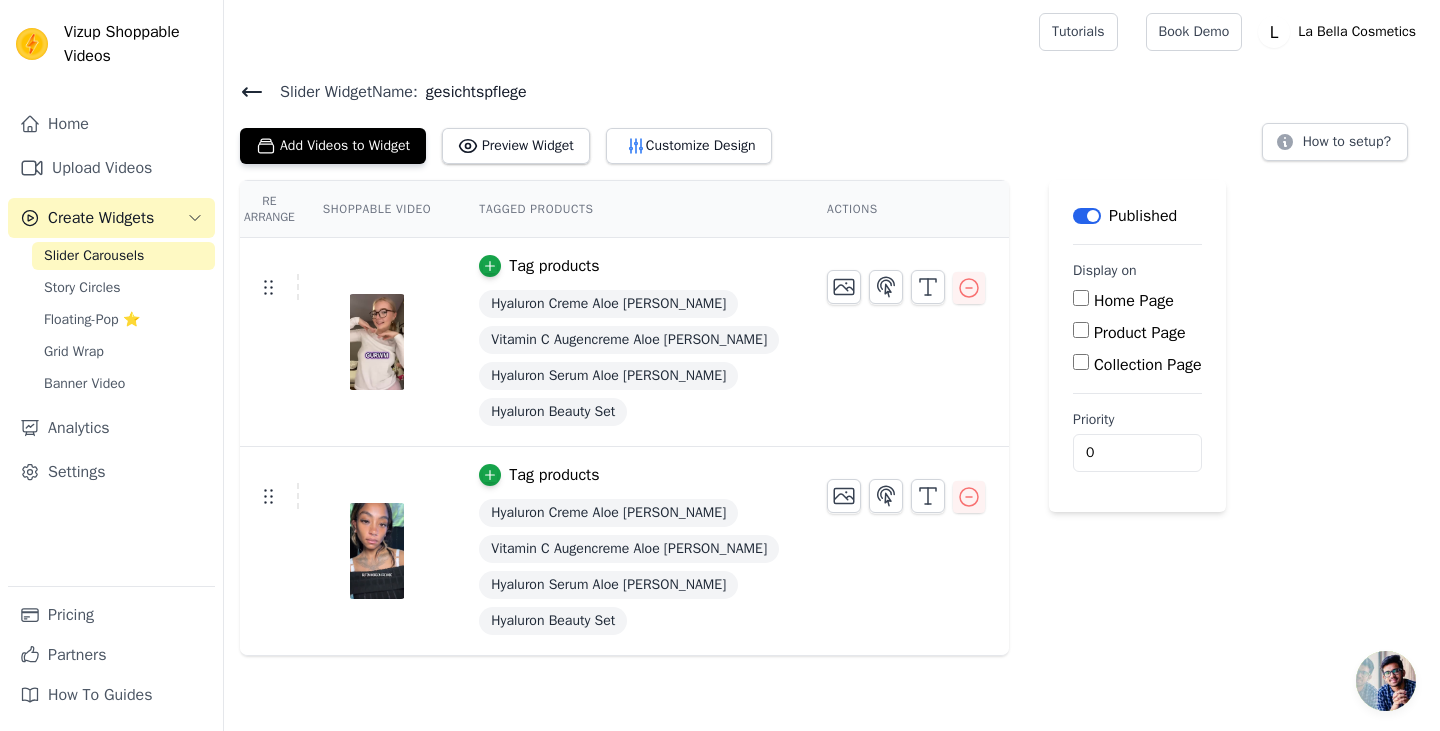 click on "Product Page" at bounding box center (1081, 330) 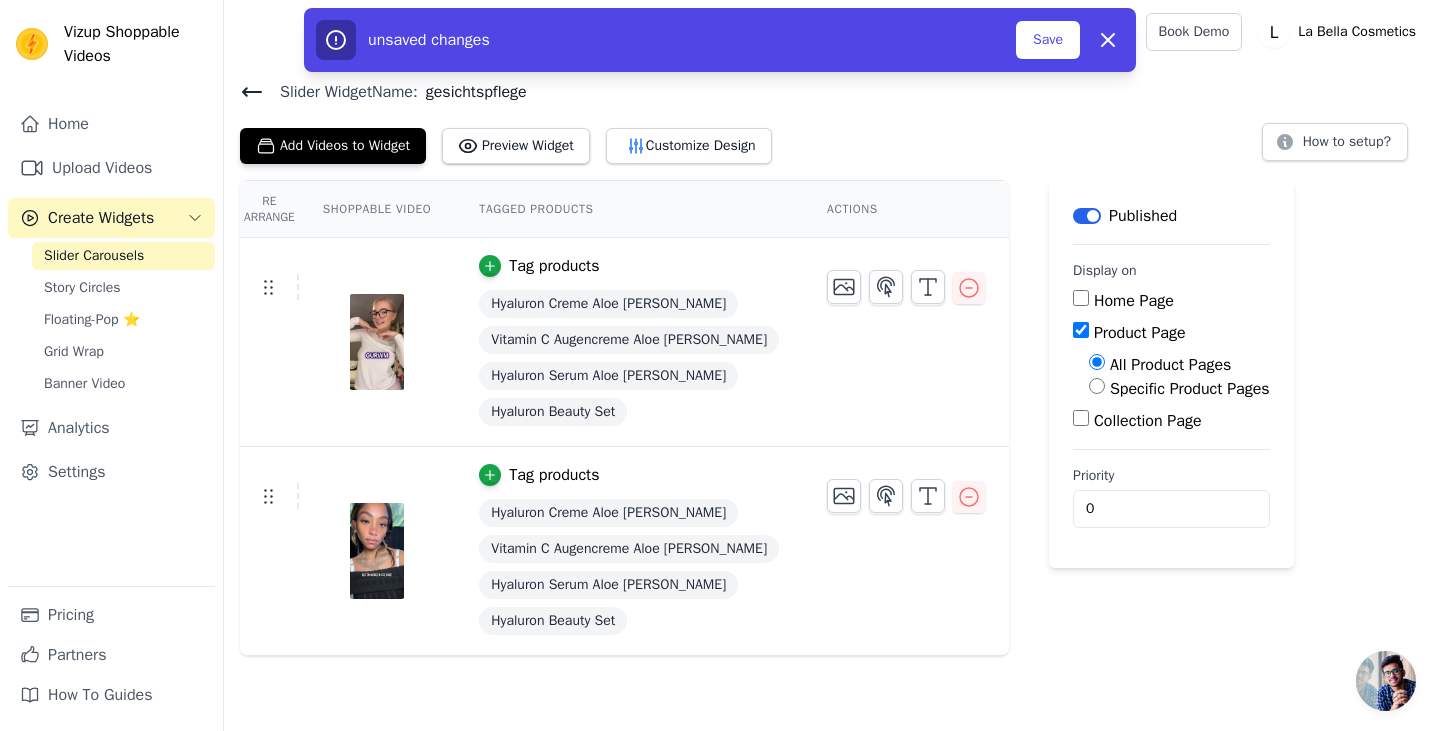click on "Specific Product Pages" at bounding box center (1097, 386) 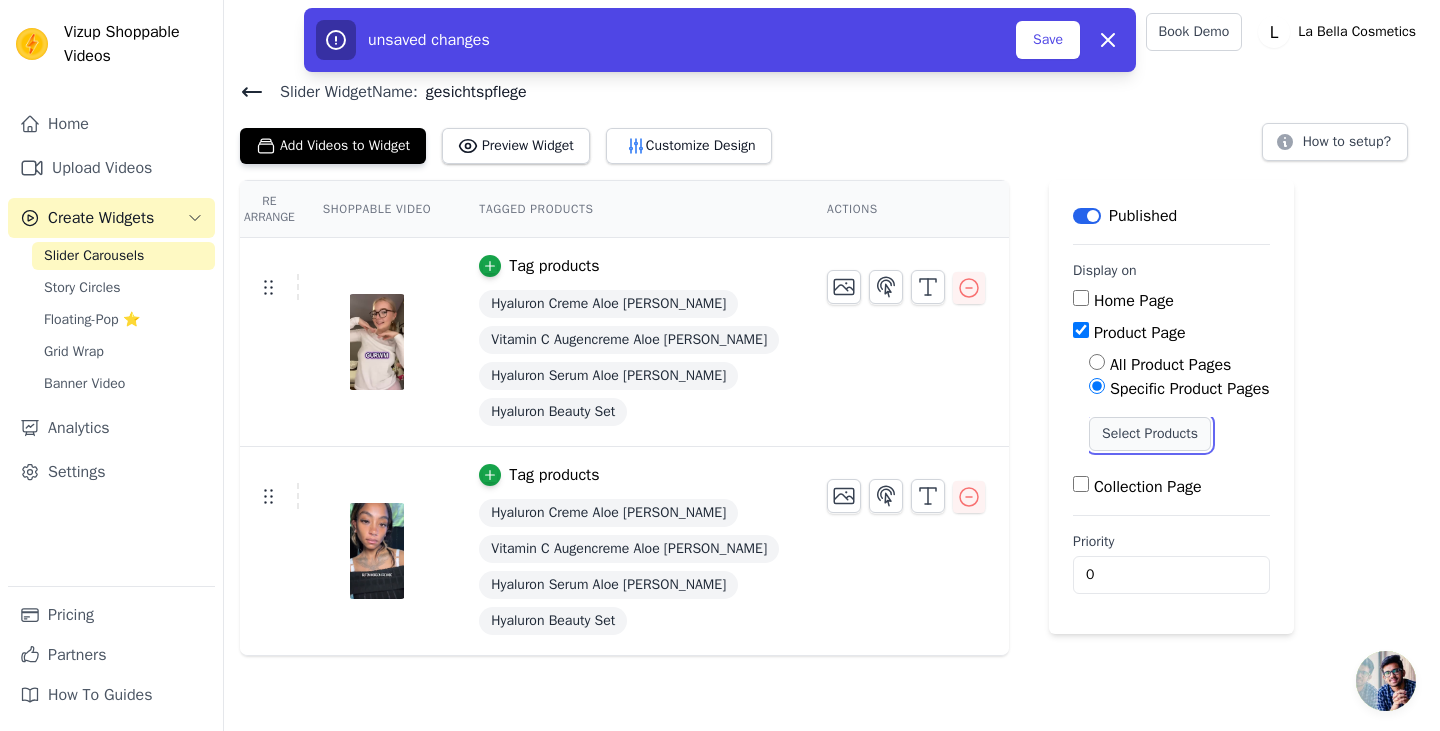 click on "Select Products" at bounding box center (1150, 434) 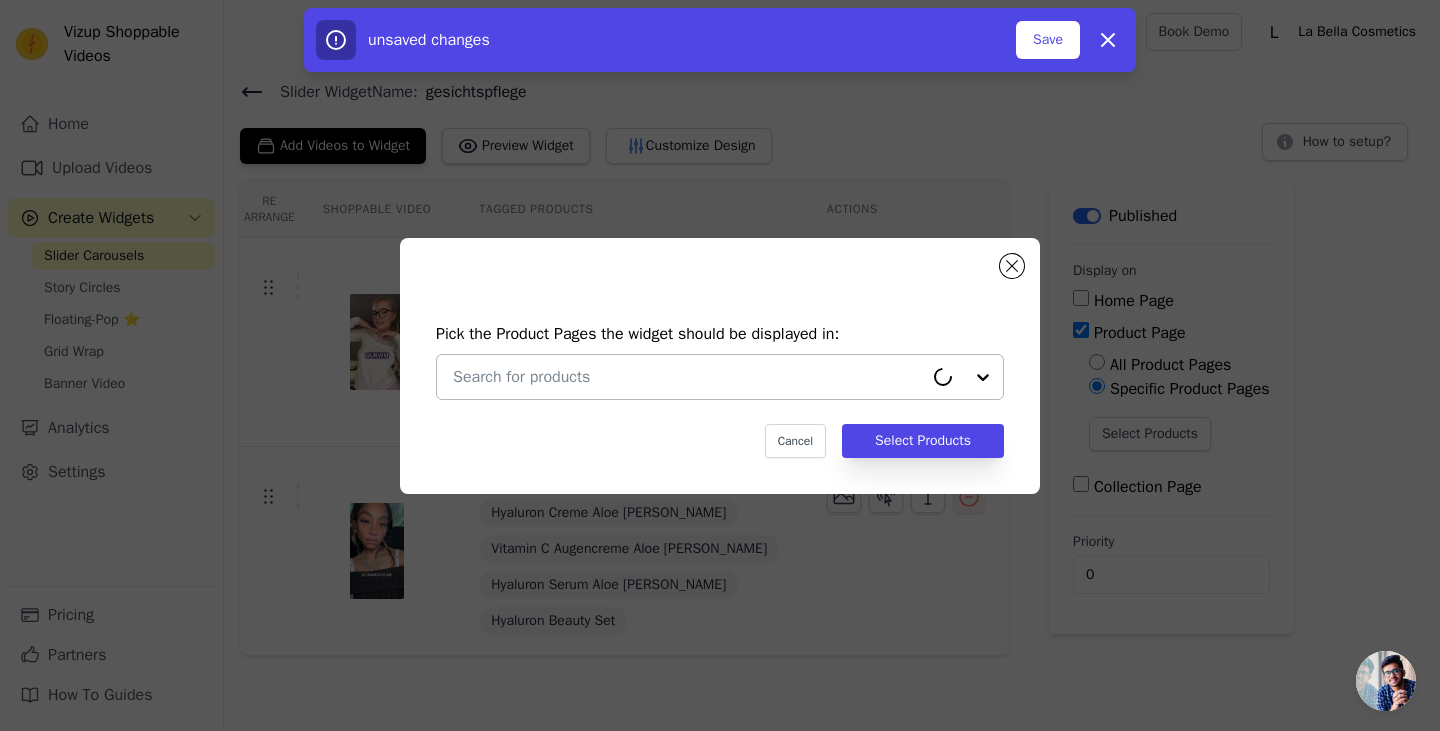 click at bounding box center (688, 377) 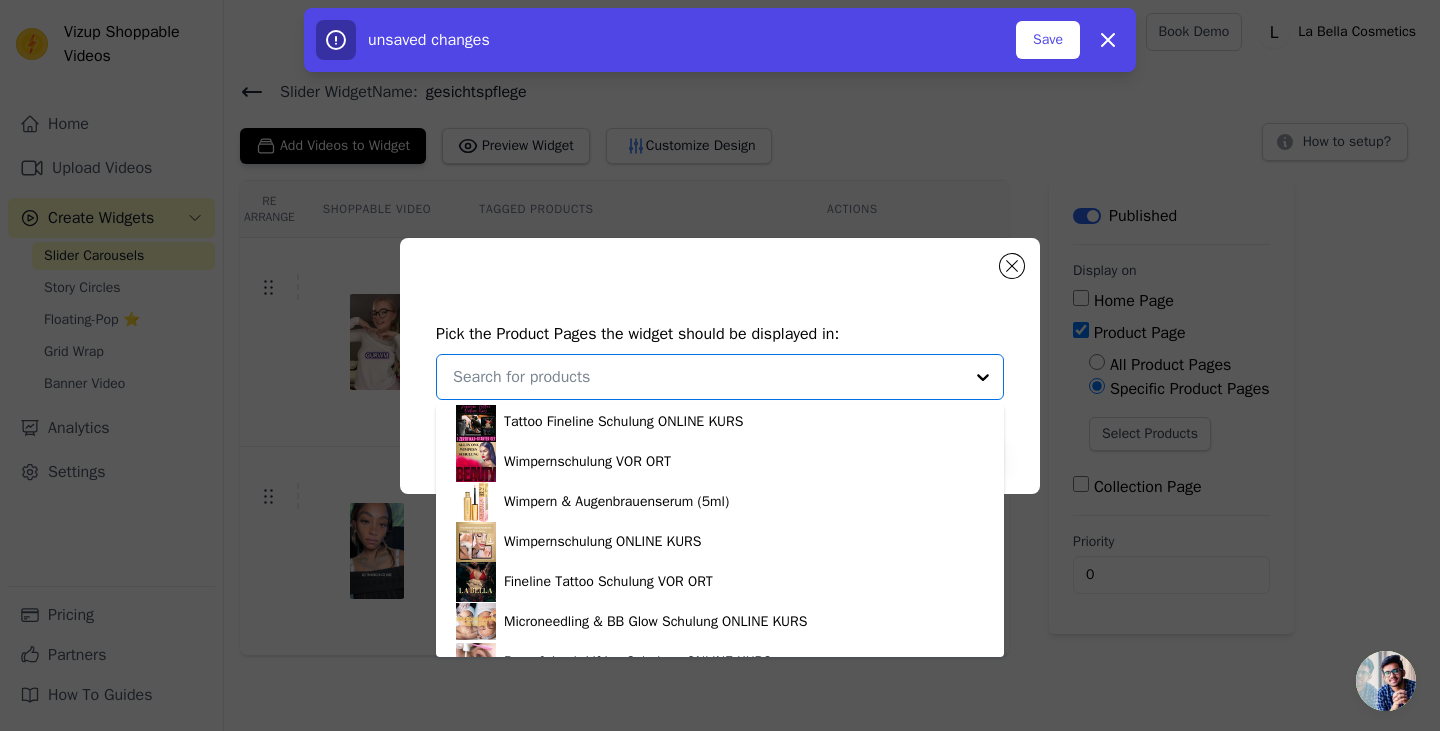 scroll, scrollTop: 754, scrollLeft: 0, axis: vertical 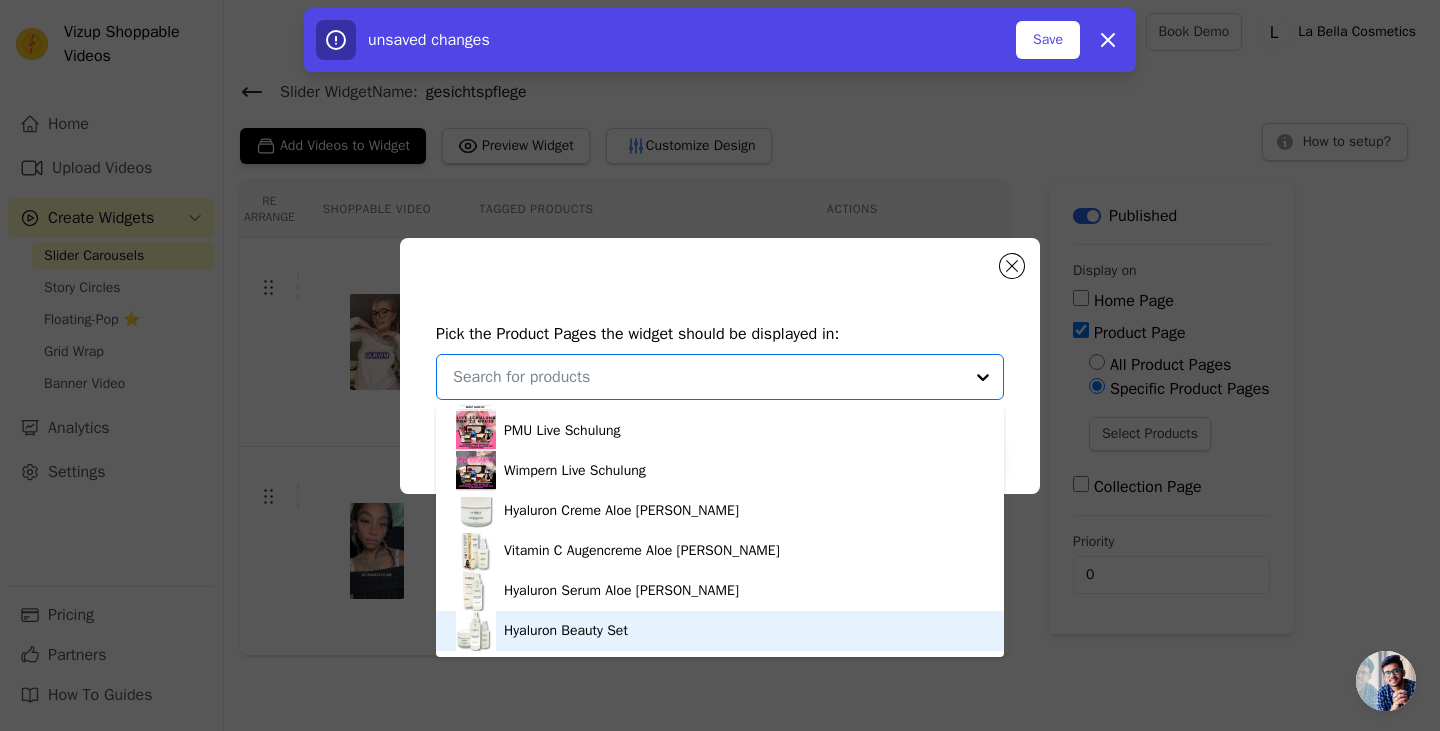 click on "Hyaluron Beauty Set" at bounding box center [566, 631] 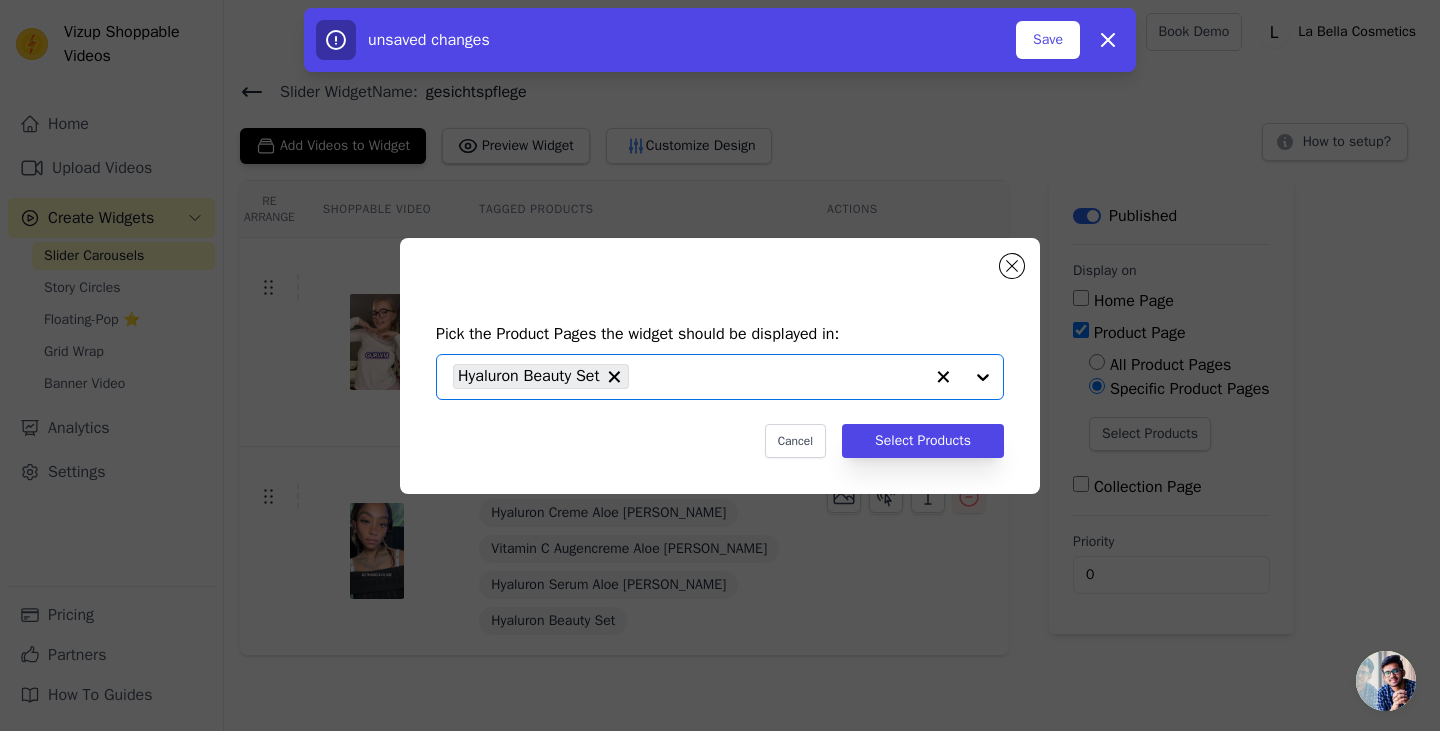 click 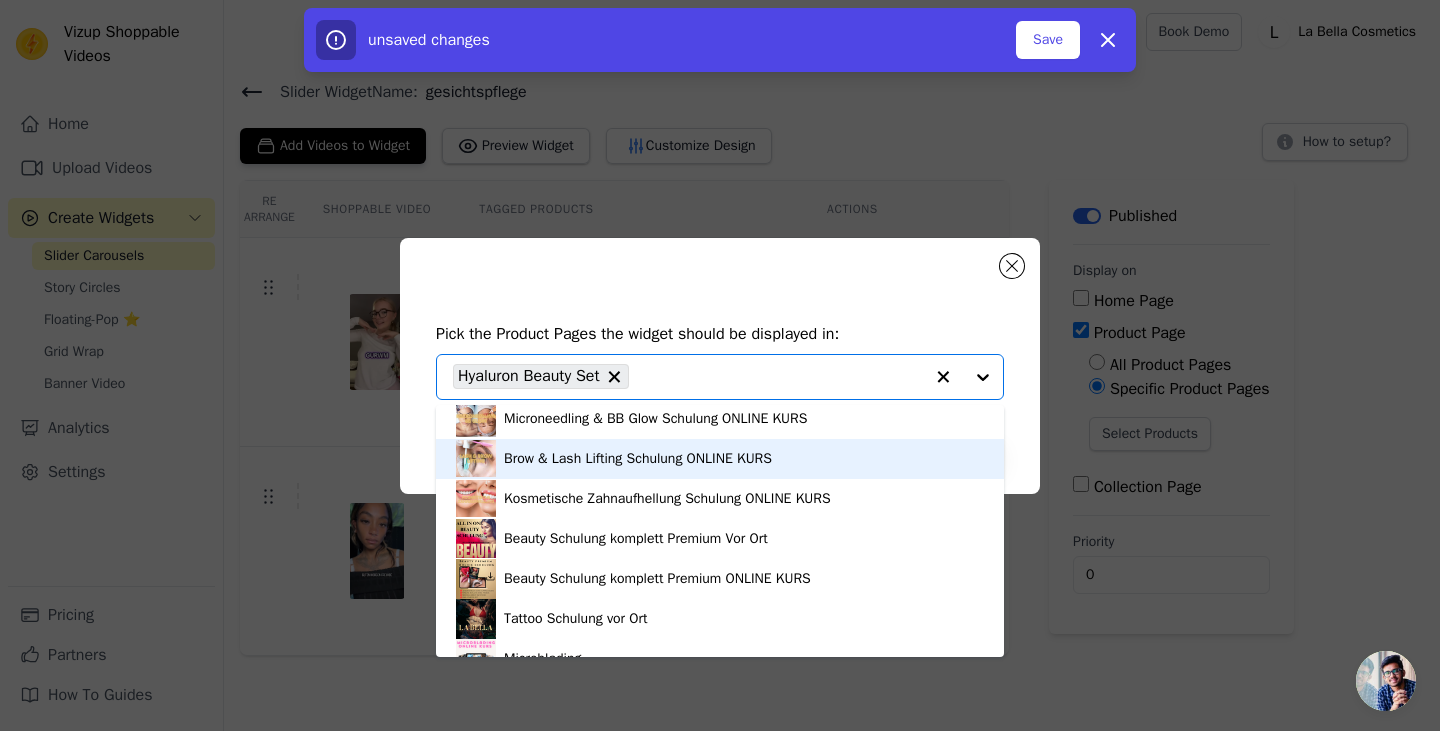 scroll, scrollTop: 754, scrollLeft: 0, axis: vertical 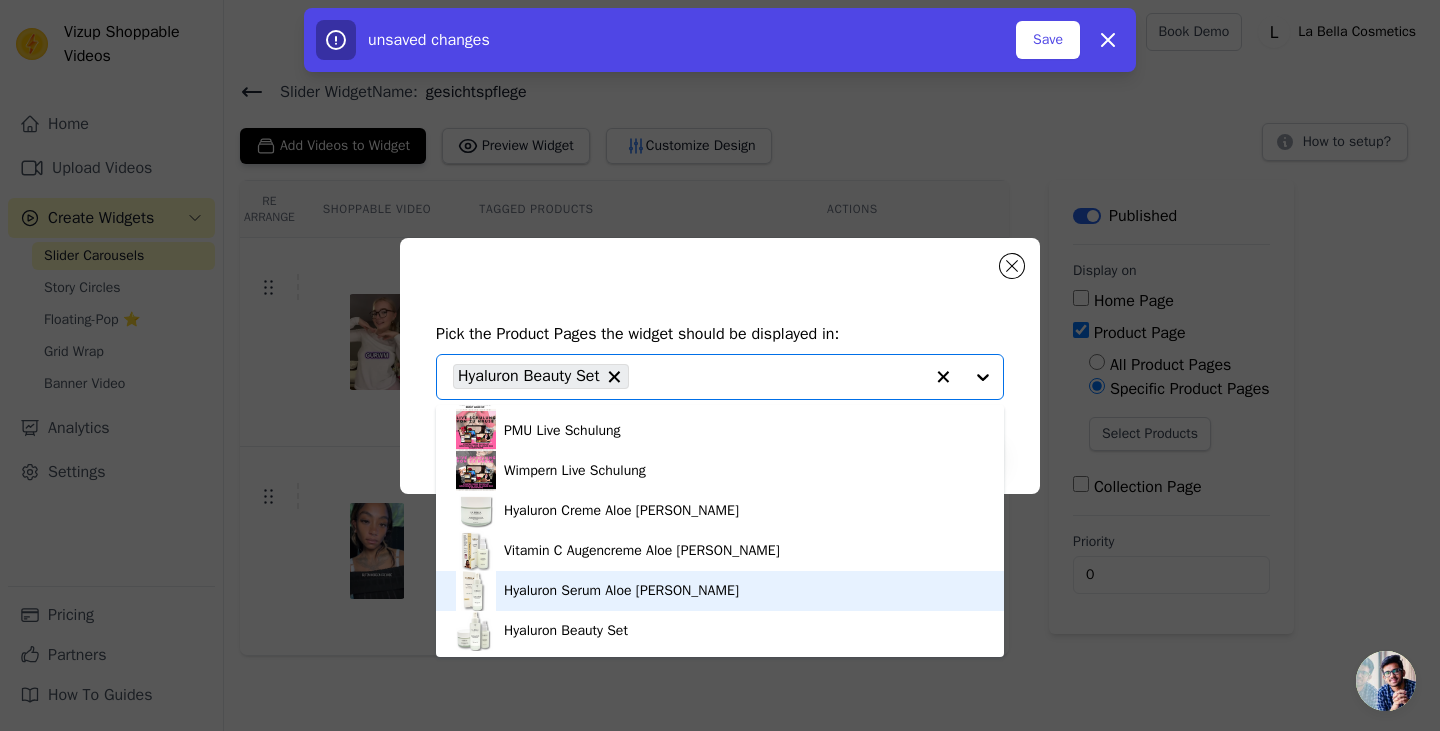click on "Hyaluron Serum Aloe [PERSON_NAME]" at bounding box center (621, 591) 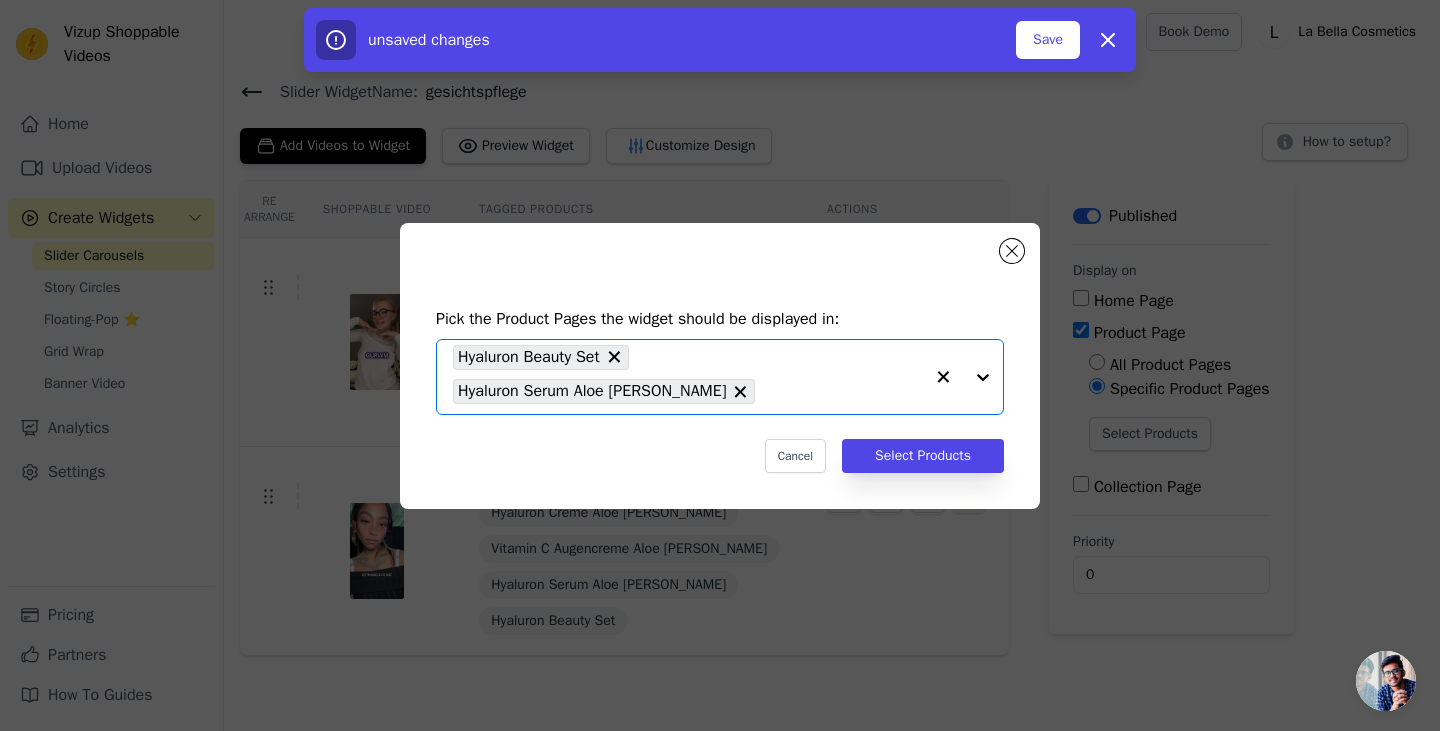 click 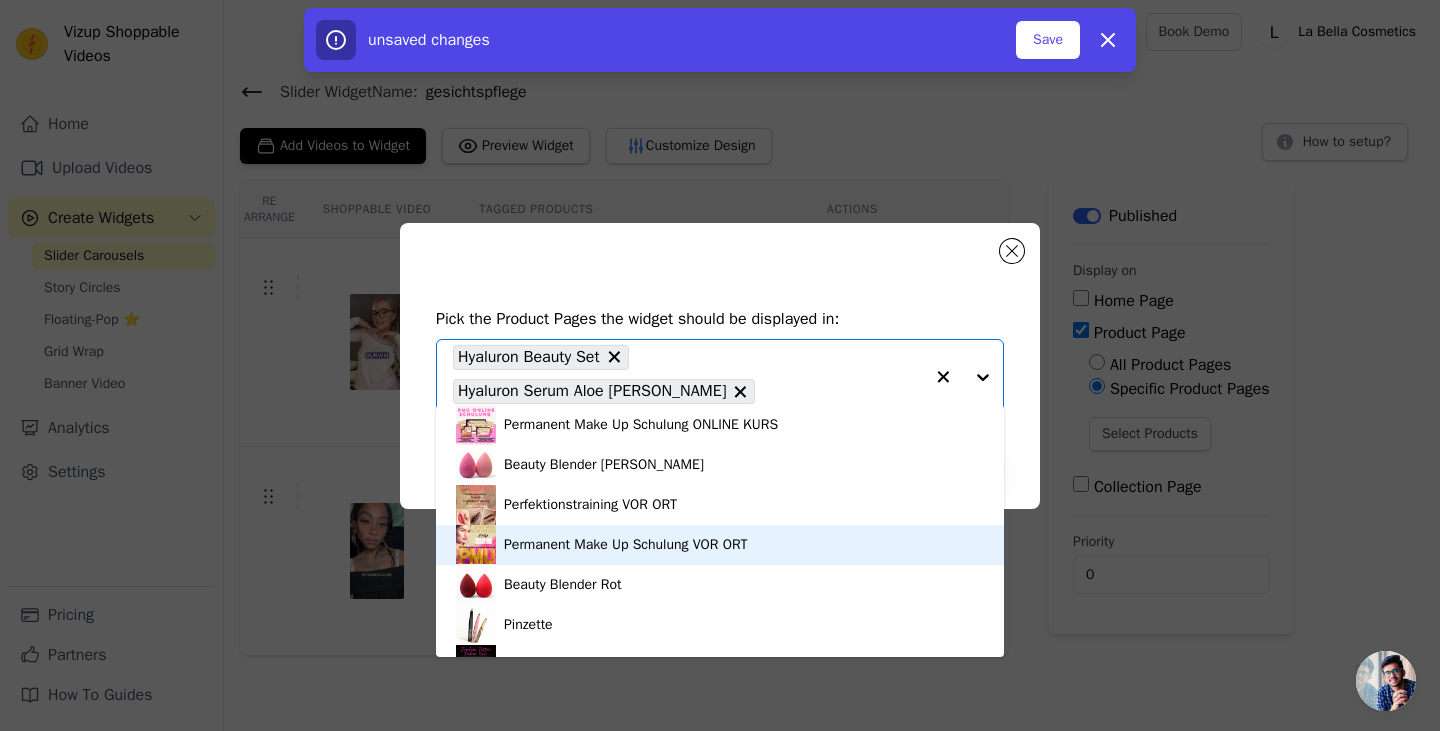 scroll, scrollTop: 754, scrollLeft: 0, axis: vertical 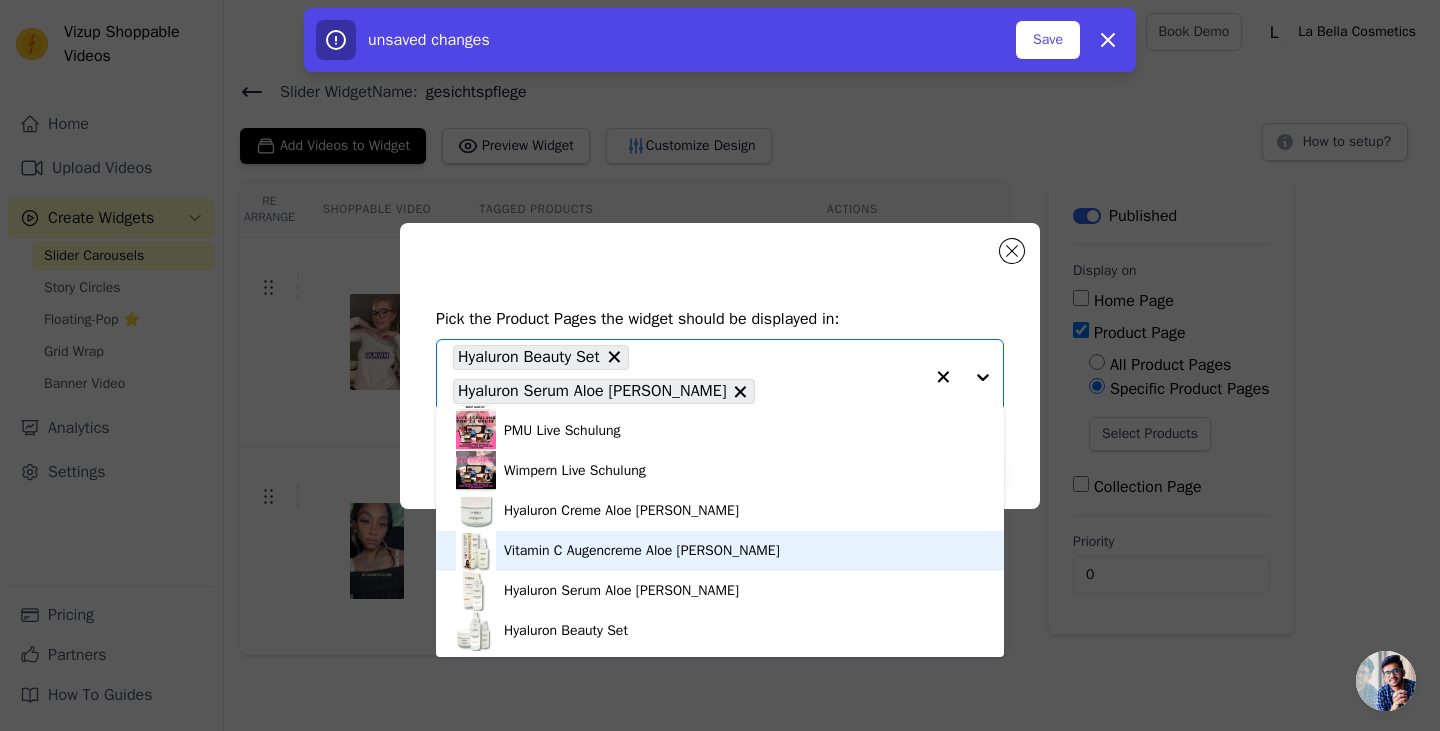 click on "Vitamin C Augencreme Aloe [PERSON_NAME]" at bounding box center [642, 551] 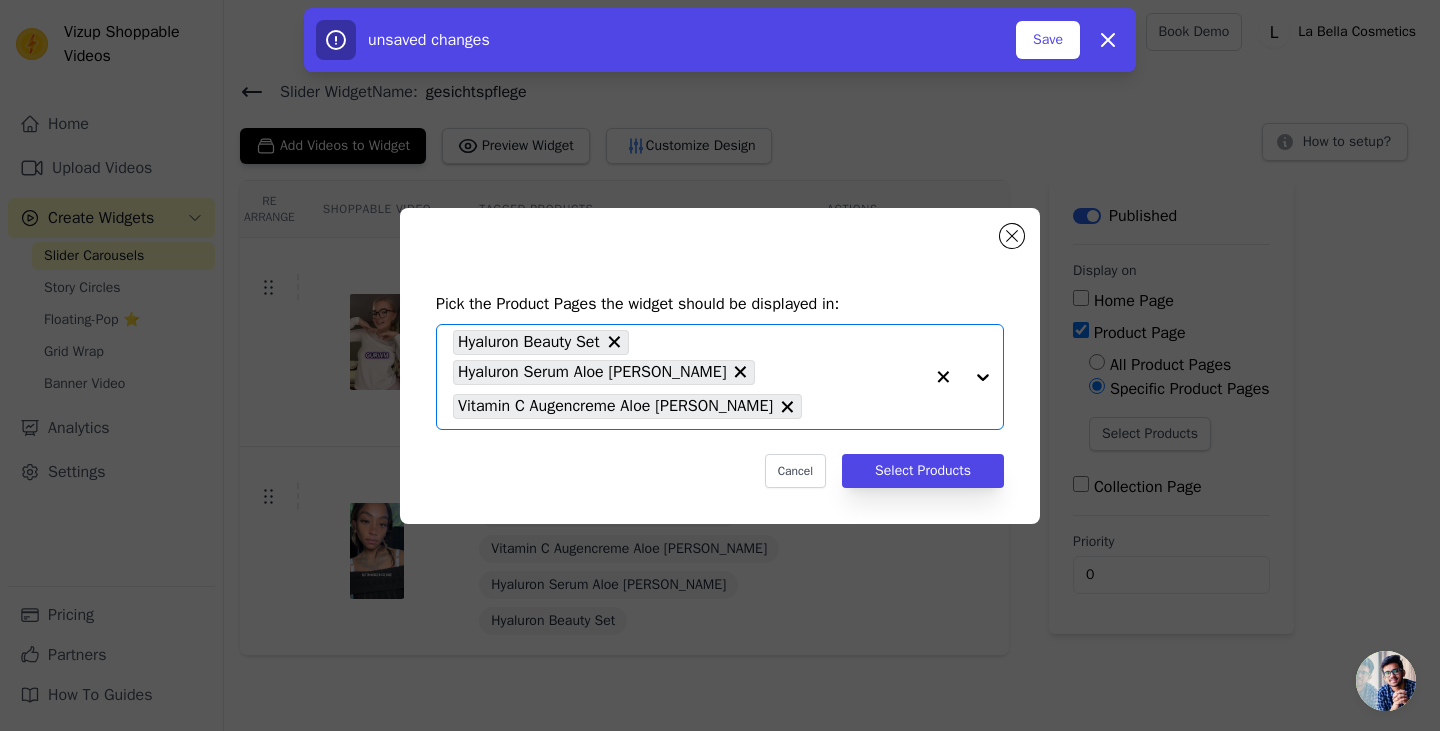click 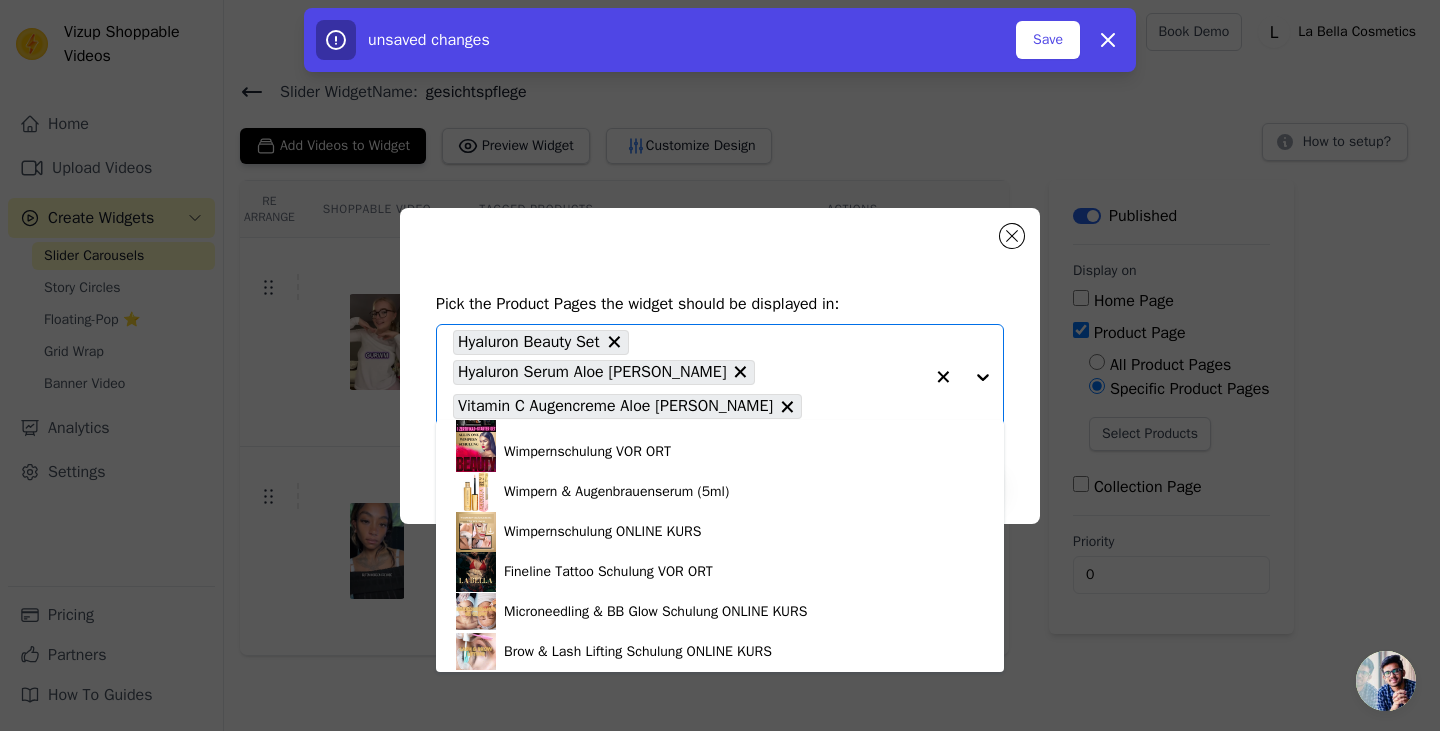 scroll, scrollTop: 754, scrollLeft: 0, axis: vertical 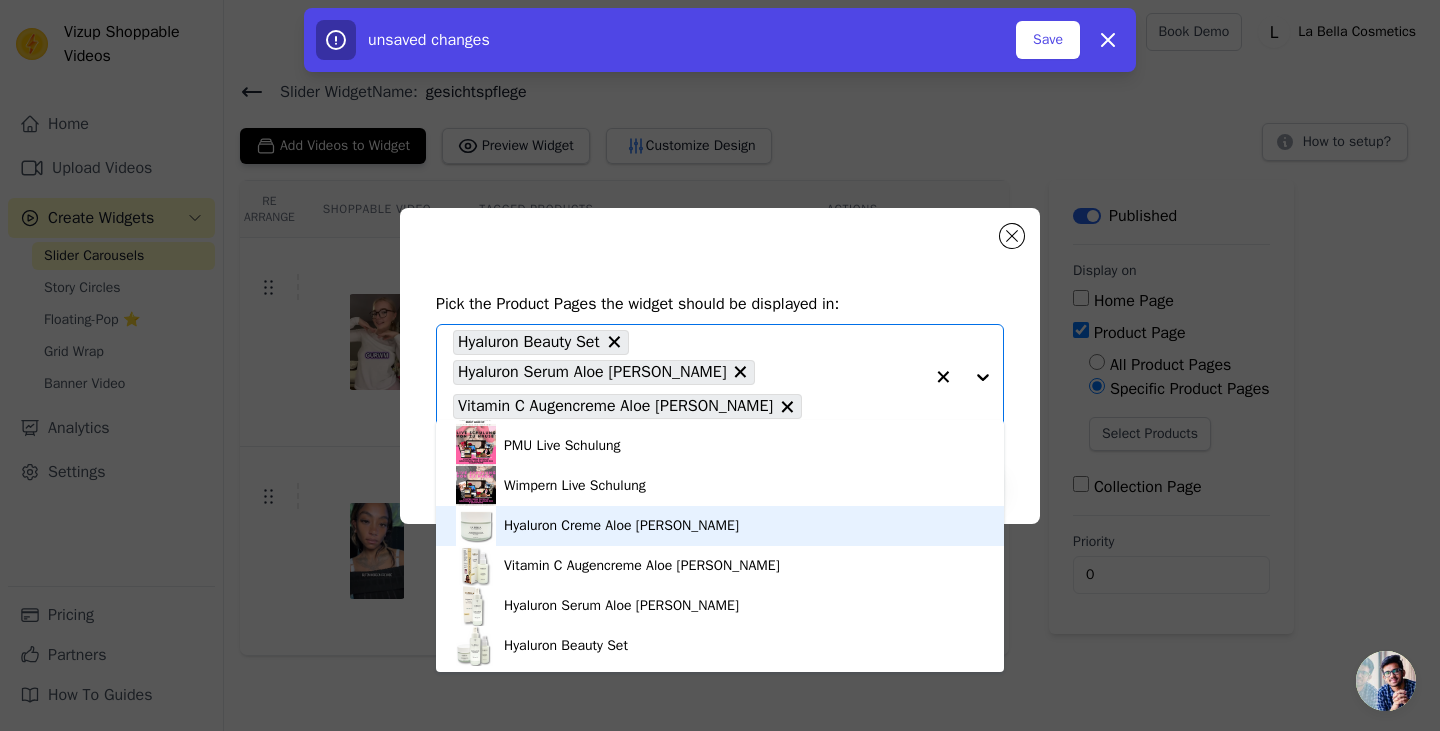 click on "Hyaluron Creme Aloe [PERSON_NAME]" at bounding box center [621, 526] 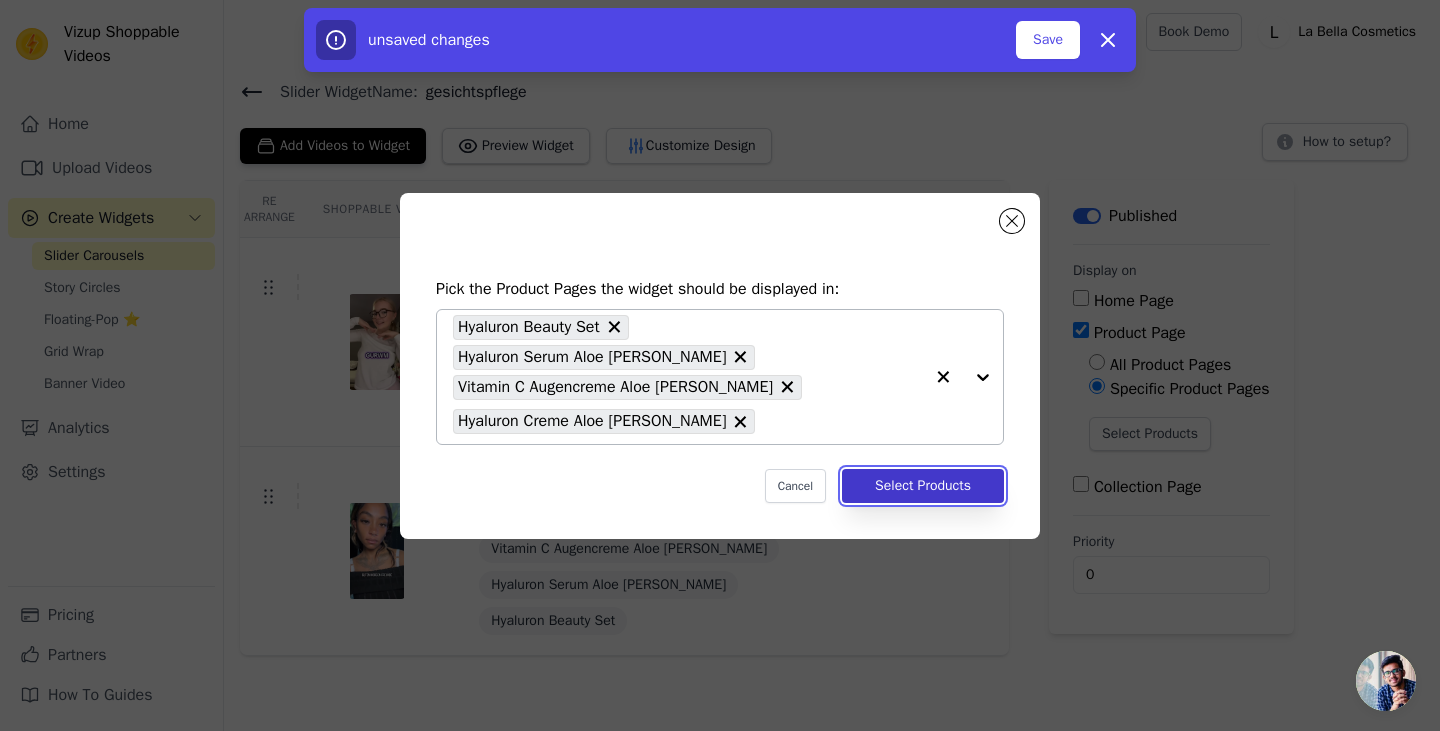 click on "Select Products" at bounding box center (923, 486) 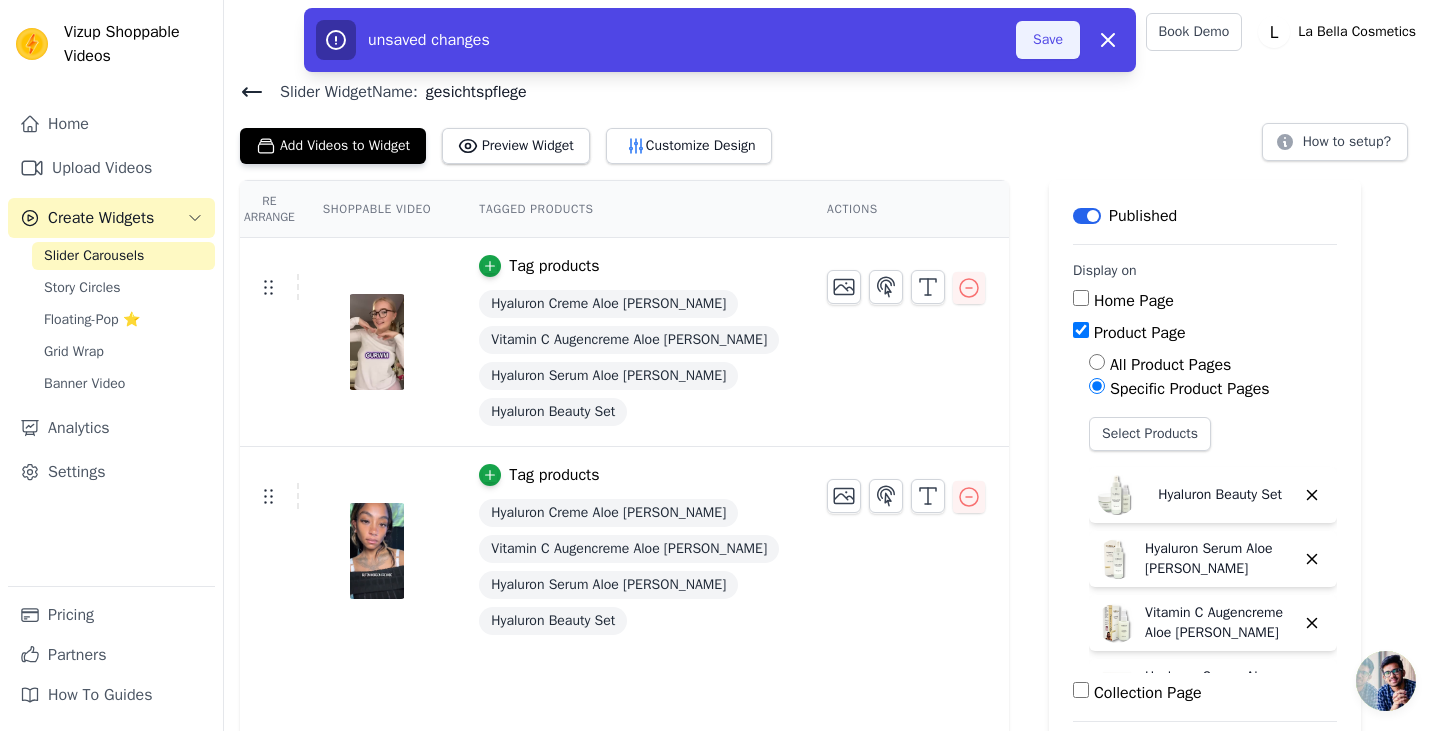click on "Save" at bounding box center [1048, 40] 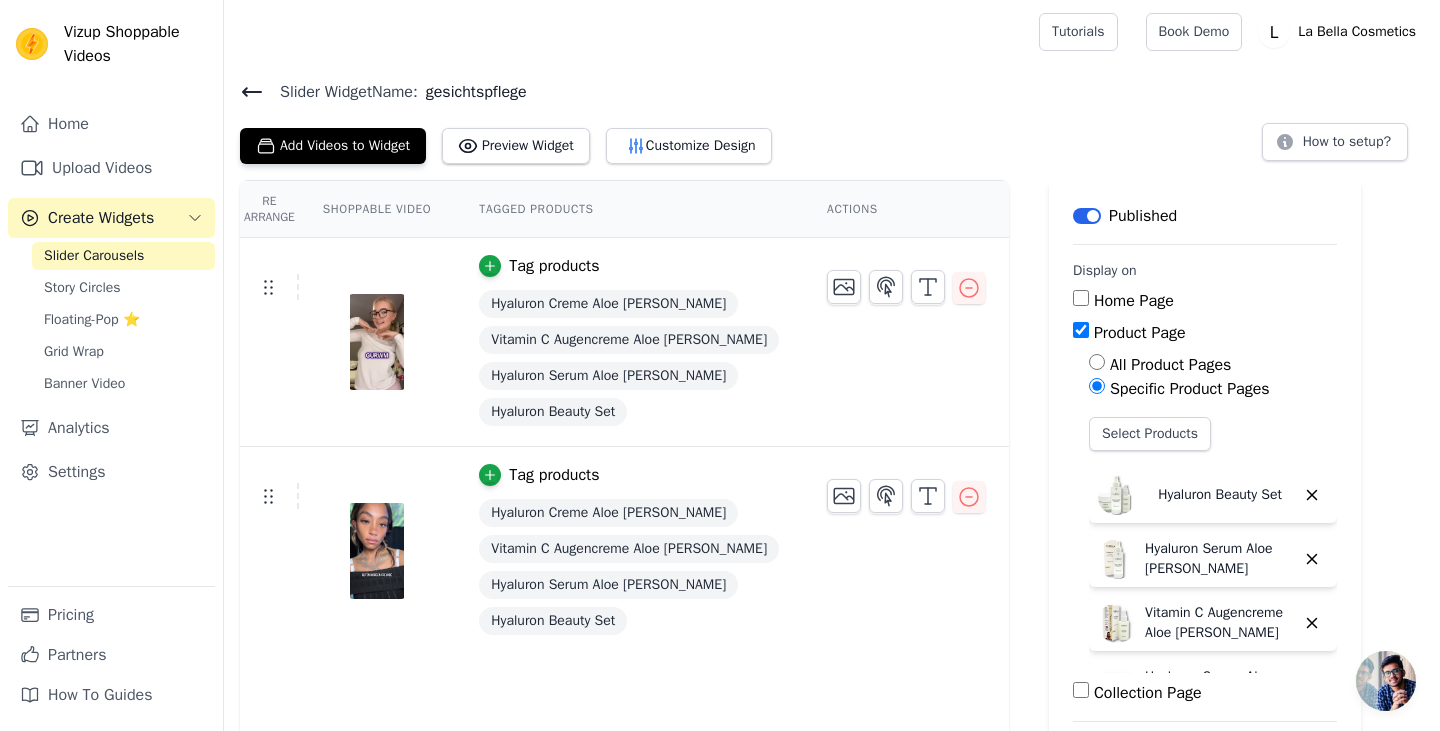 click on "Hyaluron Creme Aloe [PERSON_NAME]" at bounding box center (608, 304) 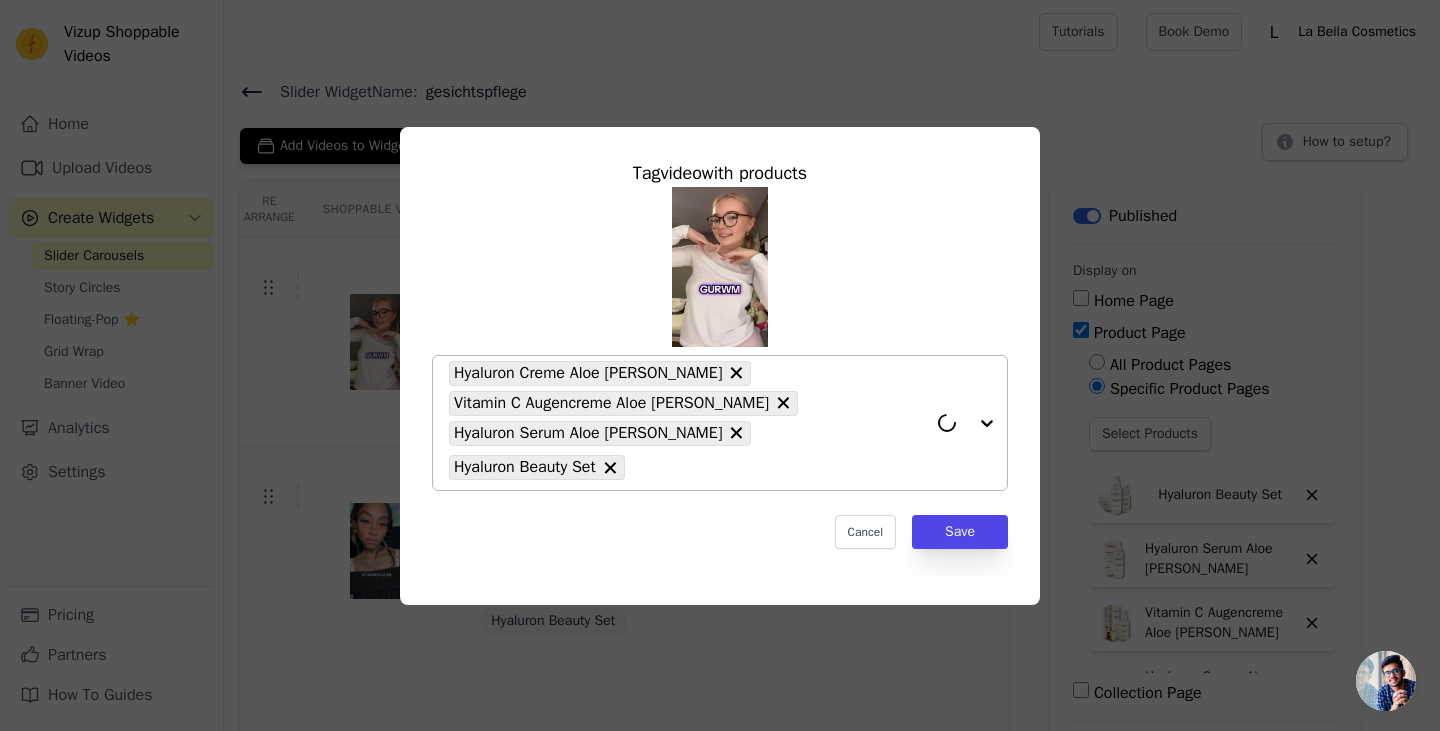 click 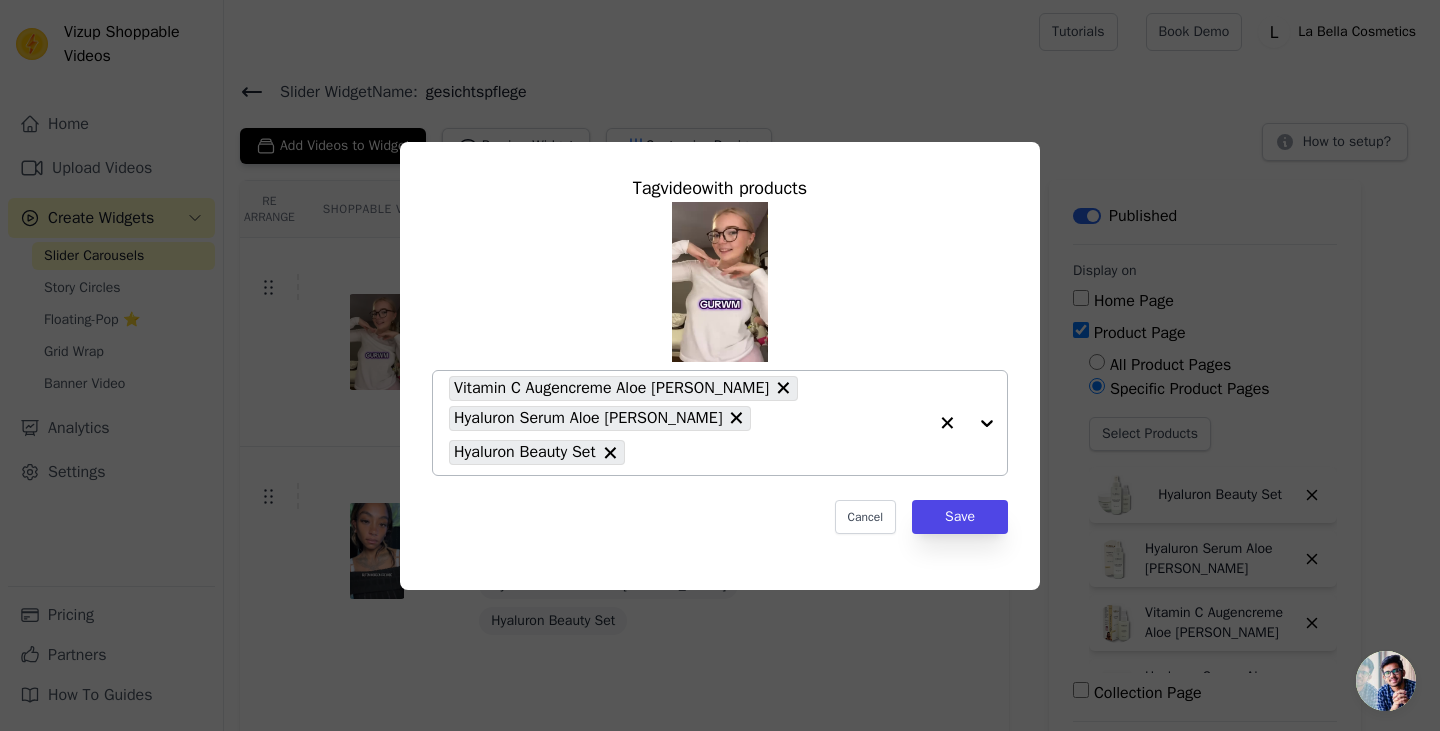 click on "Vitamin C Augencreme Aloe [PERSON_NAME]     Hyaluron Serum Aloe [PERSON_NAME]     Hyaluron Beauty Set" at bounding box center [688, 423] 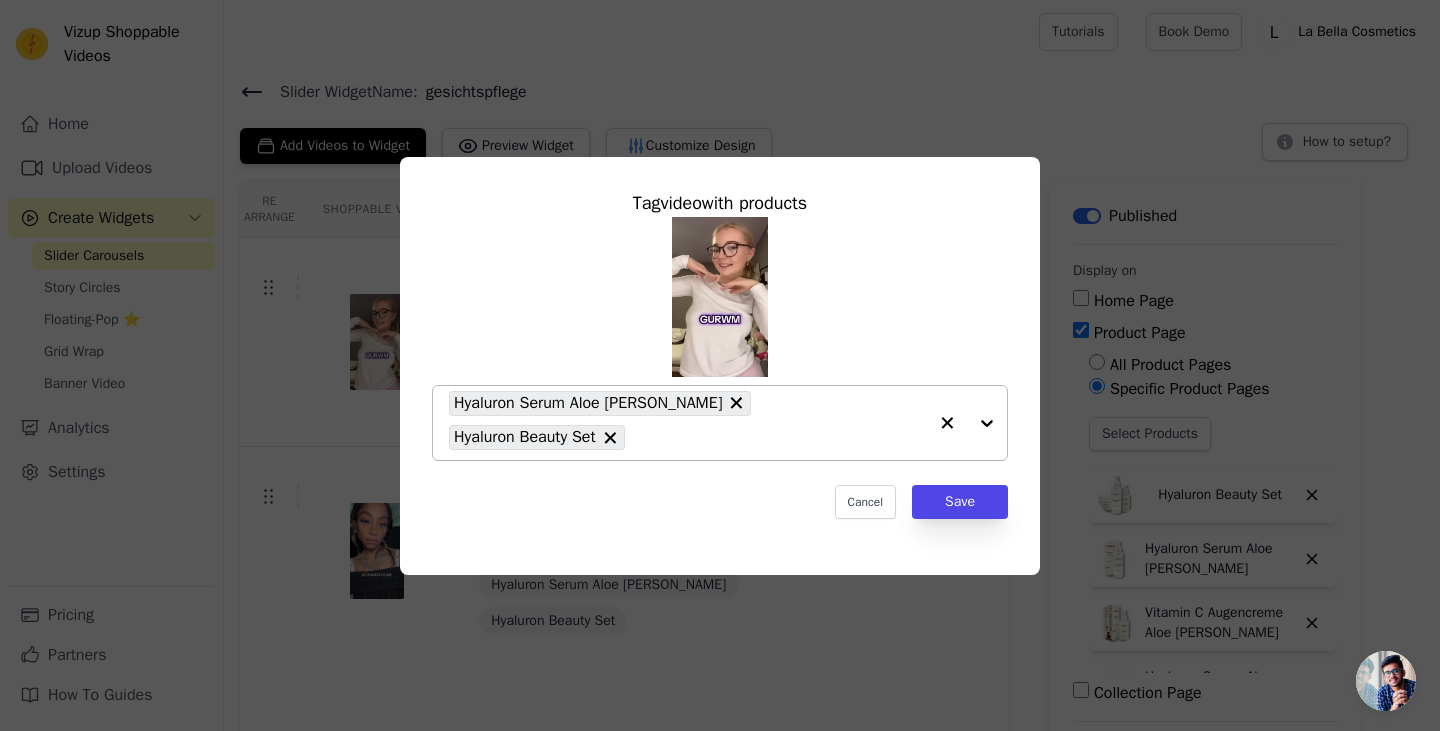 click 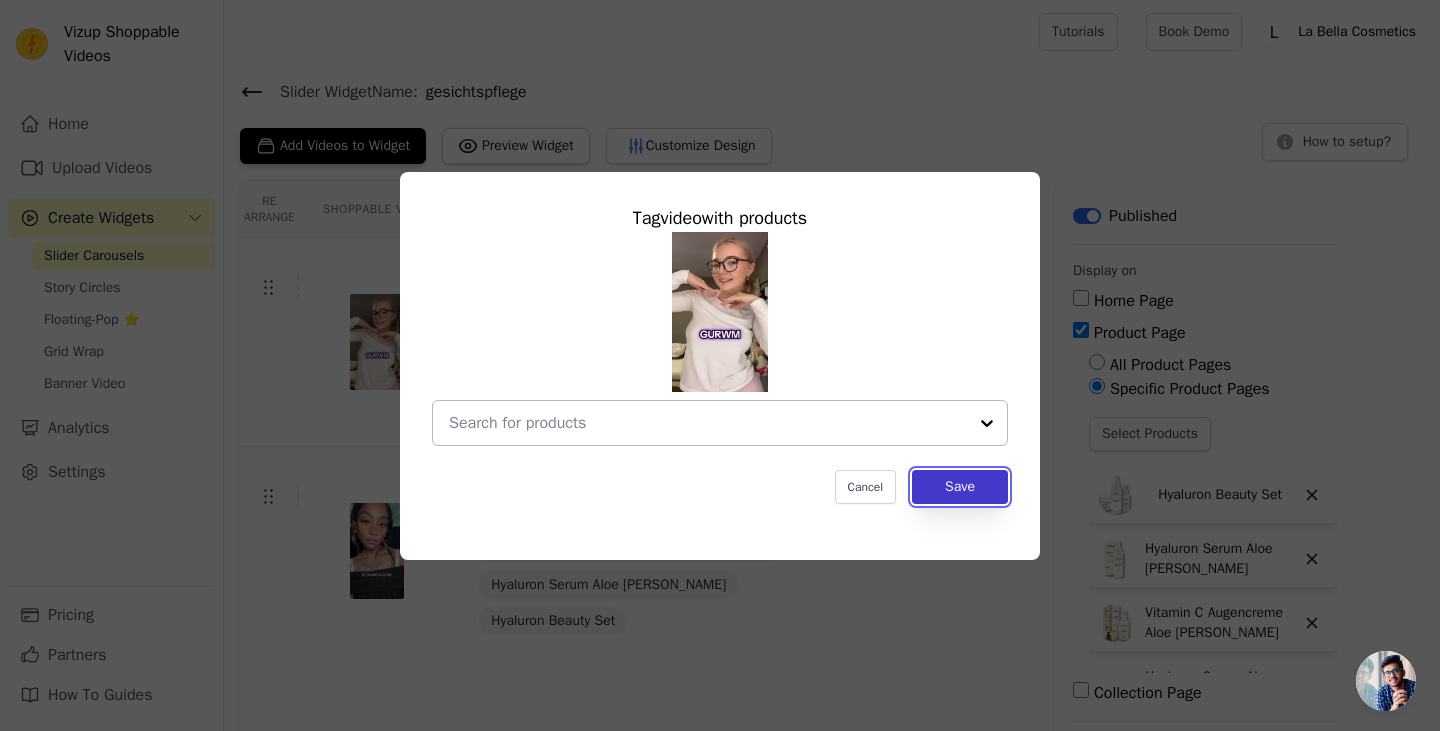 click on "Save" at bounding box center (960, 487) 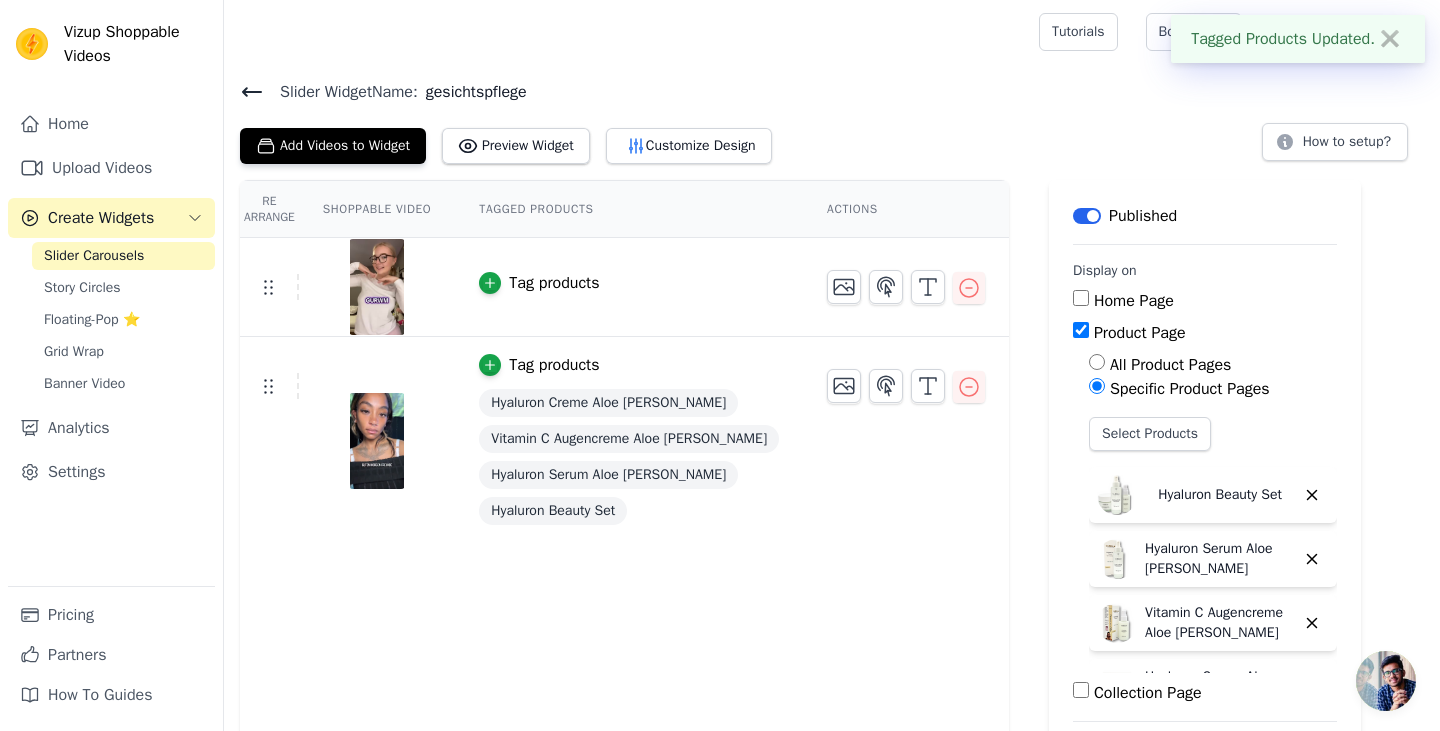 click on "Hyaluron Creme Aloe [PERSON_NAME]" at bounding box center (608, 403) 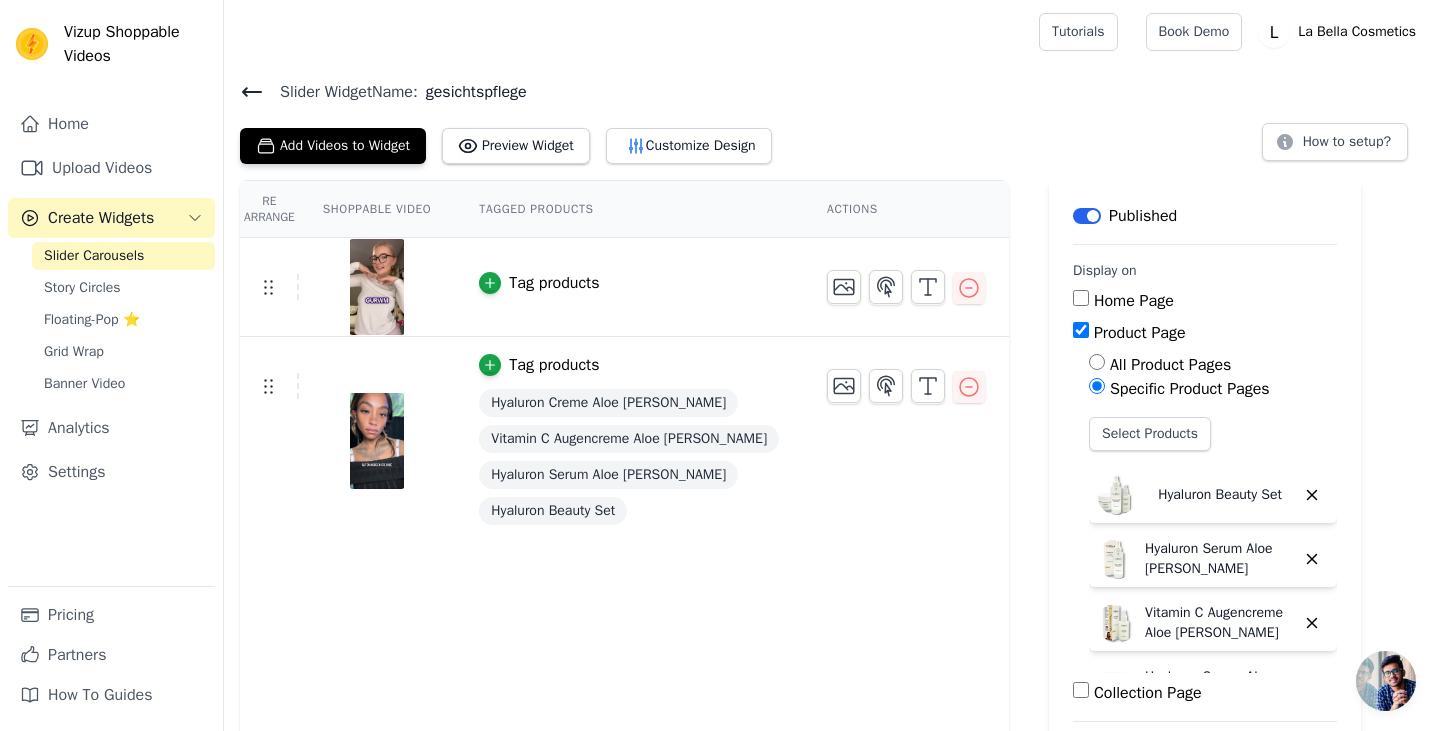 click on "Tag products" at bounding box center [554, 365] 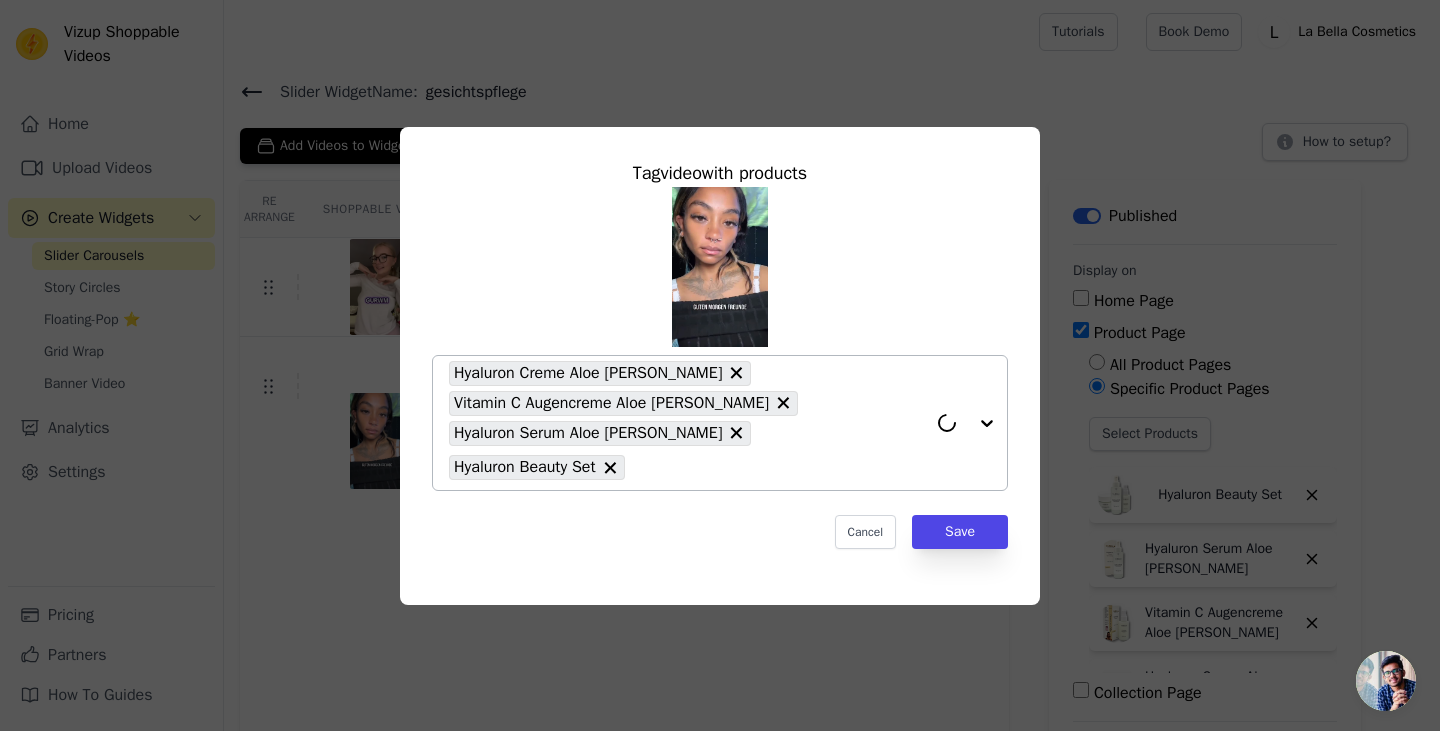 click 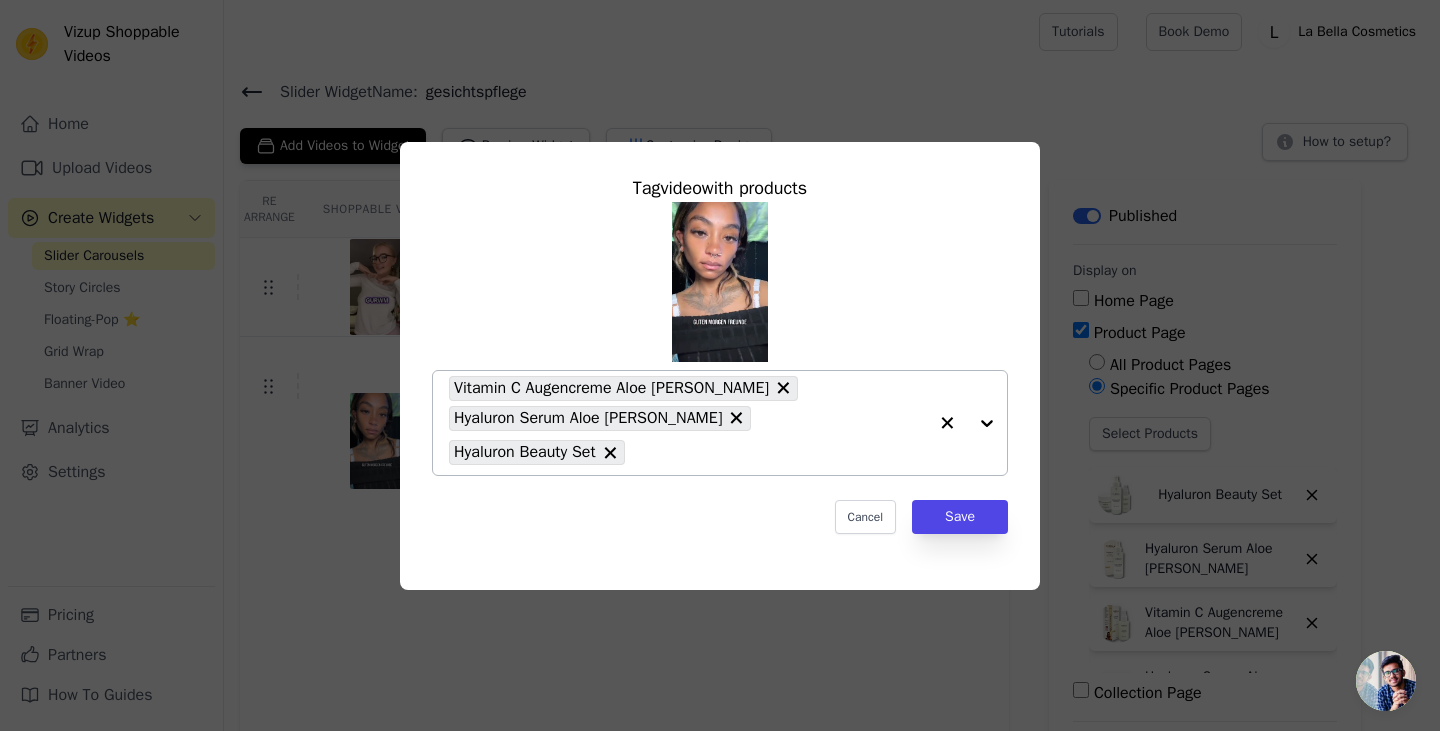 click 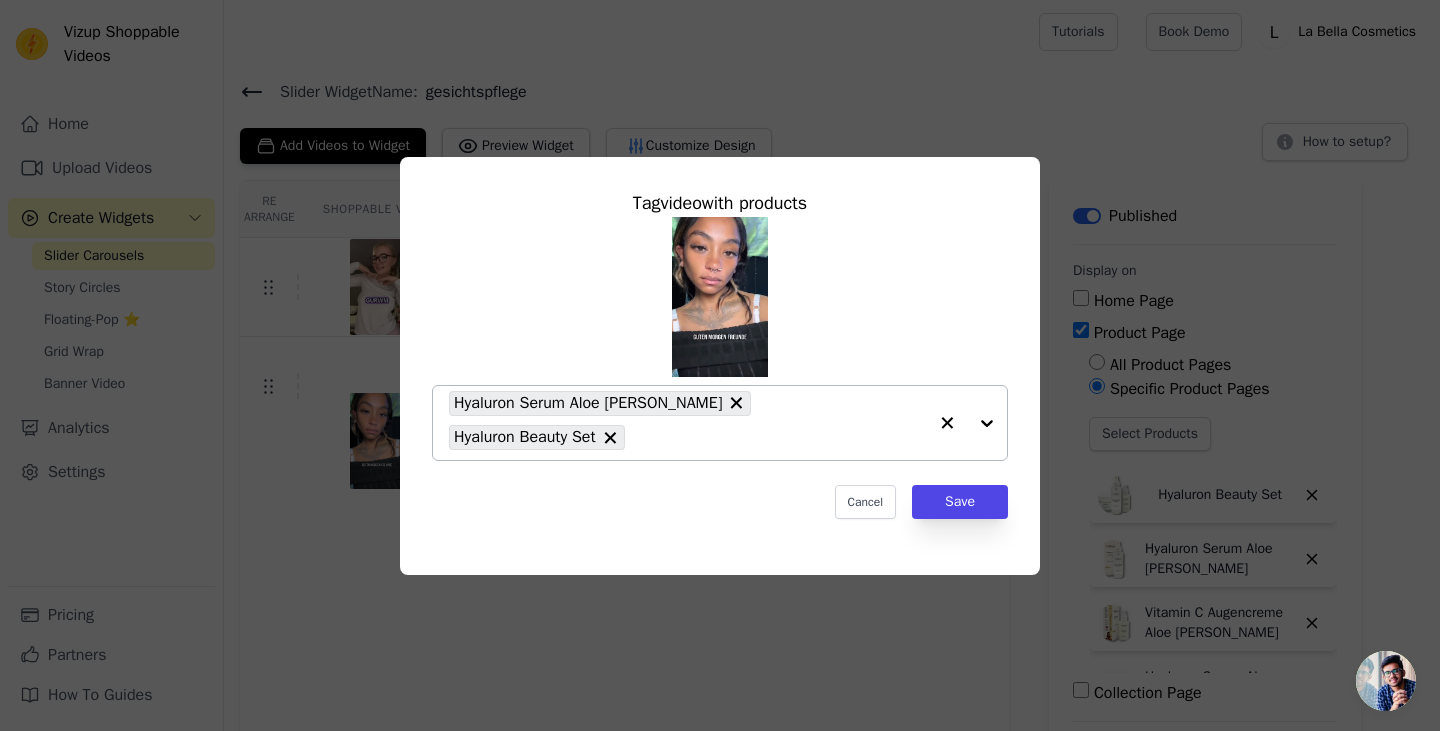 click 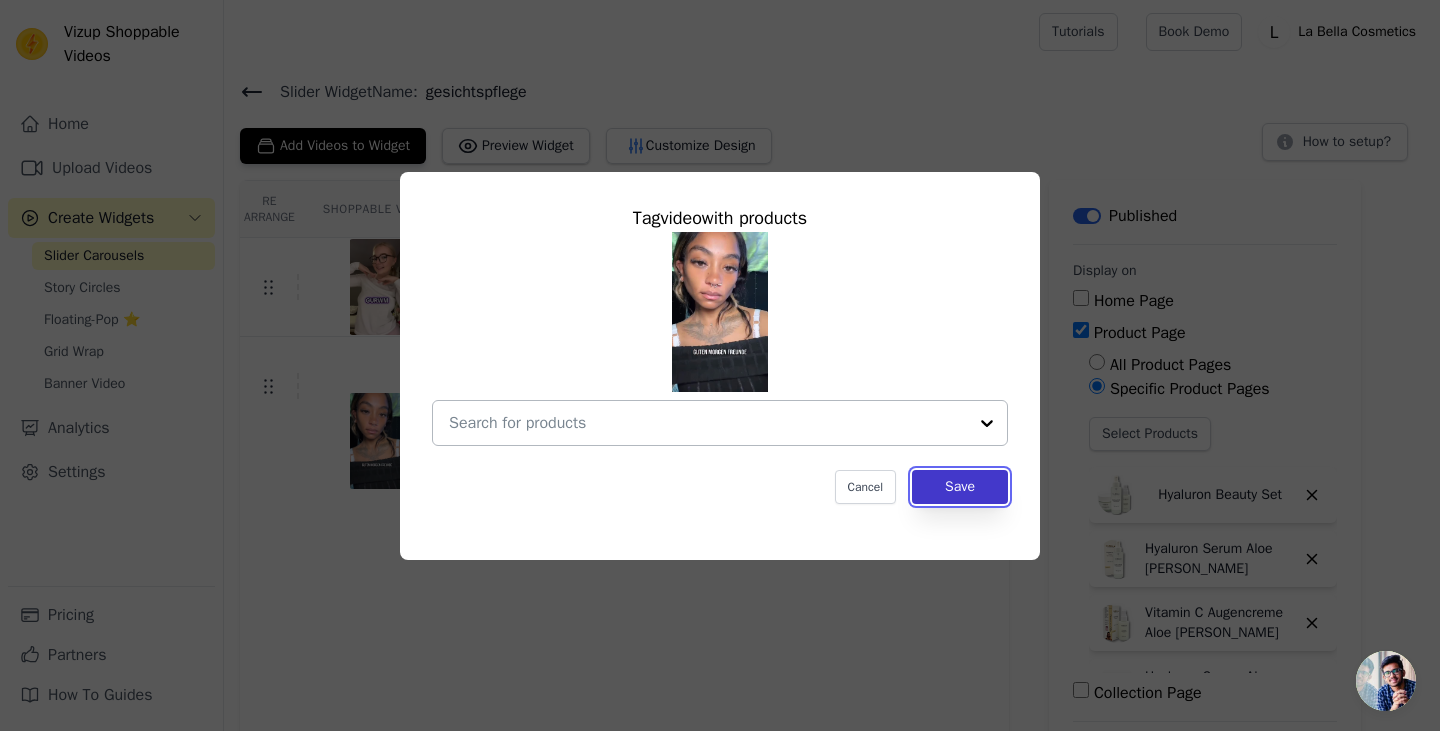 click on "Save" at bounding box center [960, 487] 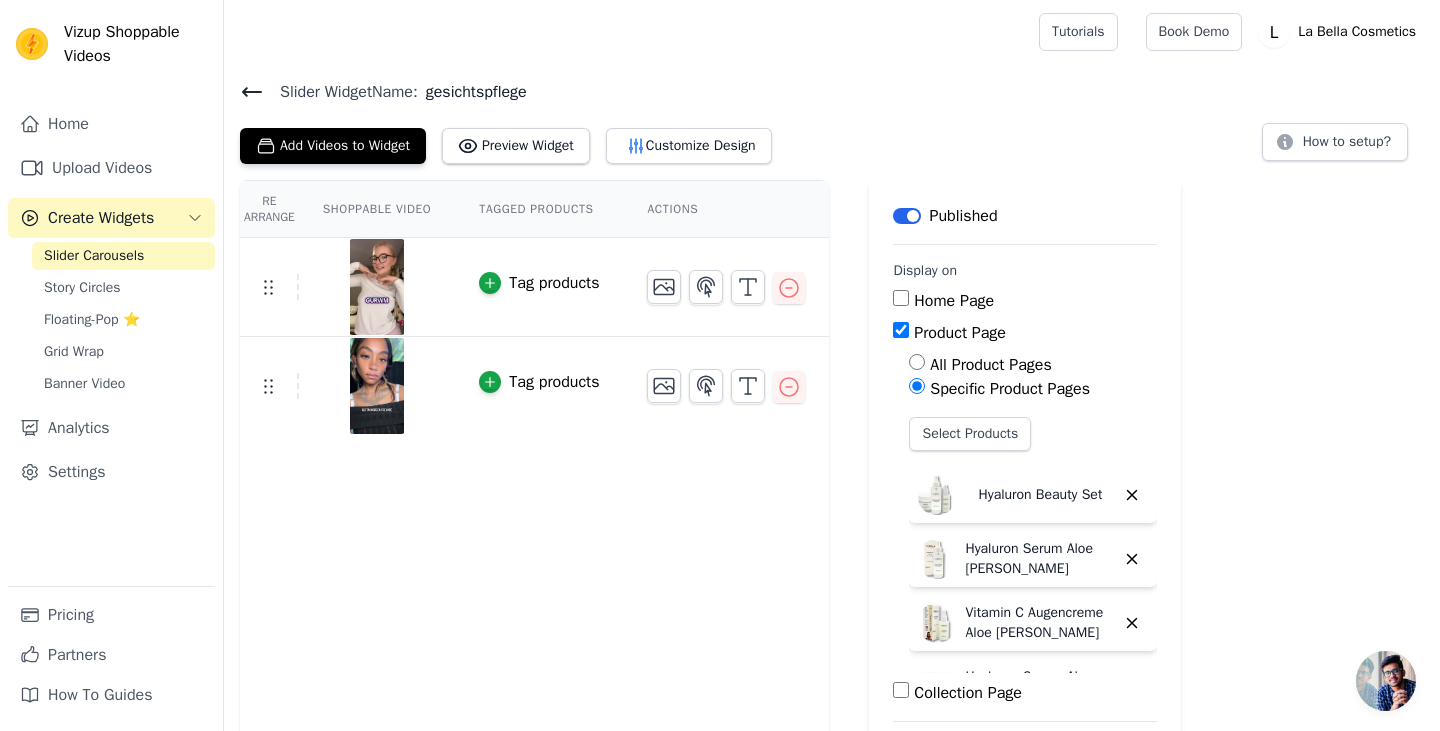 click 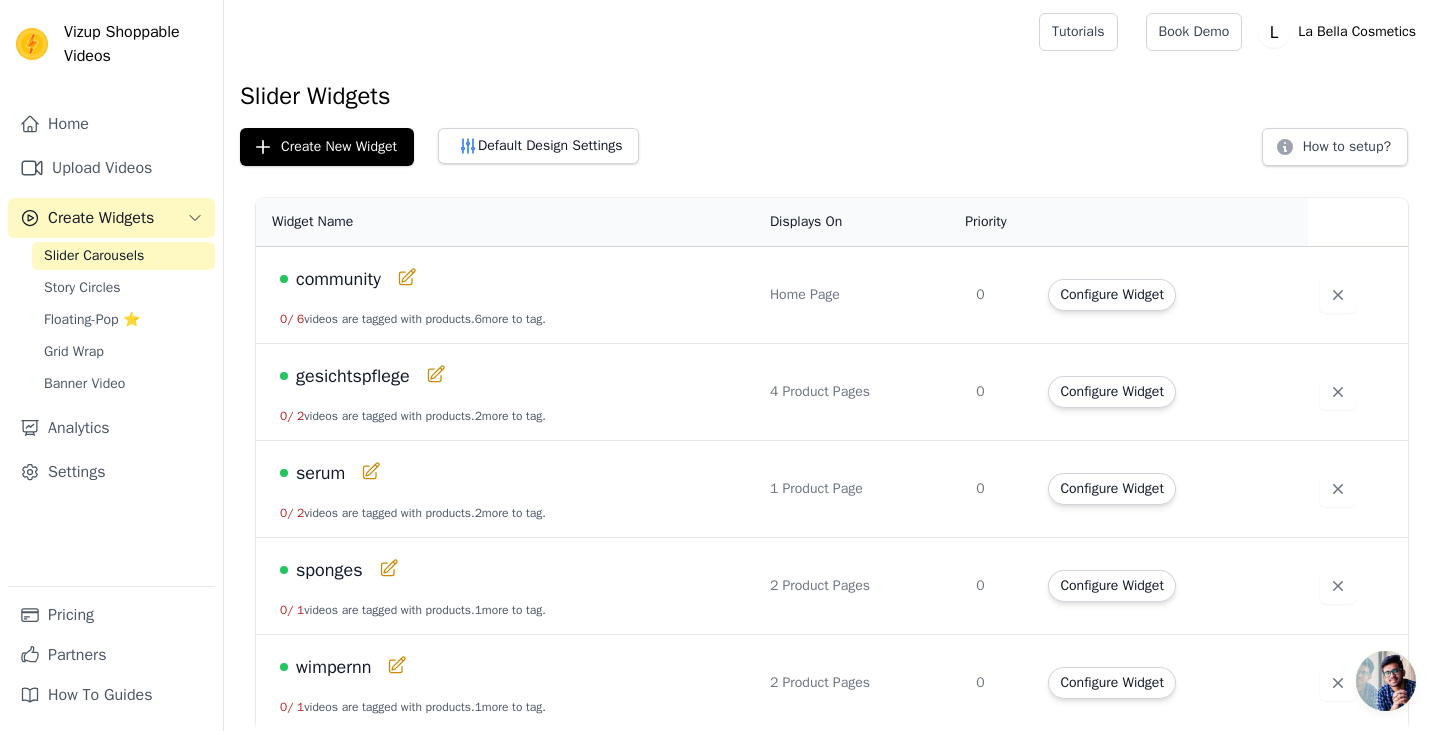 scroll, scrollTop: 5, scrollLeft: 0, axis: vertical 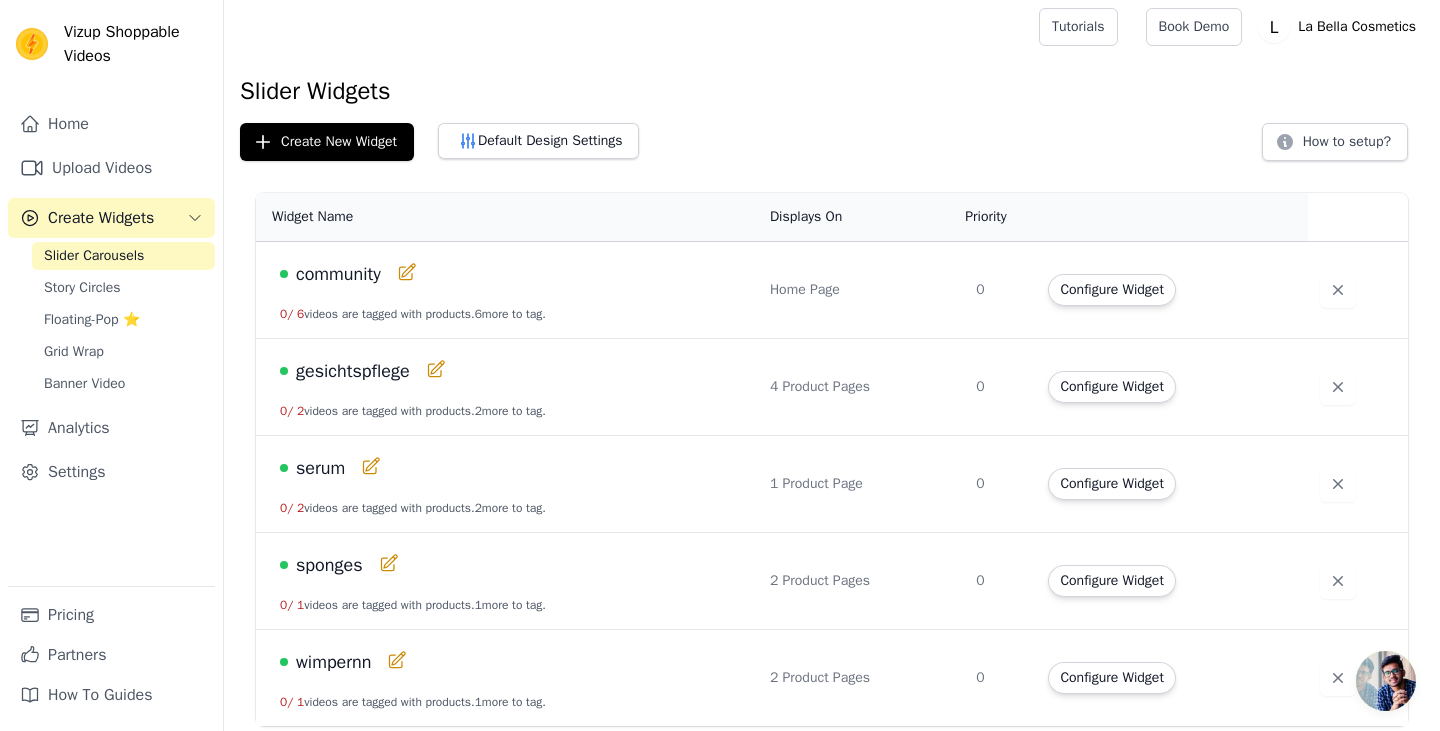 click 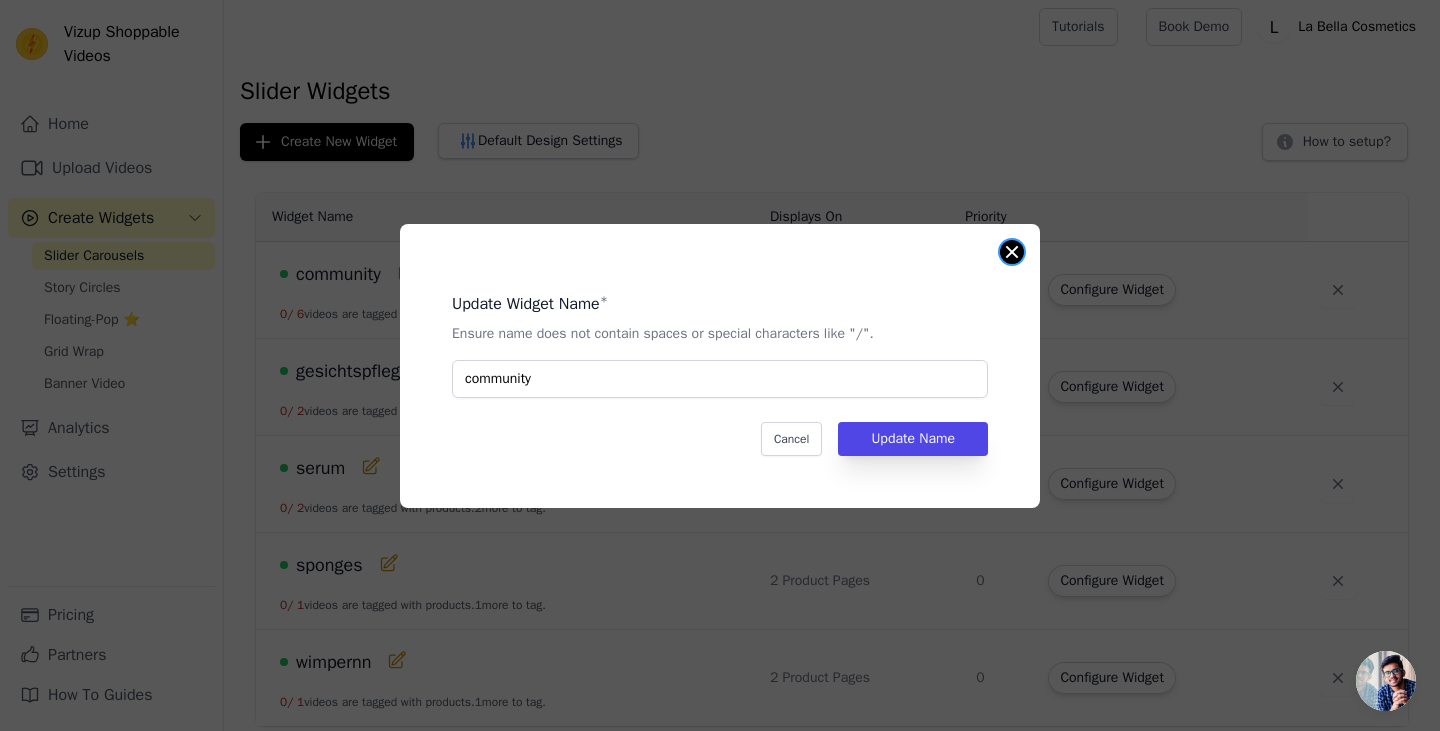 click at bounding box center (1012, 252) 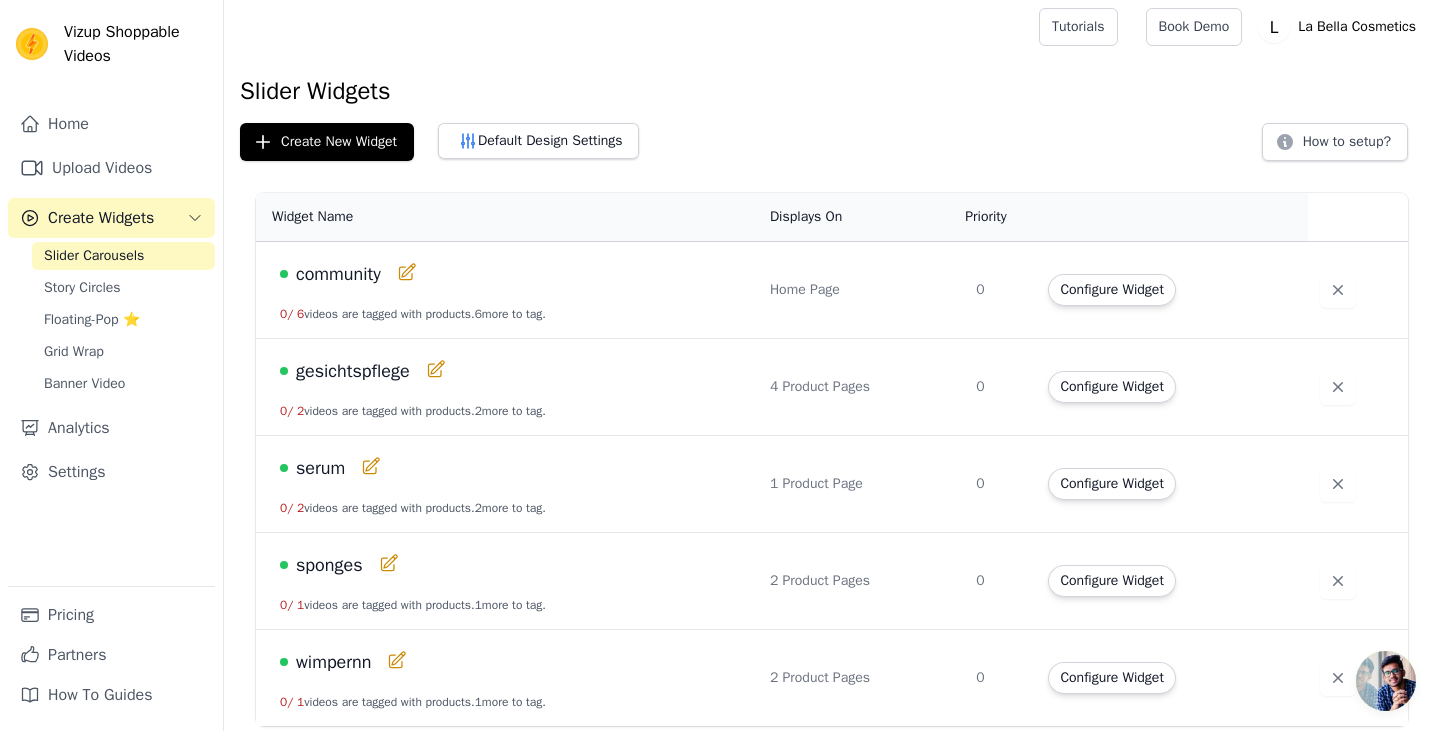 scroll, scrollTop: 0, scrollLeft: 0, axis: both 